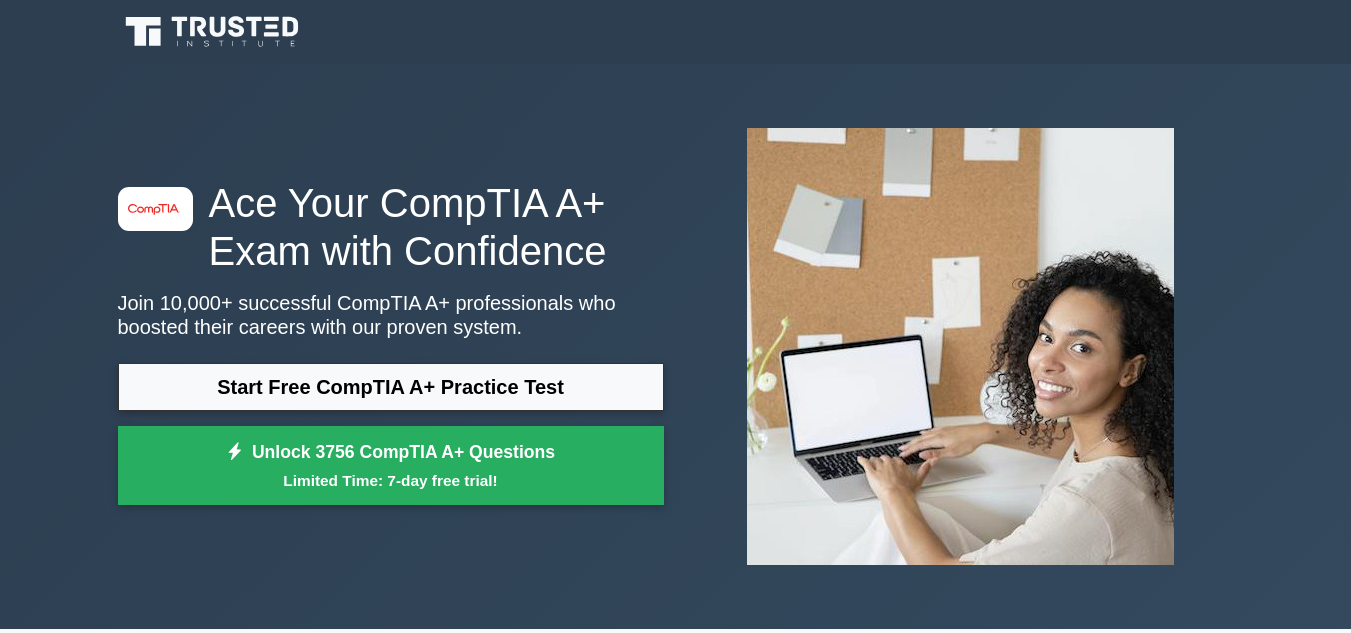 scroll, scrollTop: 0, scrollLeft: 0, axis: both 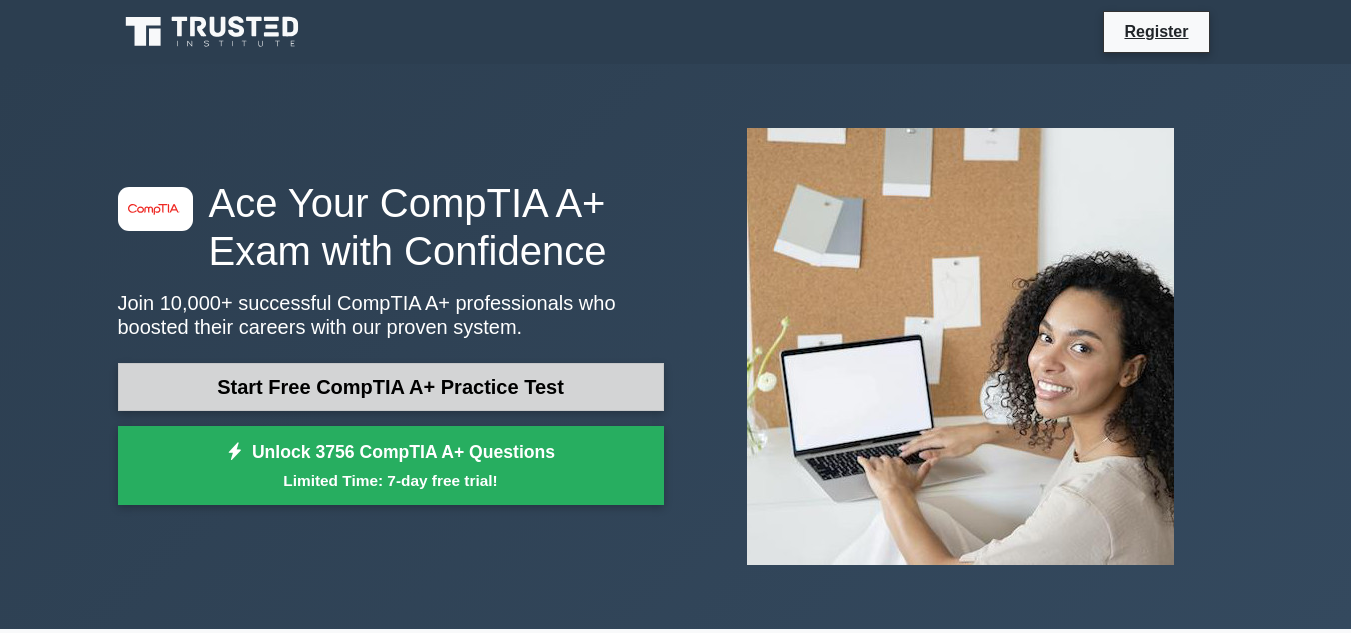 click on "Start Free CompTIA A+ Practice Test" at bounding box center [391, 387] 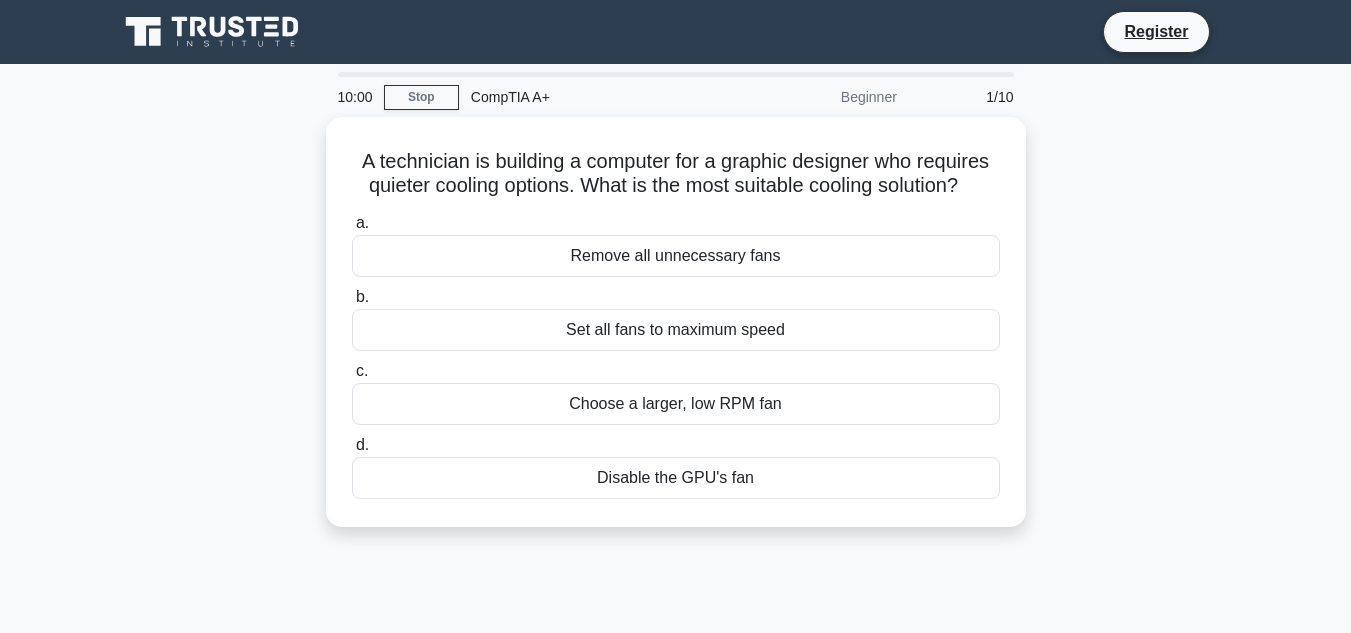 scroll, scrollTop: 0, scrollLeft: 0, axis: both 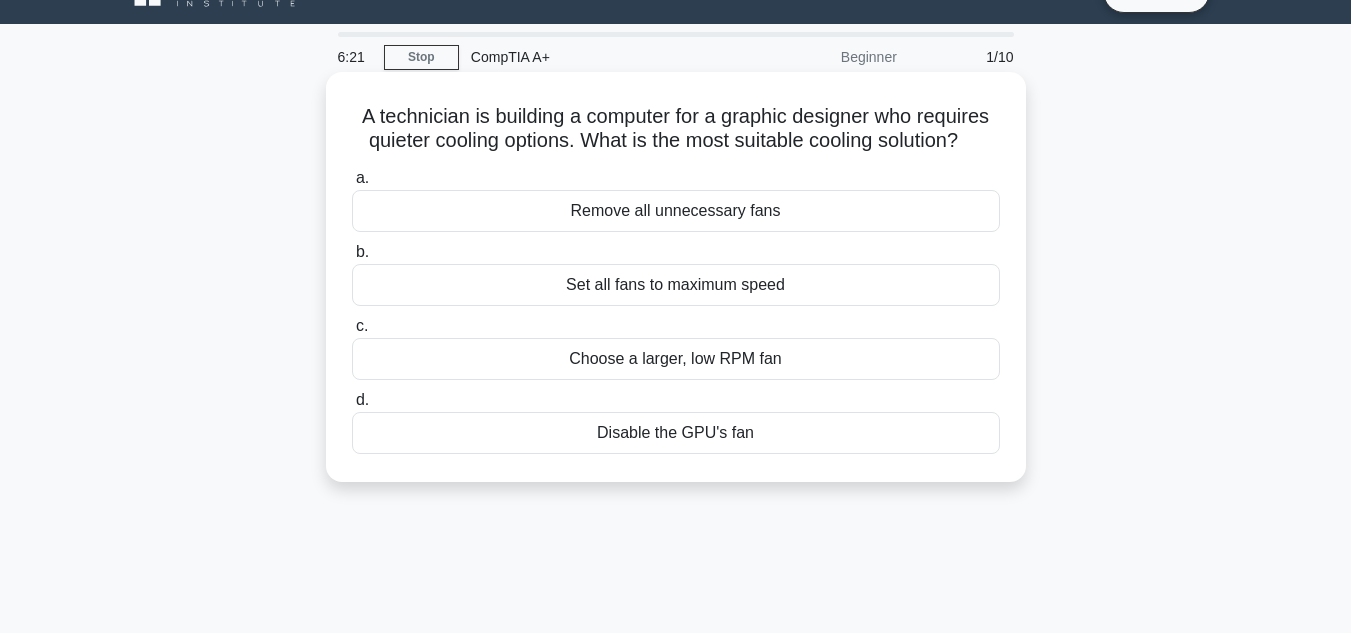 click on "d.
Disable the GPU's fan" at bounding box center (676, 421) 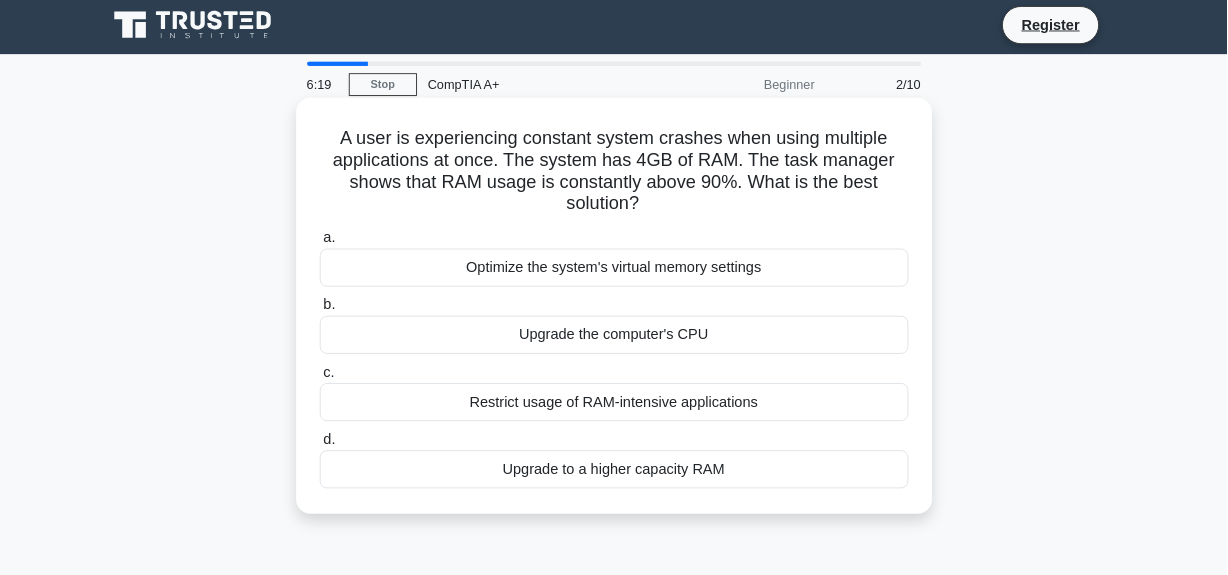 scroll, scrollTop: 0, scrollLeft: 0, axis: both 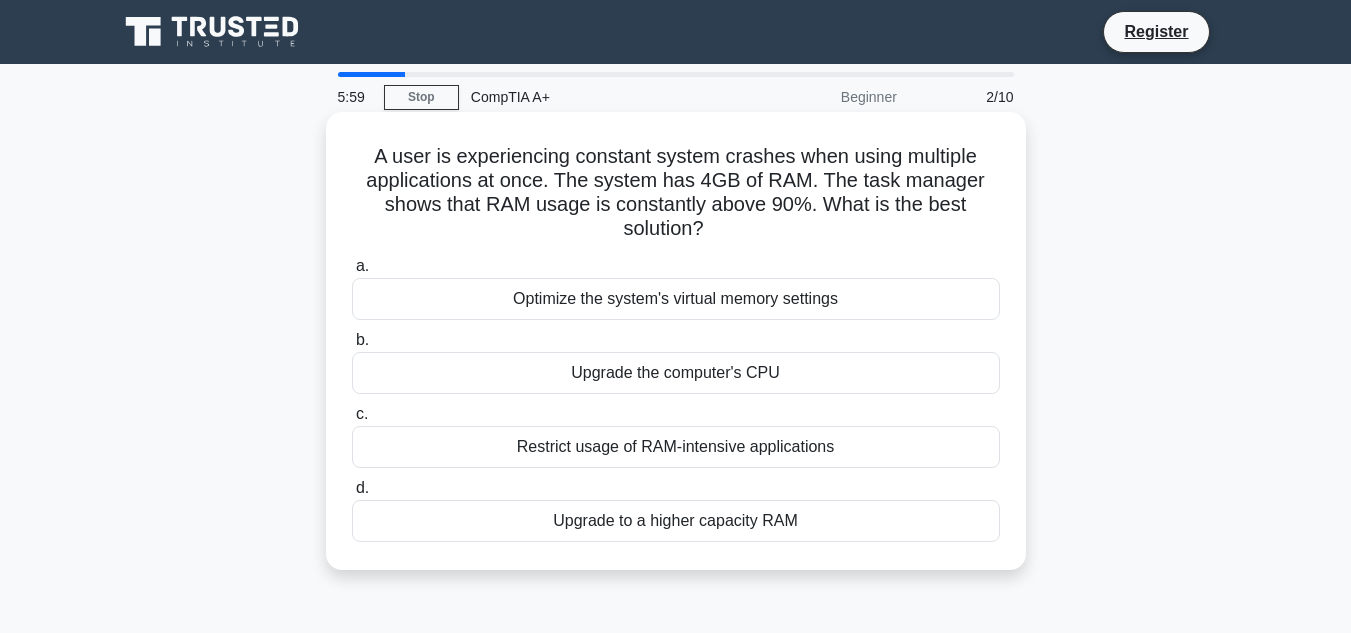 click on "Upgrade to a higher capacity RAM" at bounding box center (676, 521) 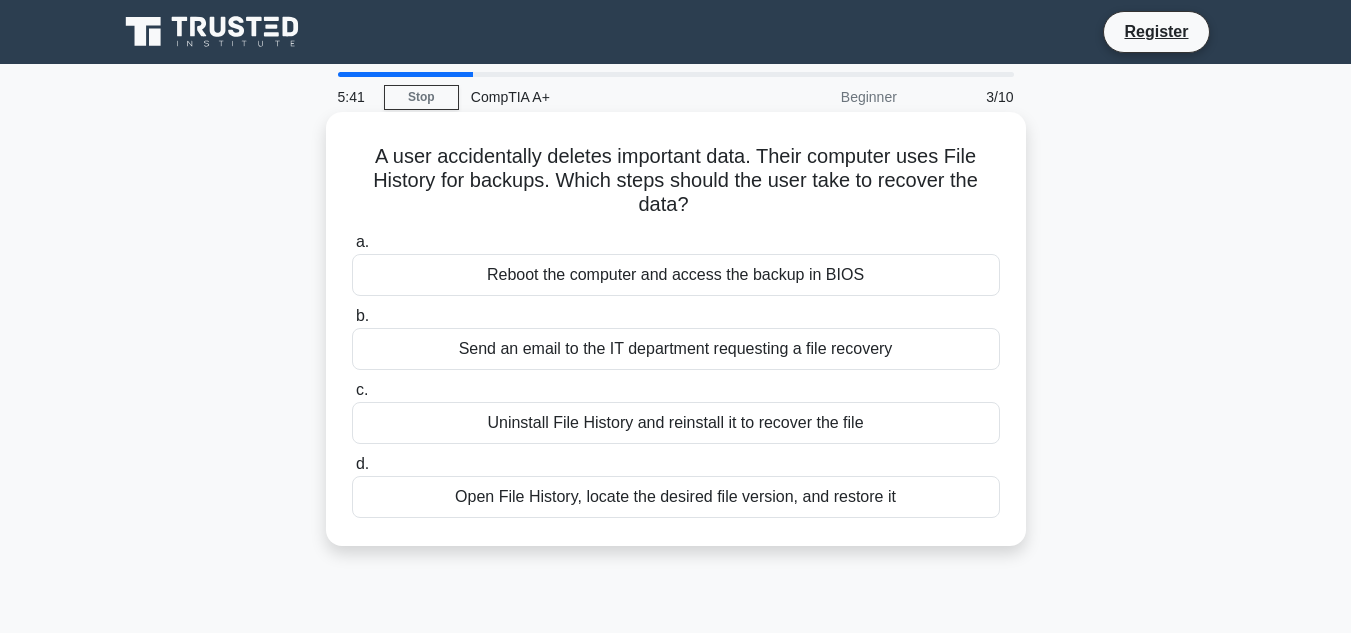click on "Open File History, locate the desired file version, and restore it" at bounding box center (676, 497) 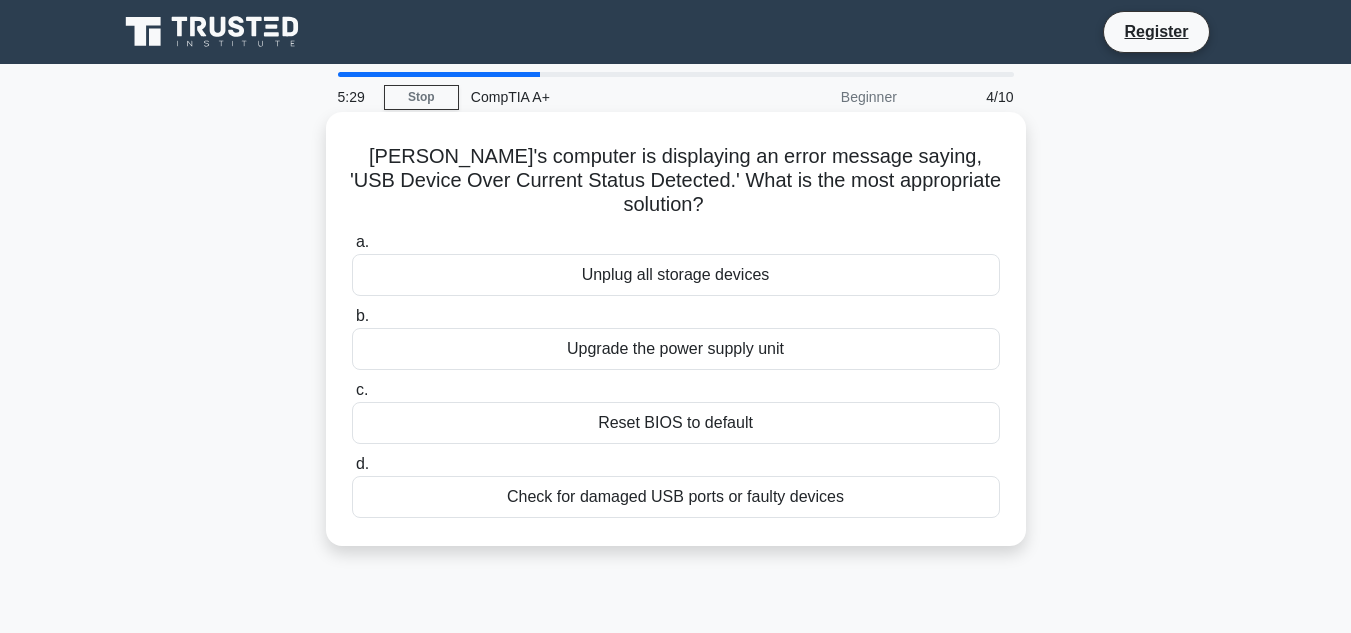 click on "Unplug all storage devices" at bounding box center [676, 275] 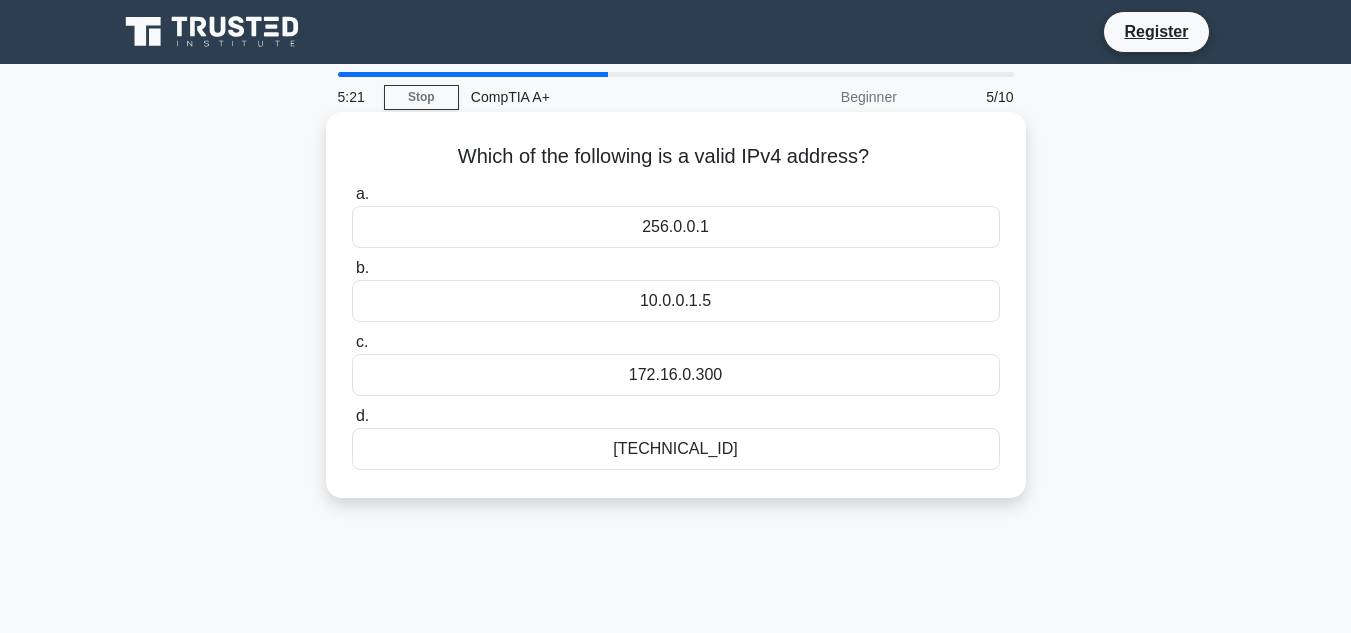 click on "10.0.0.1.5" at bounding box center (676, 301) 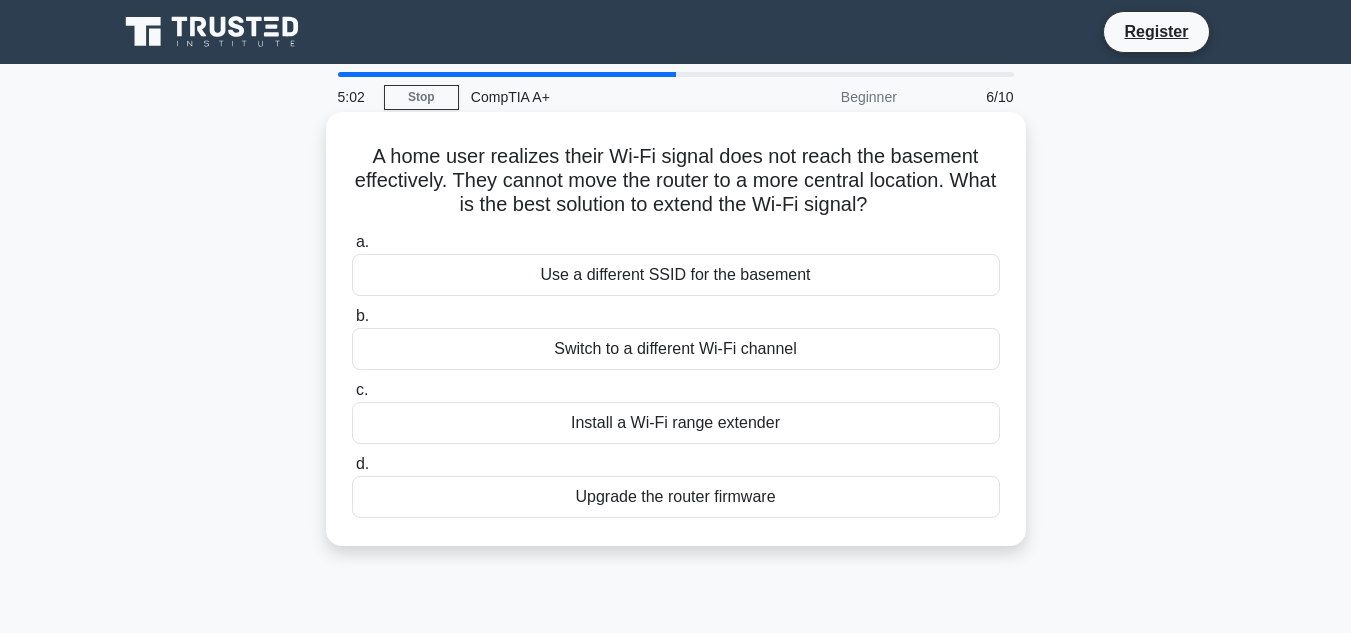 click on "Upgrade the router firmware" at bounding box center (676, 497) 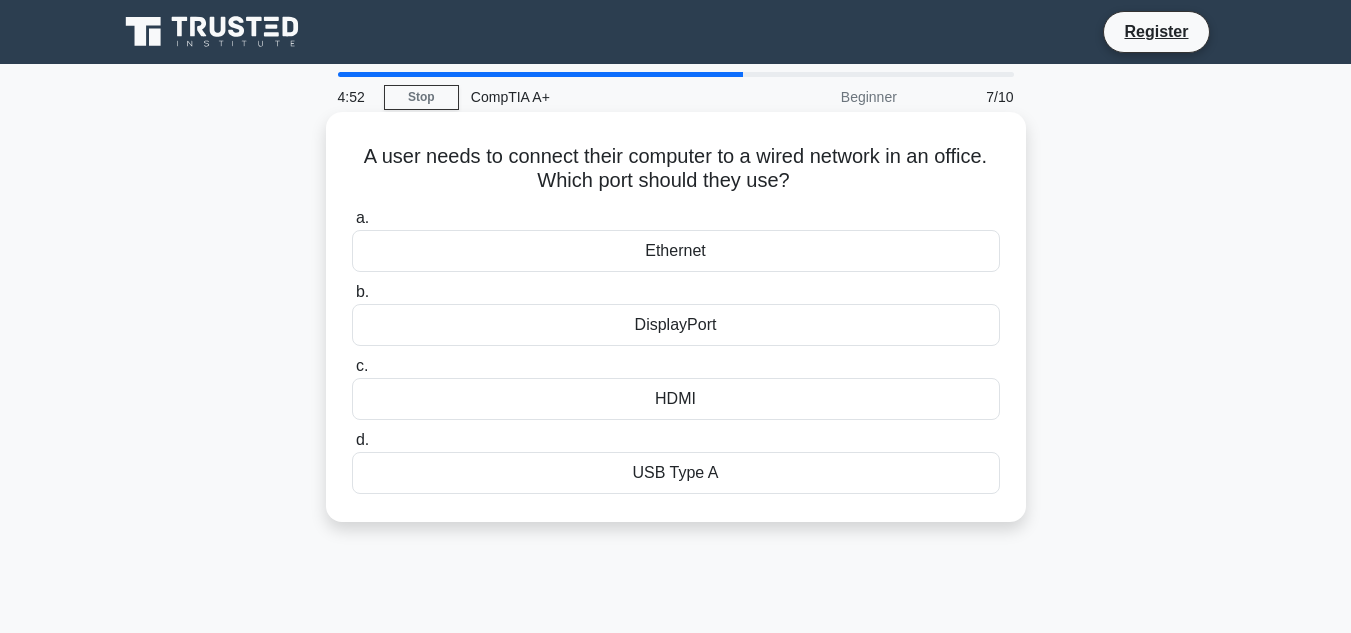 click on "Ethernet" at bounding box center [676, 251] 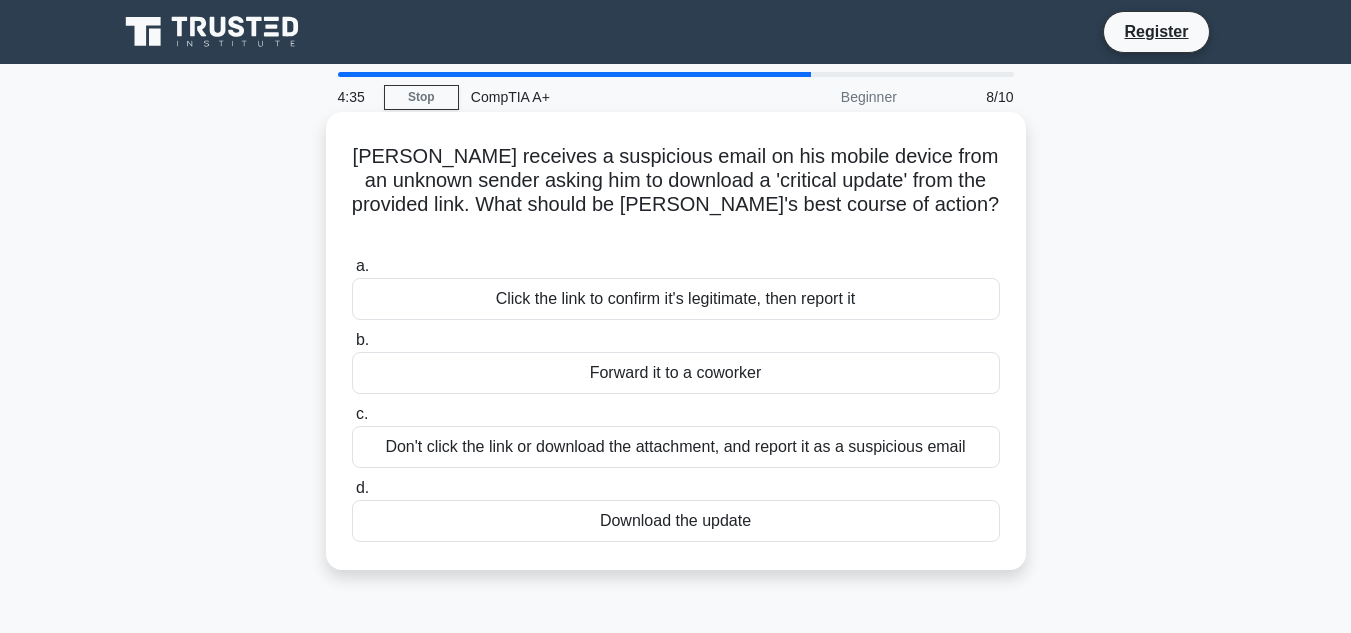 drag, startPoint x: 871, startPoint y: 429, endPoint x: 807, endPoint y: 427, distance: 64.03124 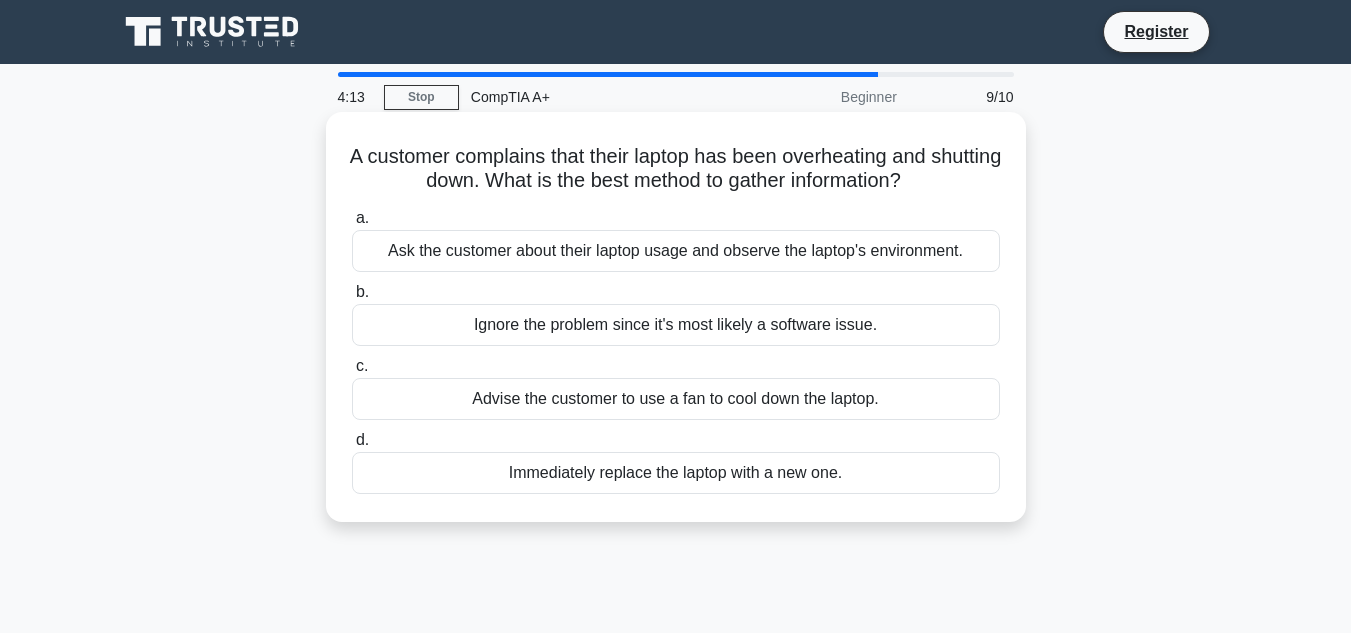 click on "Advise the customer to use a fan to cool down the laptop." at bounding box center (676, 399) 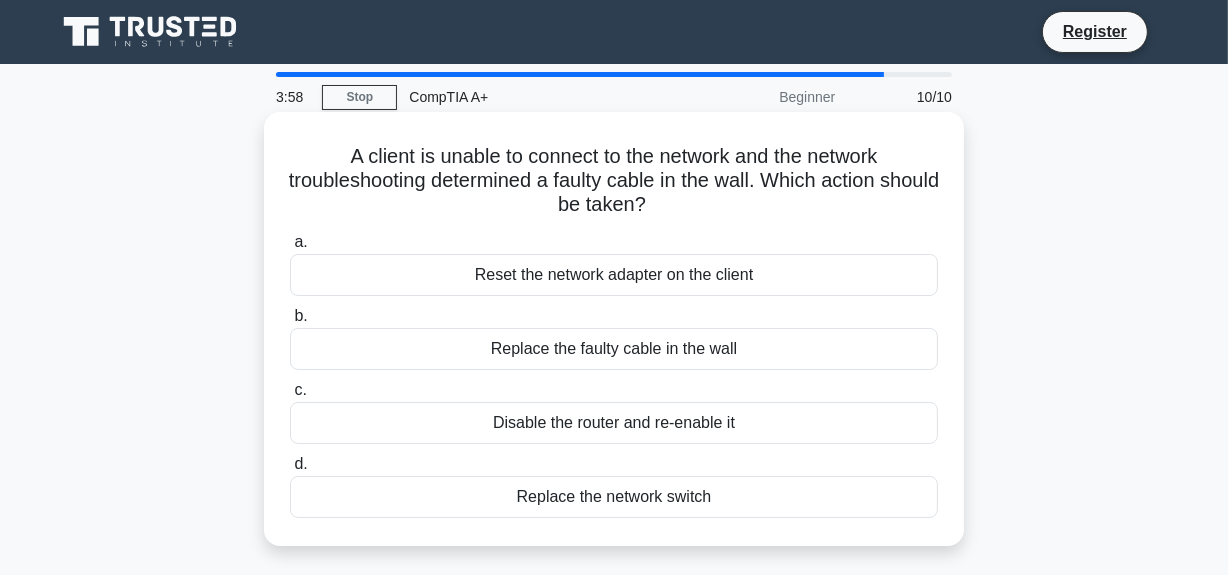 click on "Replace the faulty cable in the wall" at bounding box center [614, 349] 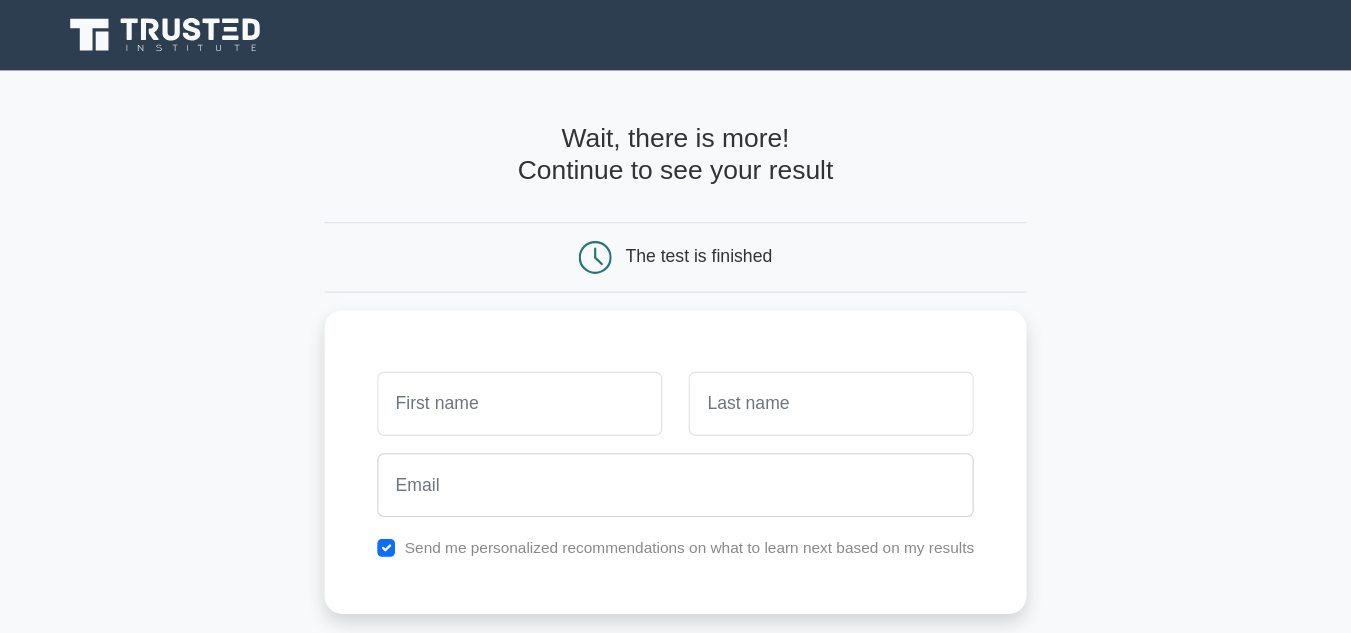 scroll, scrollTop: 0, scrollLeft: 0, axis: both 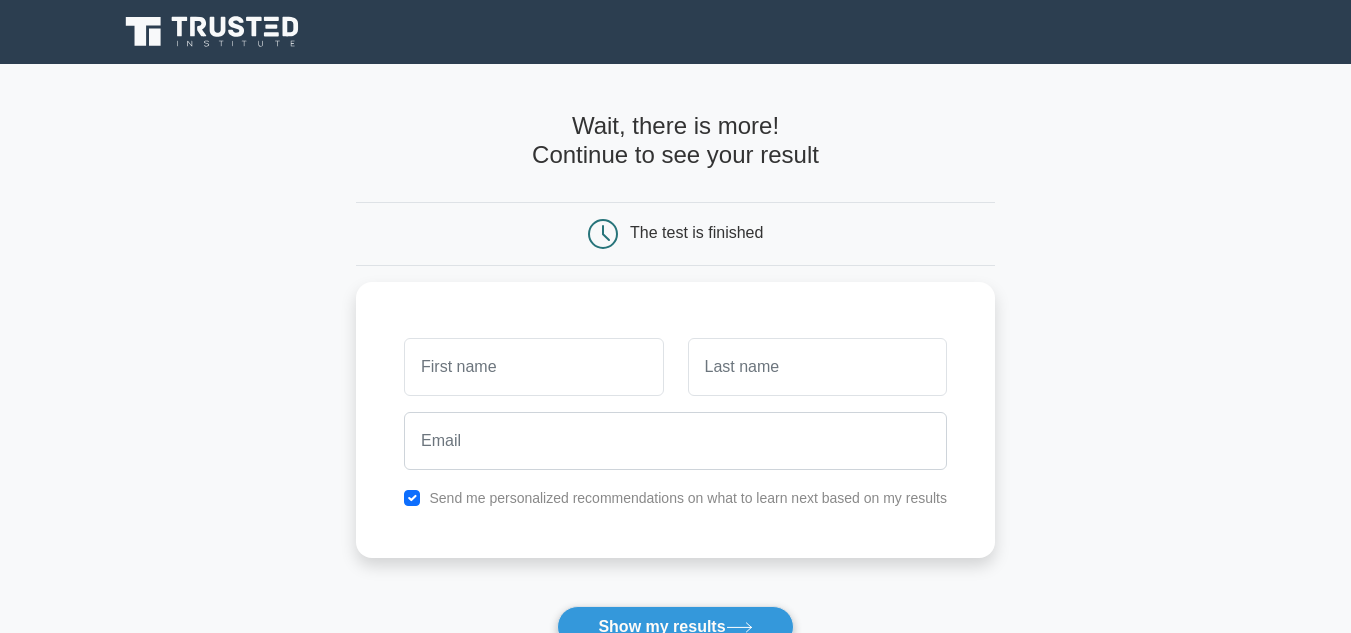 click on "Wait, there is more! Continue to see your result
The test is finished
and the" at bounding box center (675, 424) 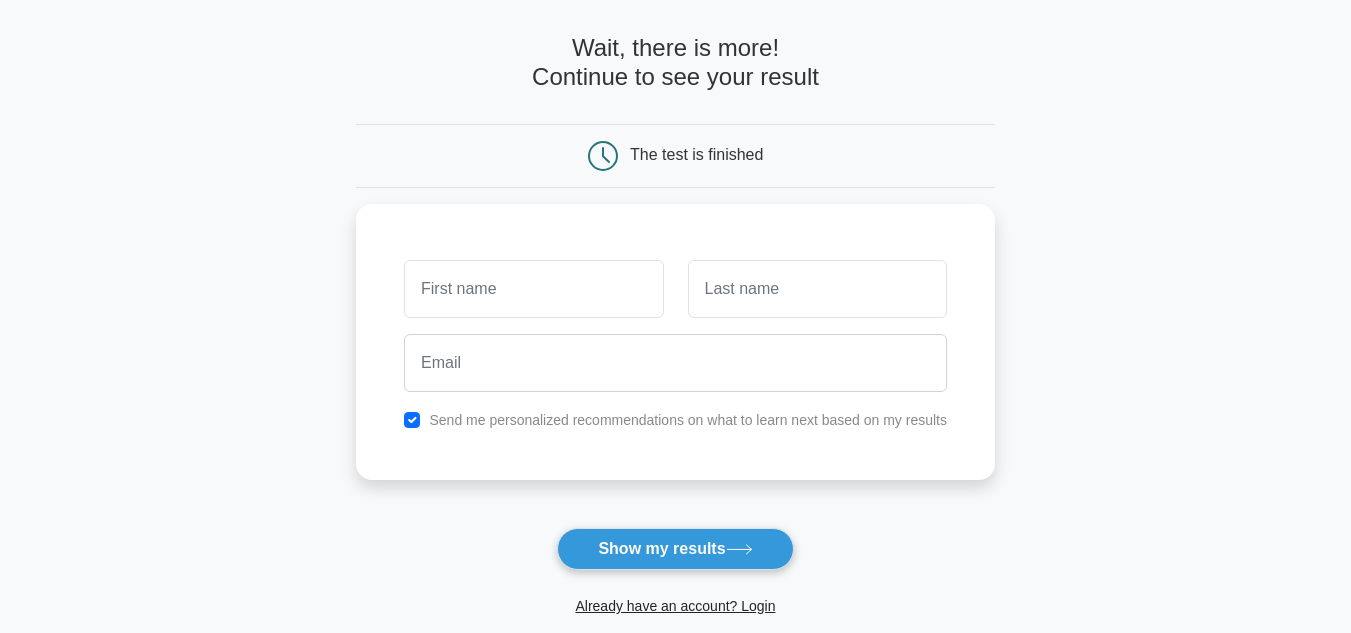 scroll, scrollTop: 80, scrollLeft: 0, axis: vertical 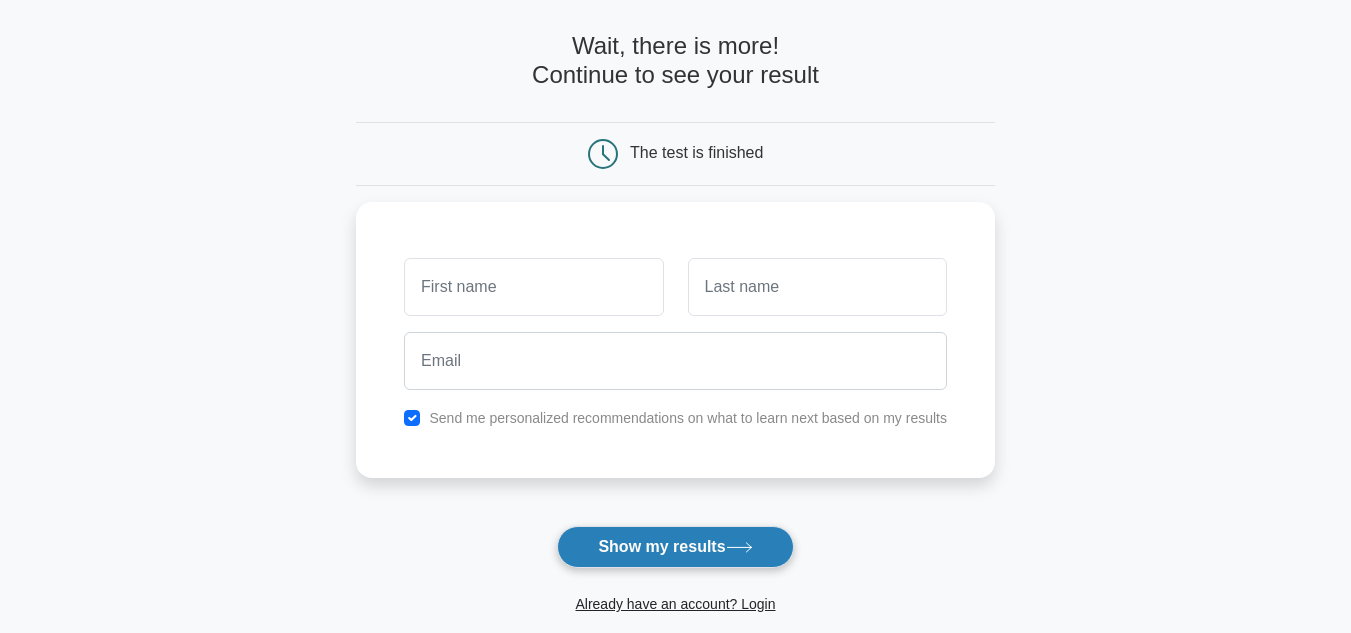 click on "Show my results" at bounding box center [675, 547] 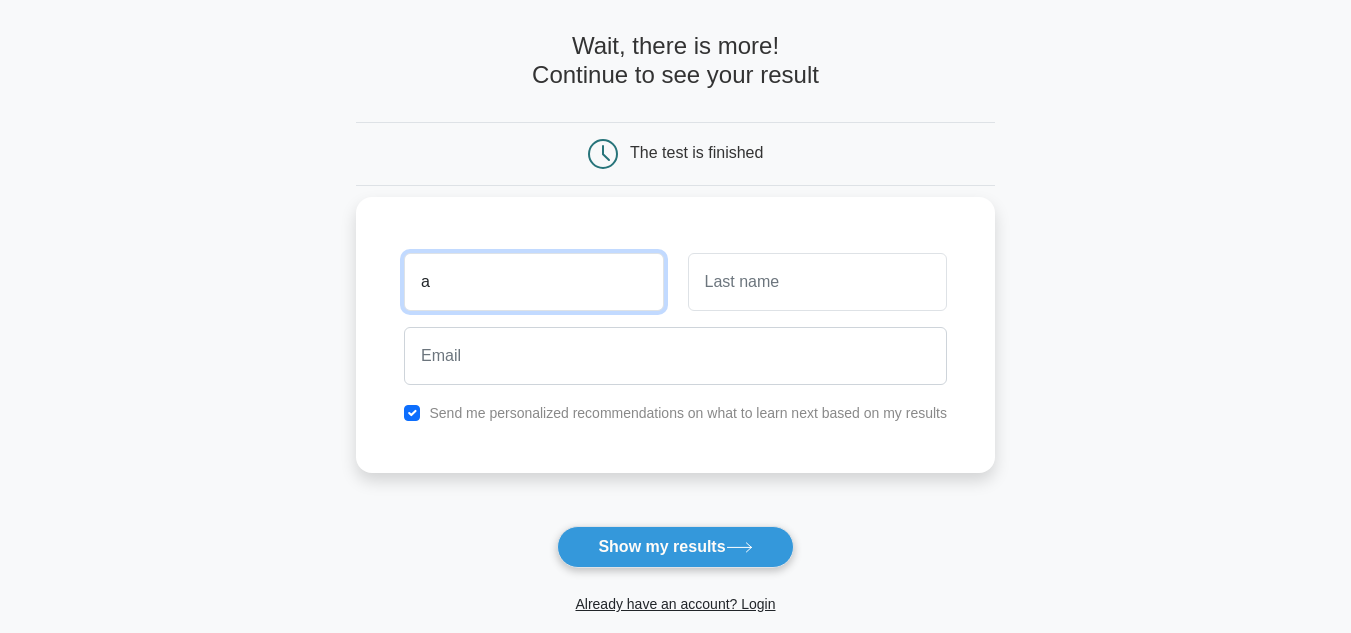 type on "a" 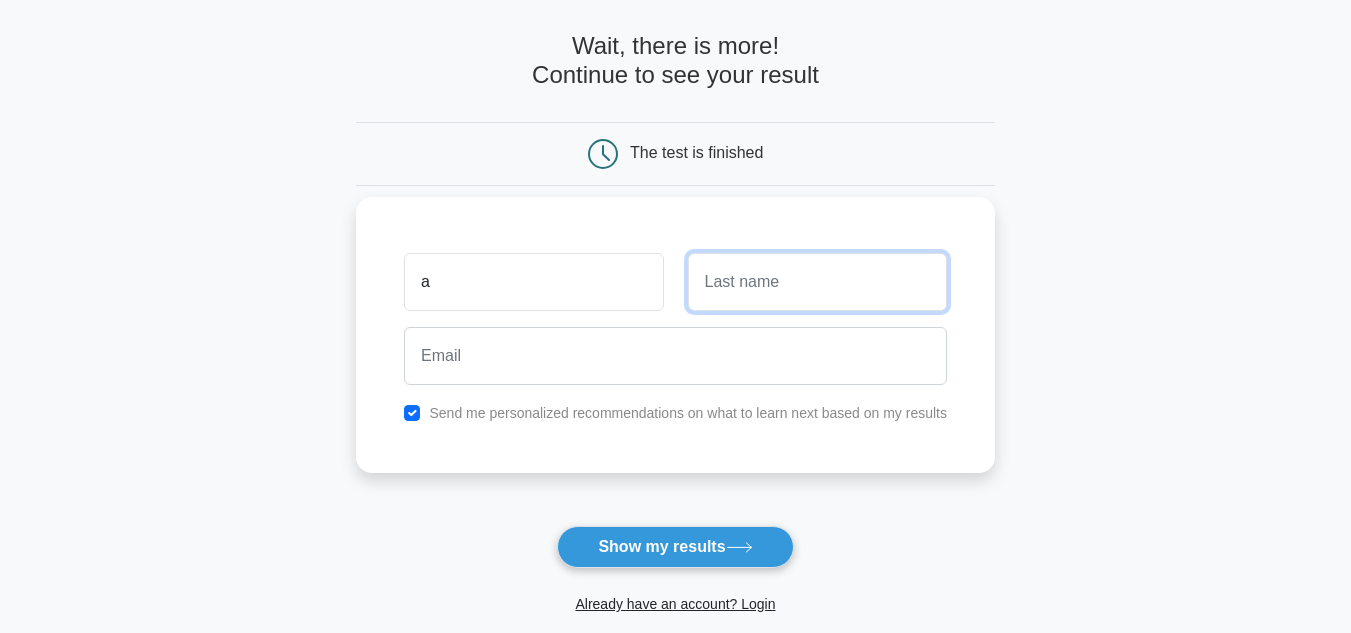 click at bounding box center [817, 282] 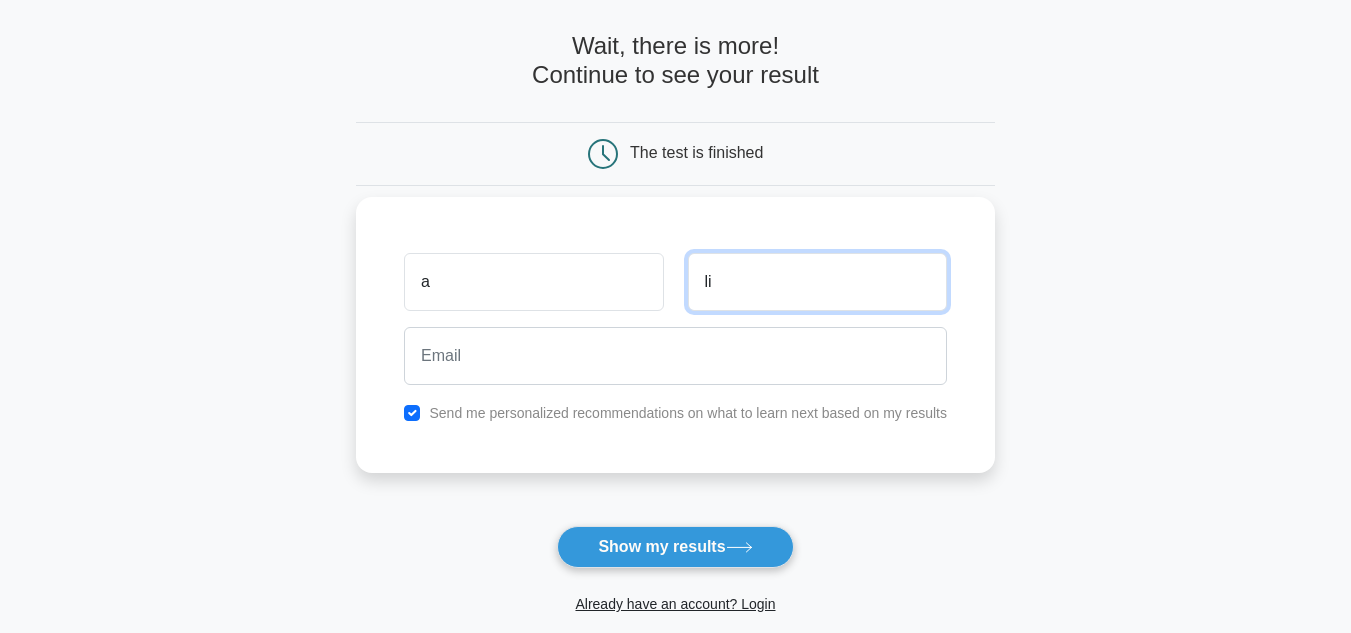 type on "l" 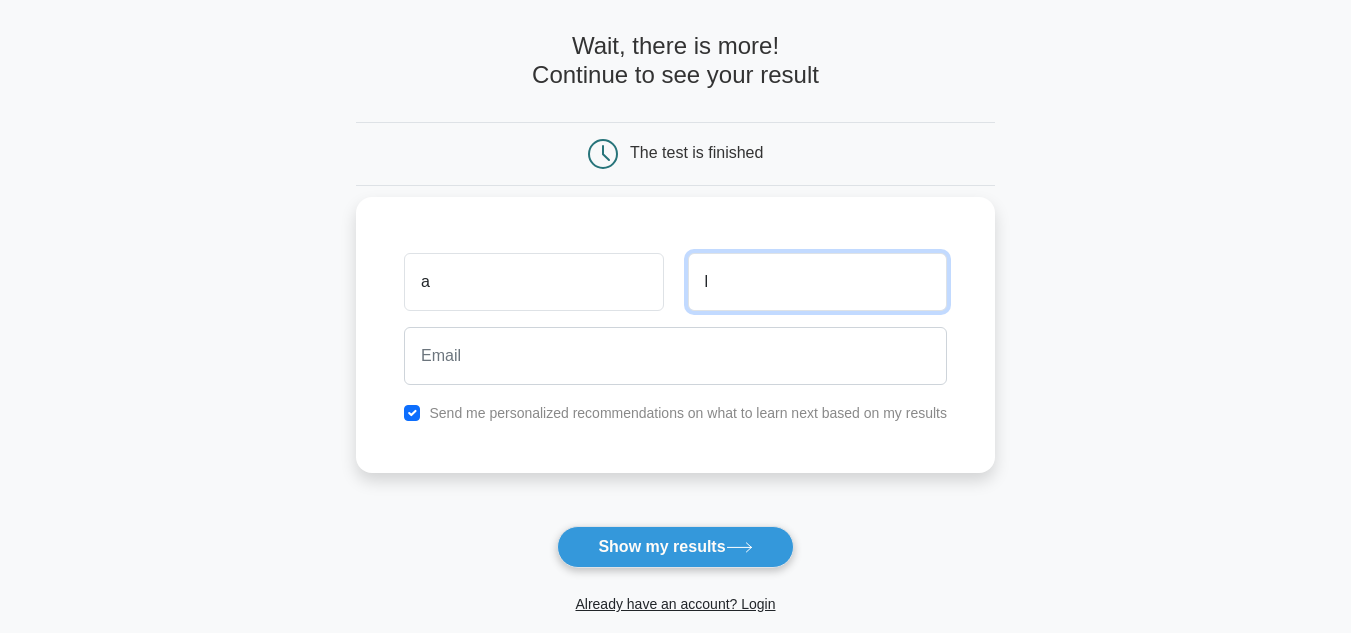 type 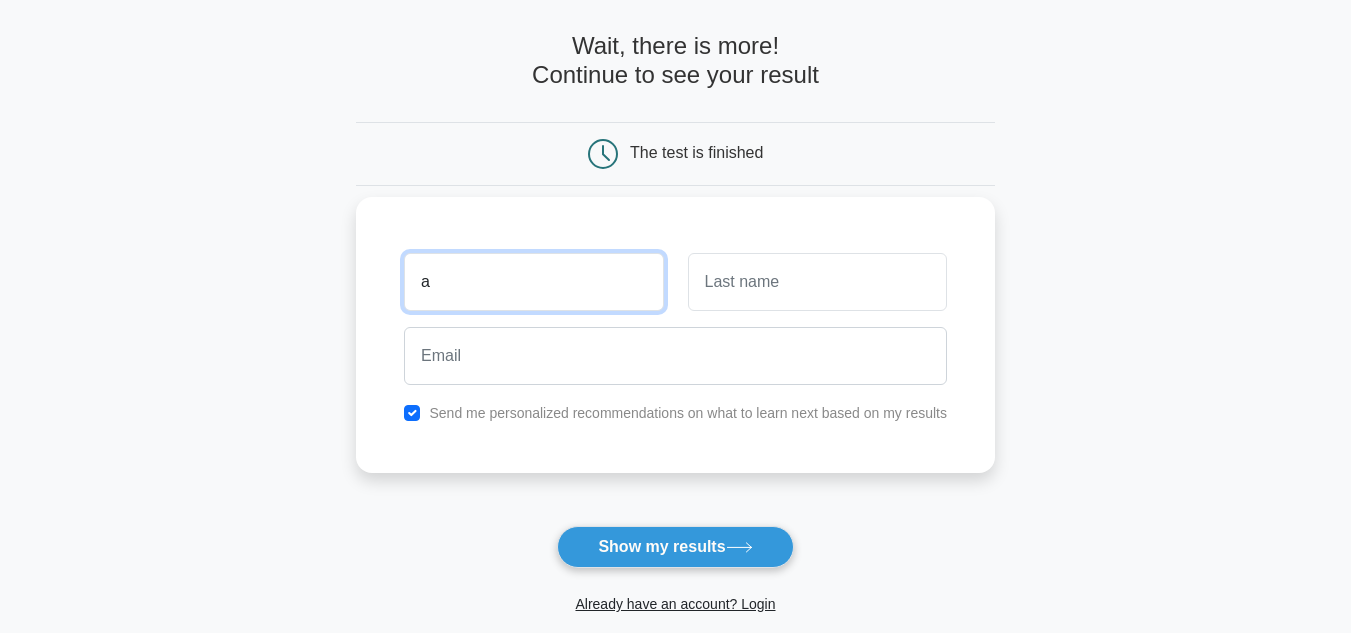click on "a" at bounding box center [533, 282] 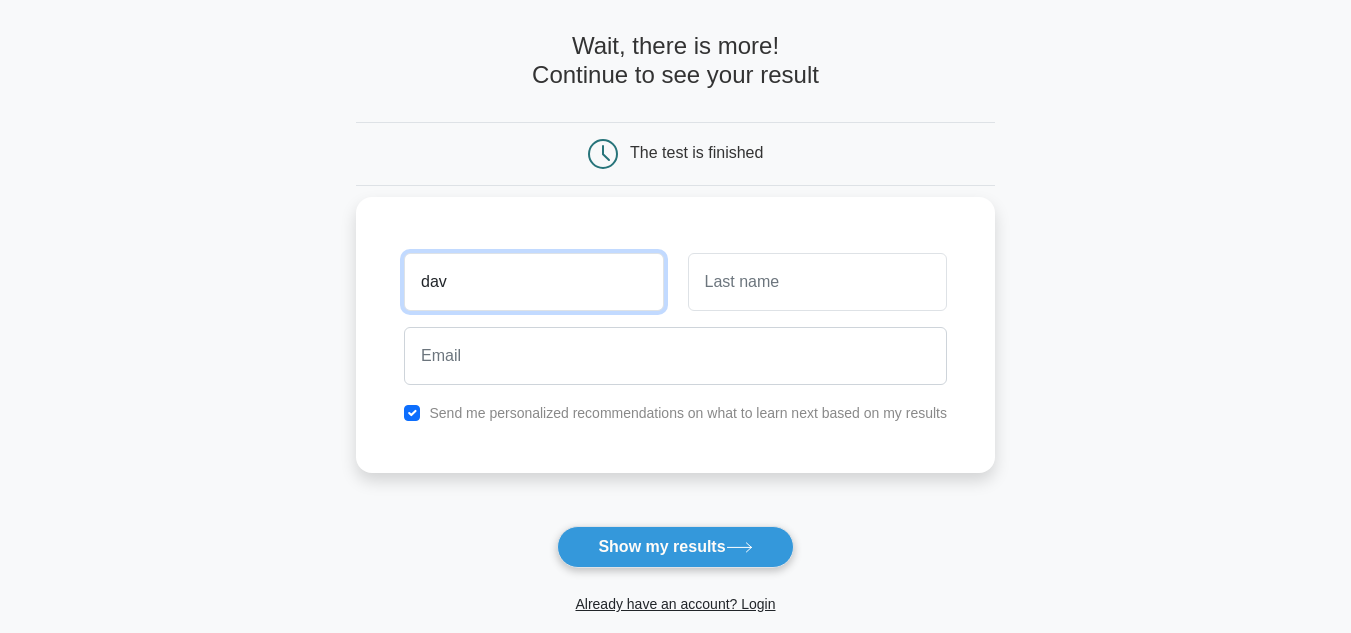 type on "dav" 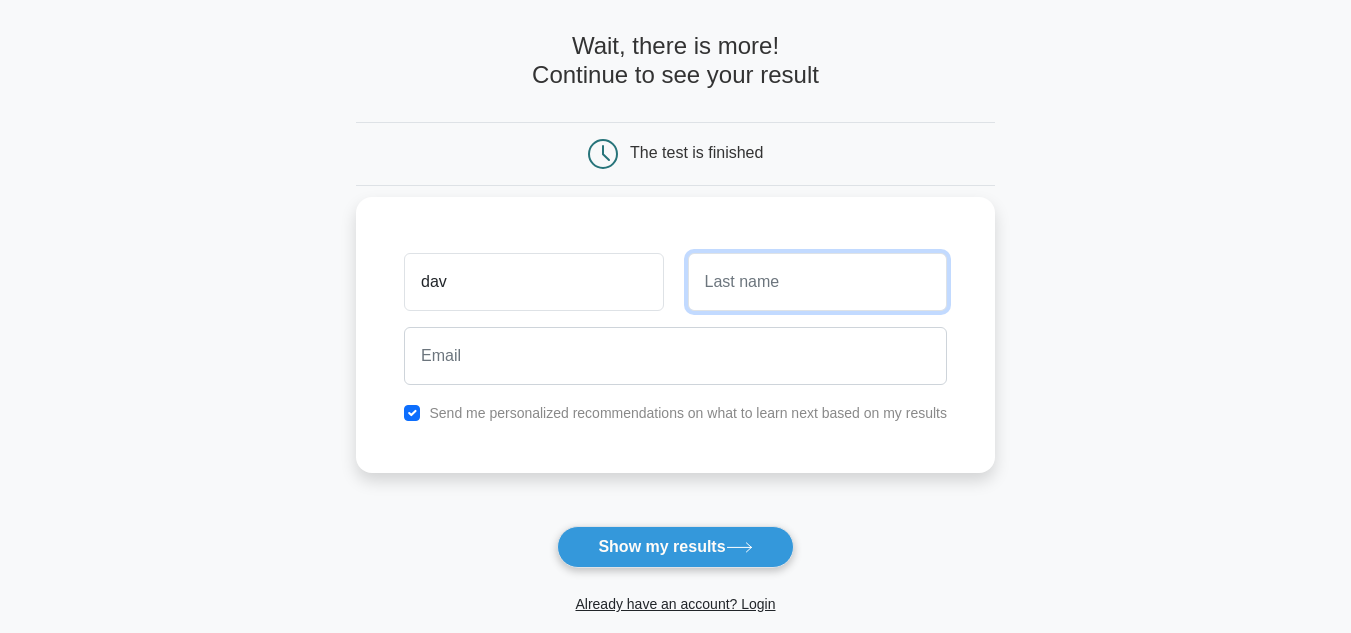 click at bounding box center (817, 282) 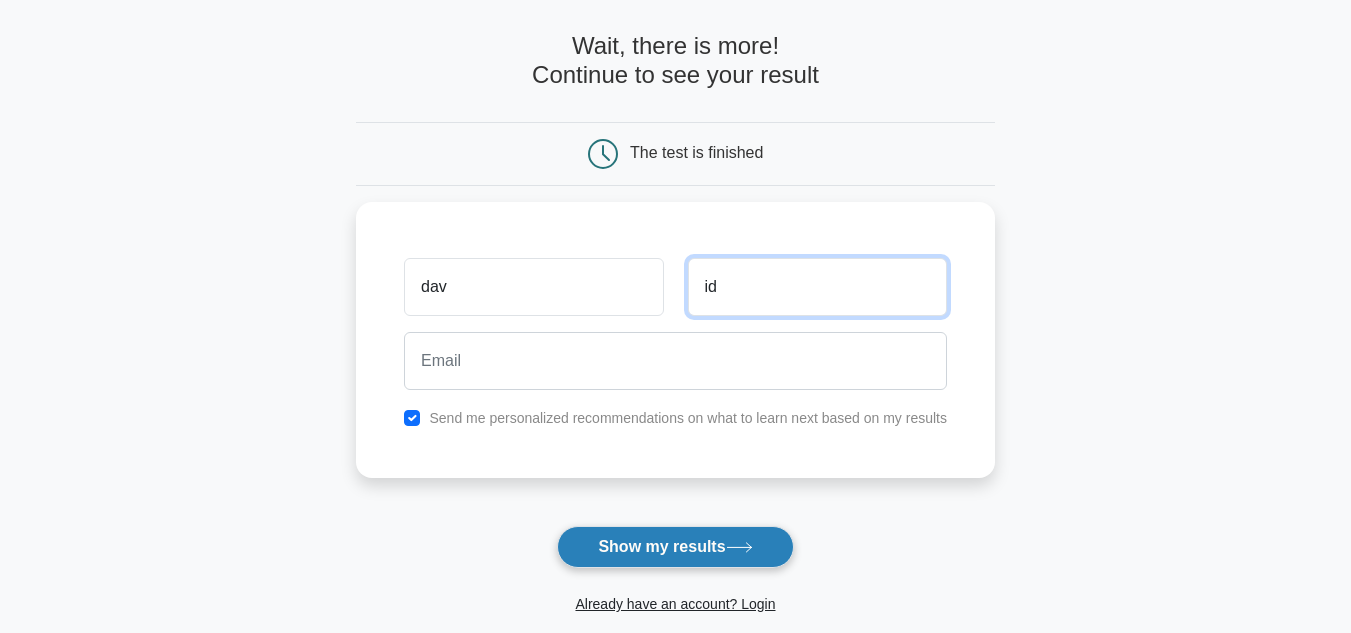 type on "id" 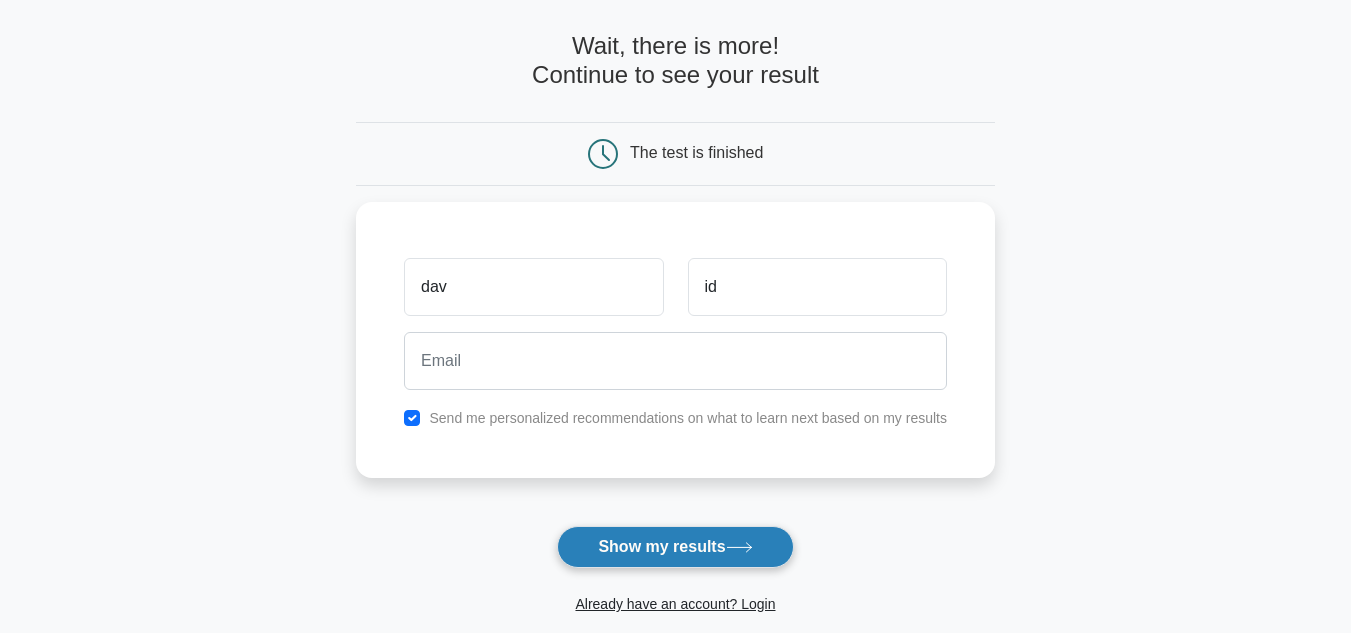 click on "Show my results" at bounding box center [675, 547] 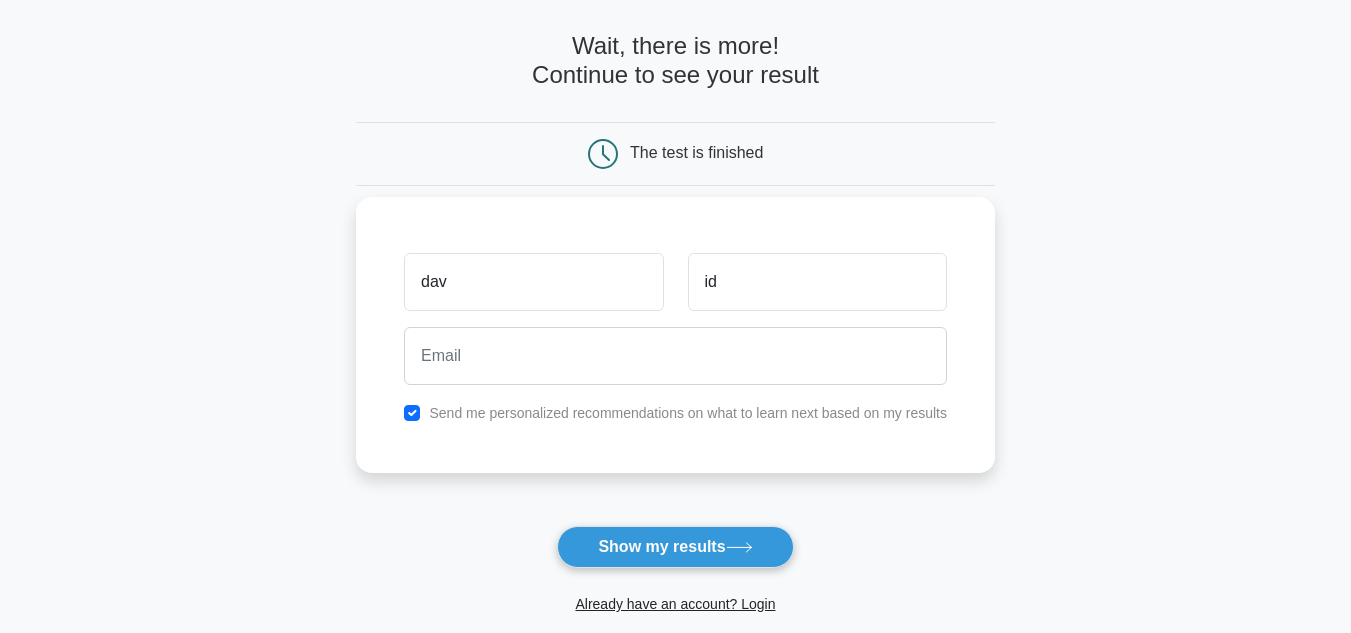 click on "Send me personalized recommendations on what to learn next based on my results" at bounding box center (688, 413) 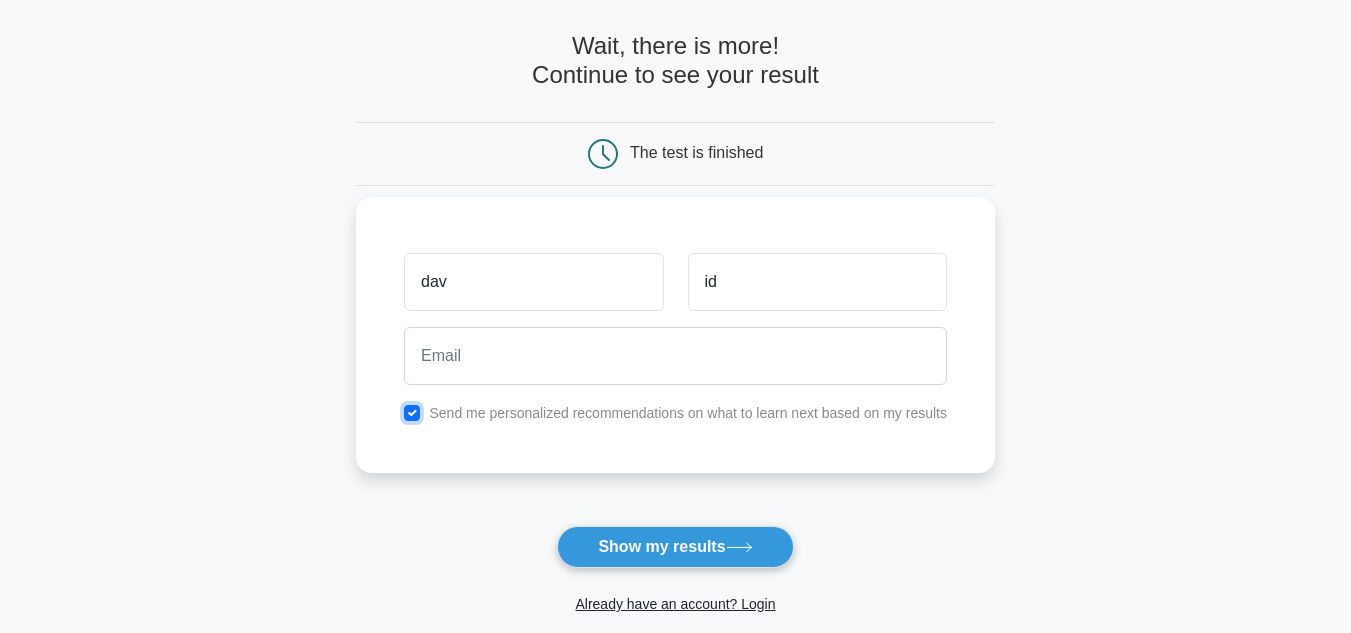 click at bounding box center (412, 413) 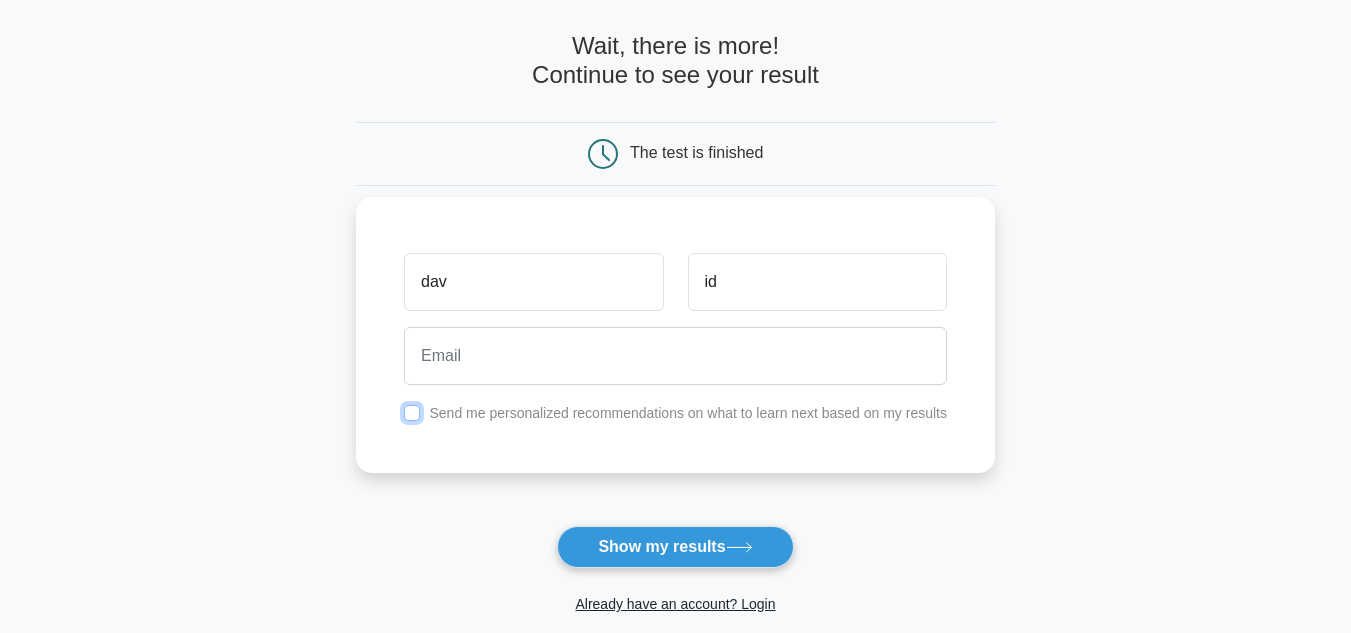 click at bounding box center (412, 413) 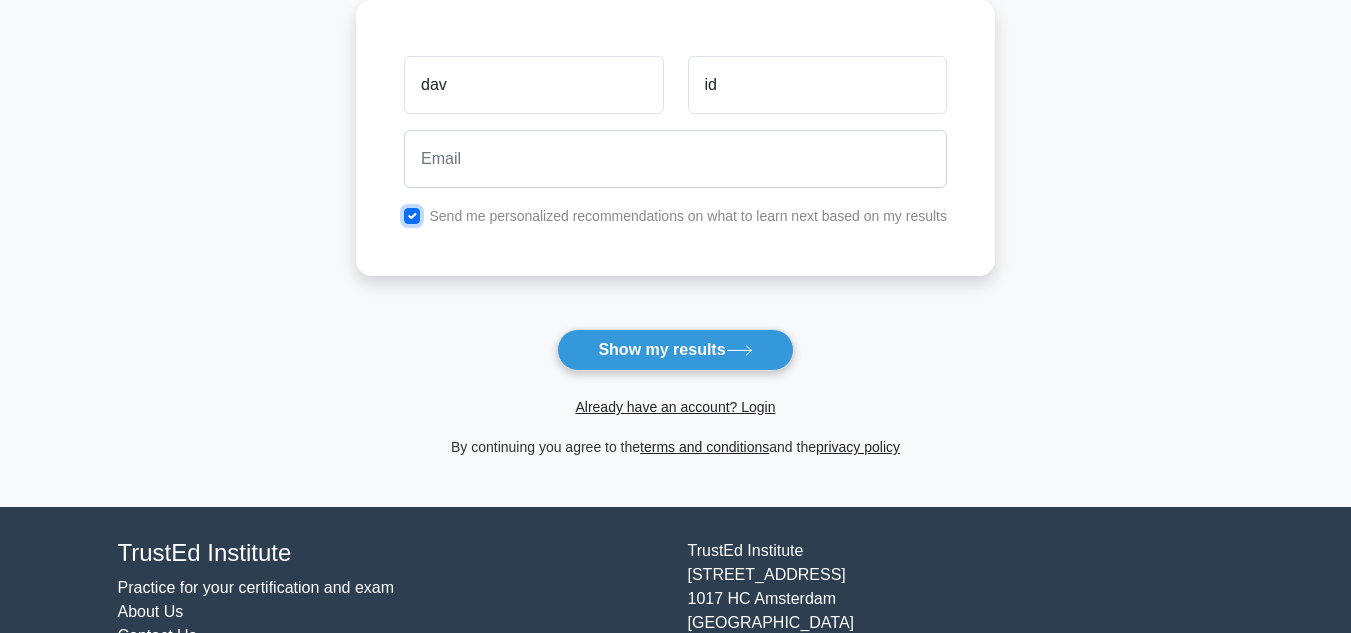 scroll, scrollTop: 93, scrollLeft: 0, axis: vertical 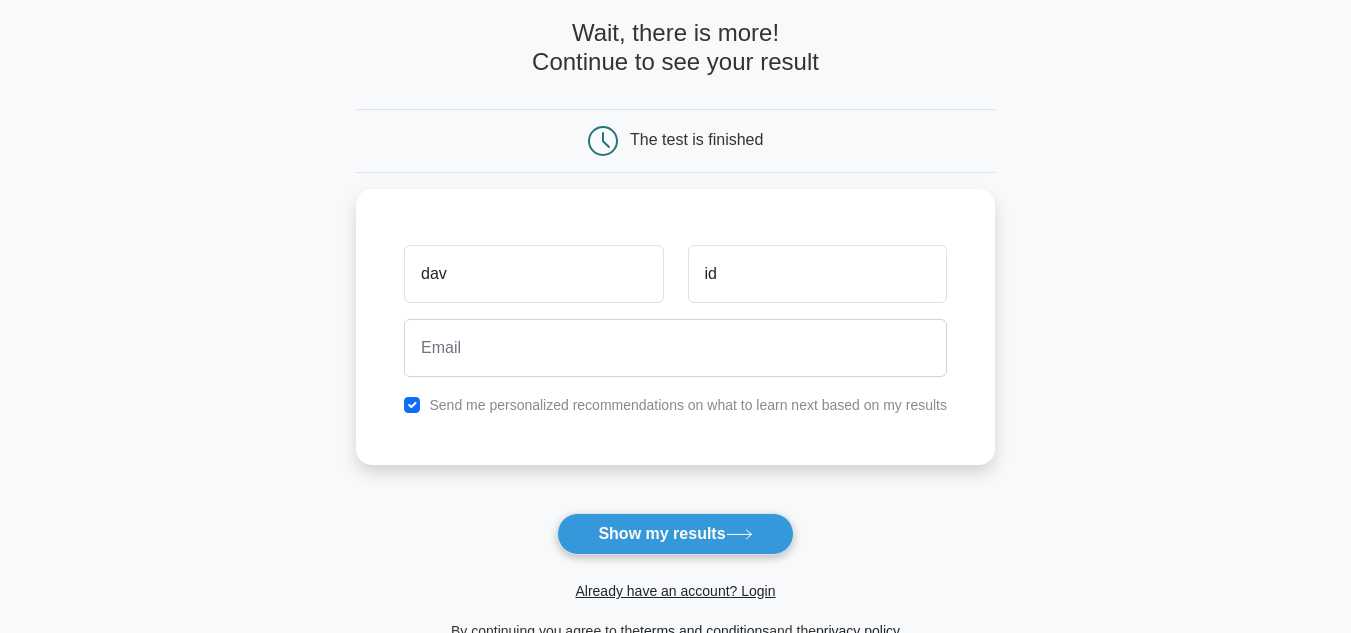 click on "Wait, there is more! Continue to see your result
The test is finished
dav id" at bounding box center [675, 331] 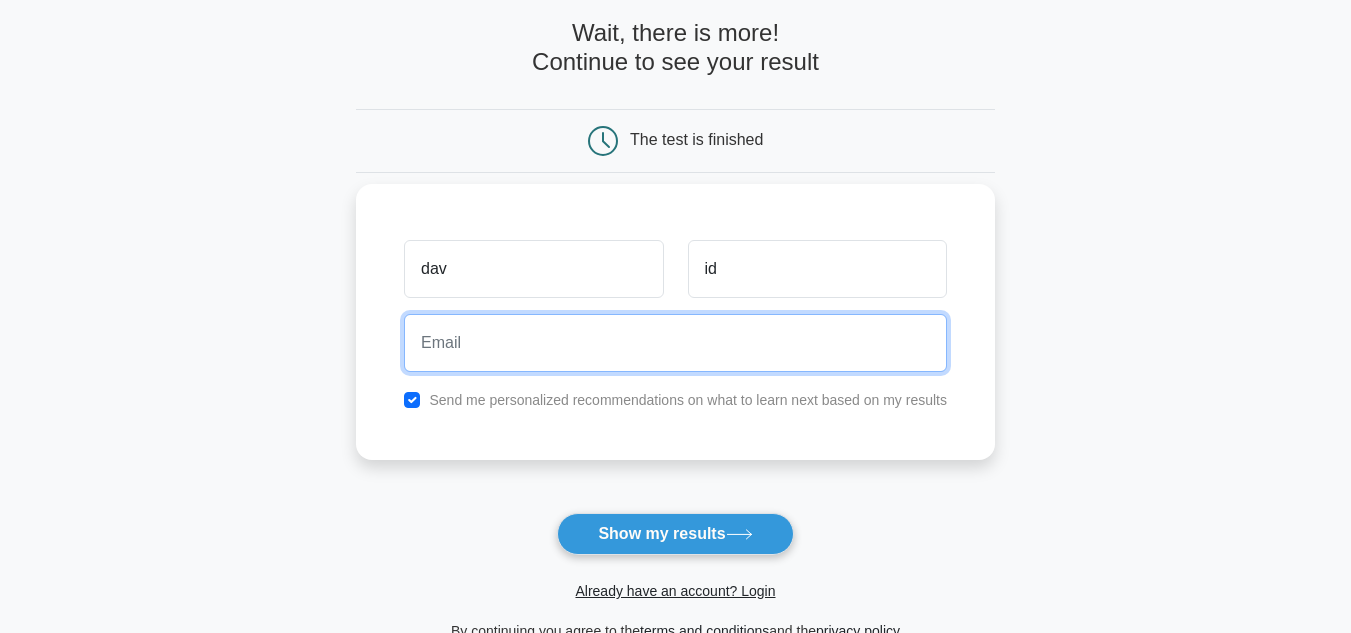 click at bounding box center (675, 343) 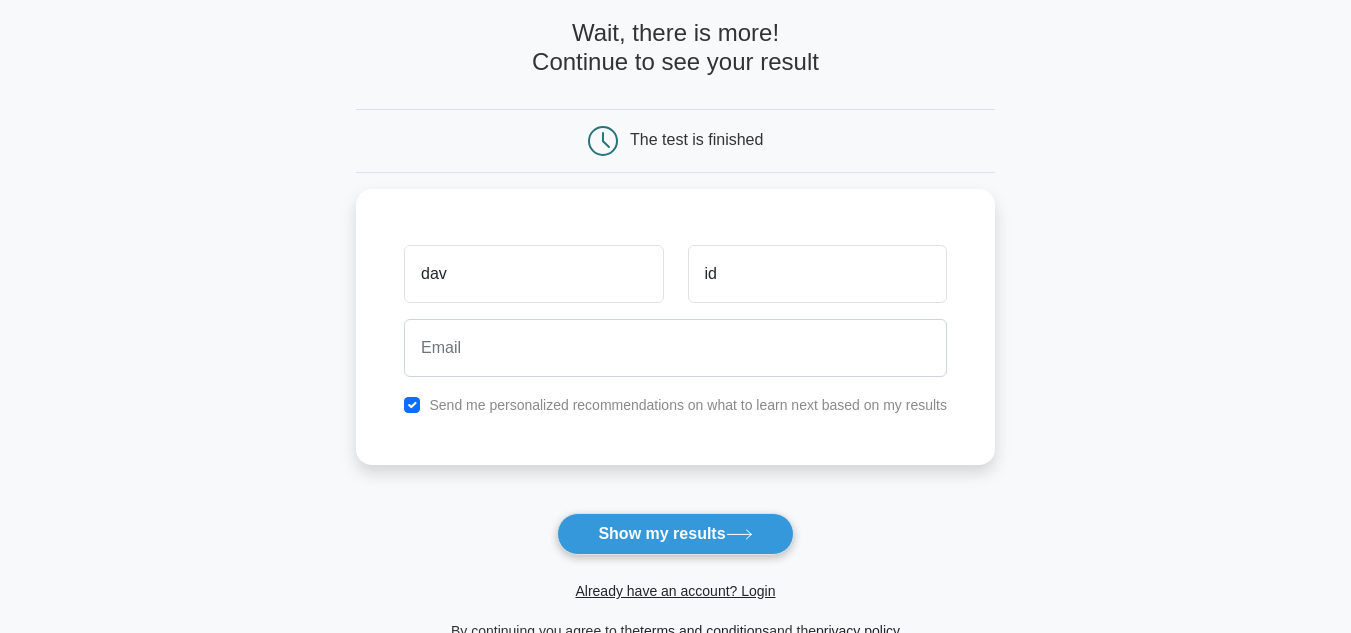 click on "Wait, there is more! Continue to see your result
The test is finished
dav id" at bounding box center (675, 331) 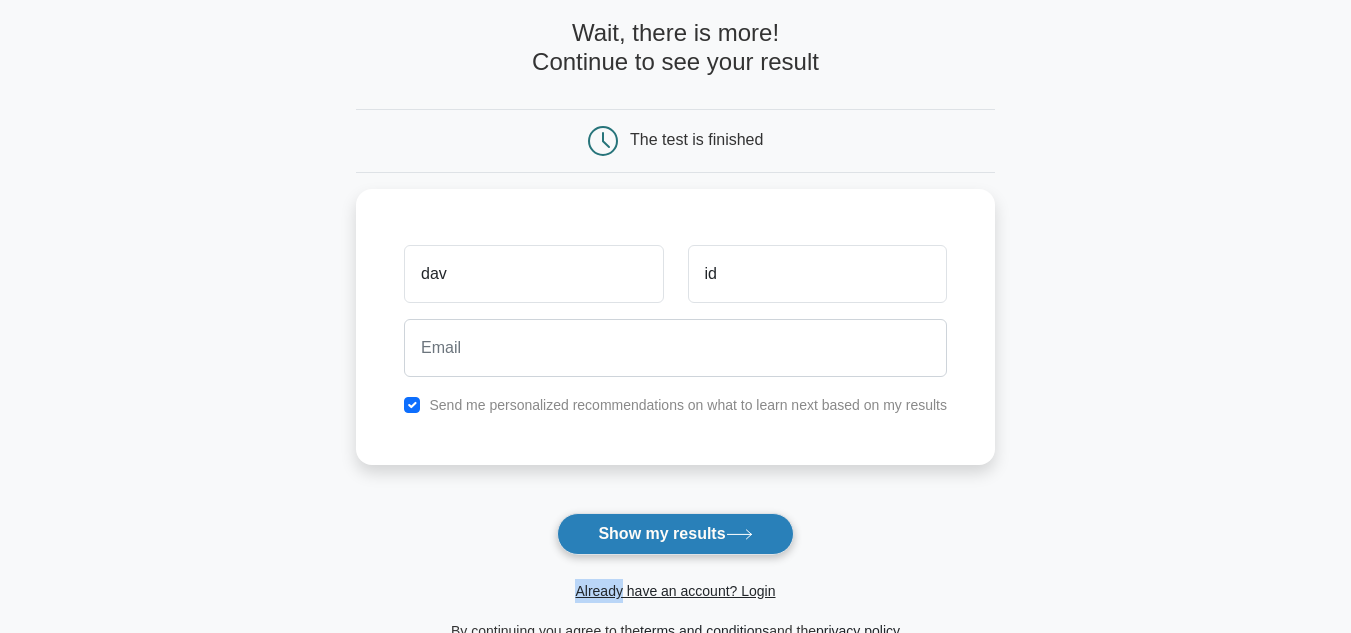 click on "Show my results" at bounding box center [675, 534] 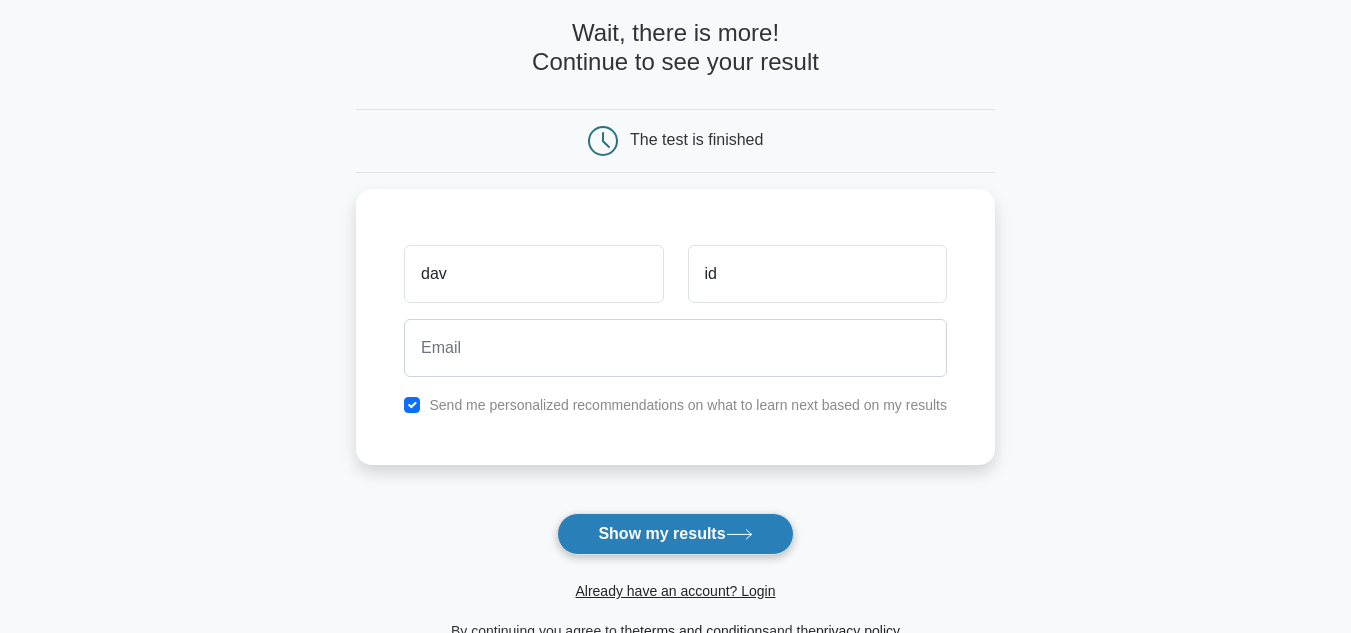 click on "Show my results" at bounding box center (675, 534) 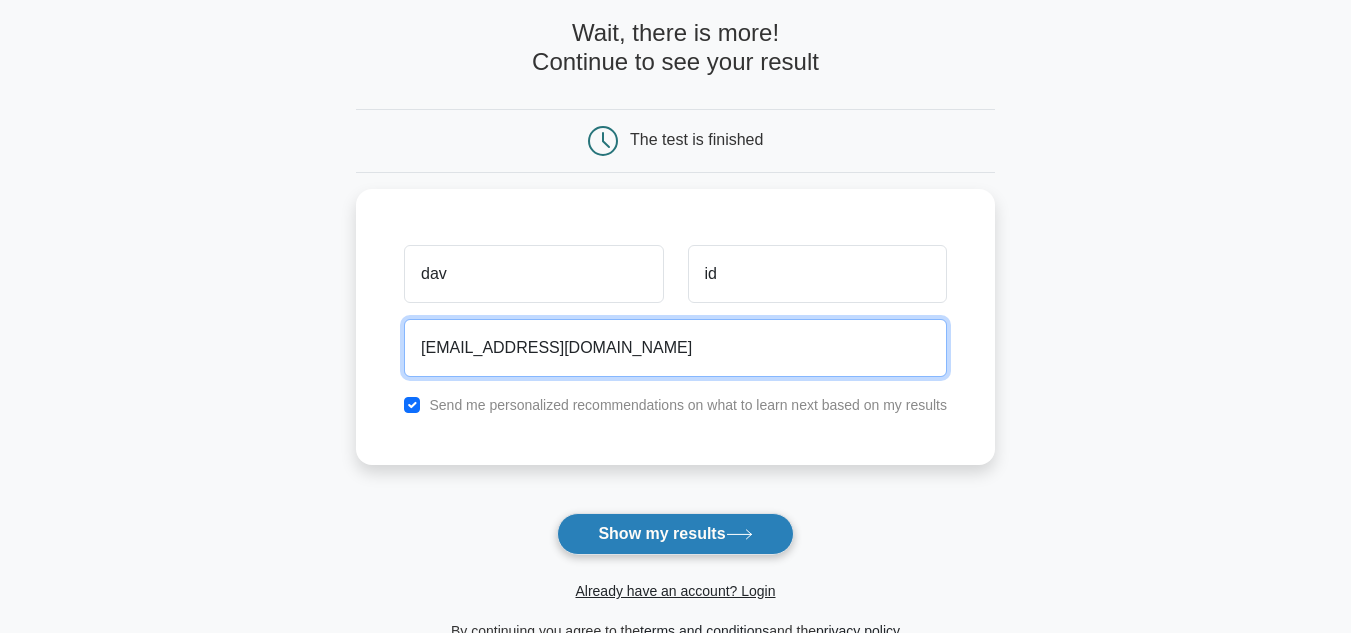 type on "adeajayibus@yahoo.com" 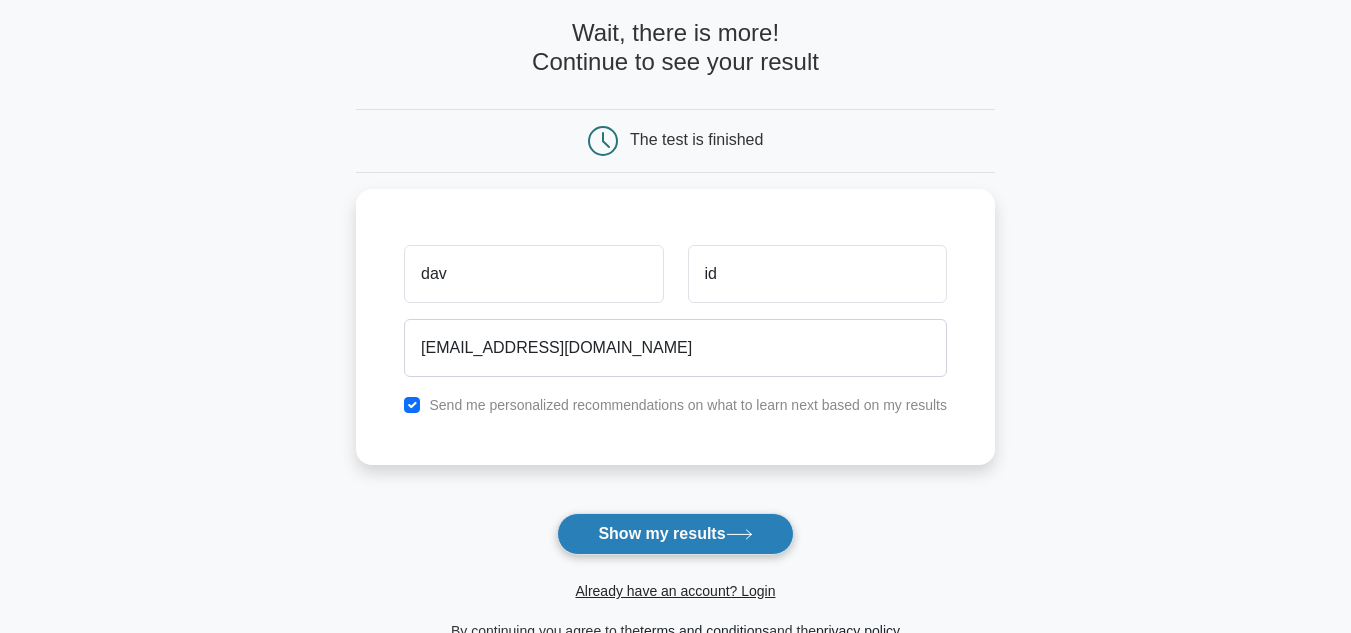 click on "Show my results" at bounding box center [675, 534] 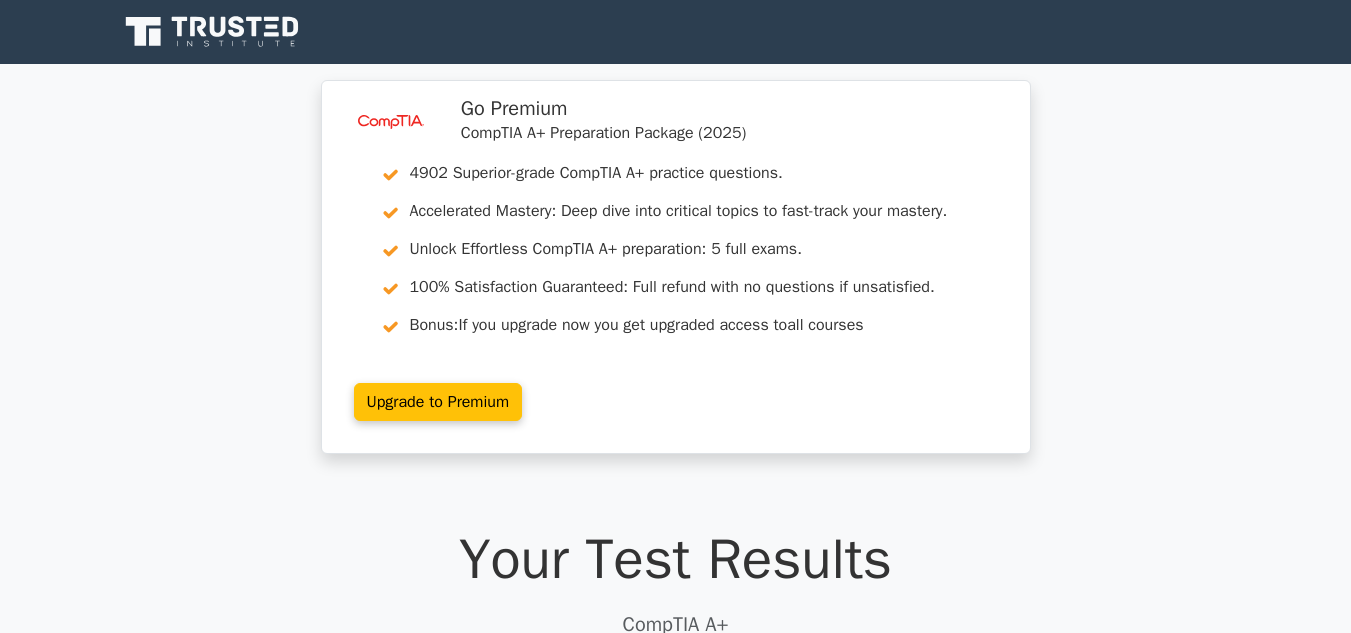 scroll, scrollTop: 0, scrollLeft: 0, axis: both 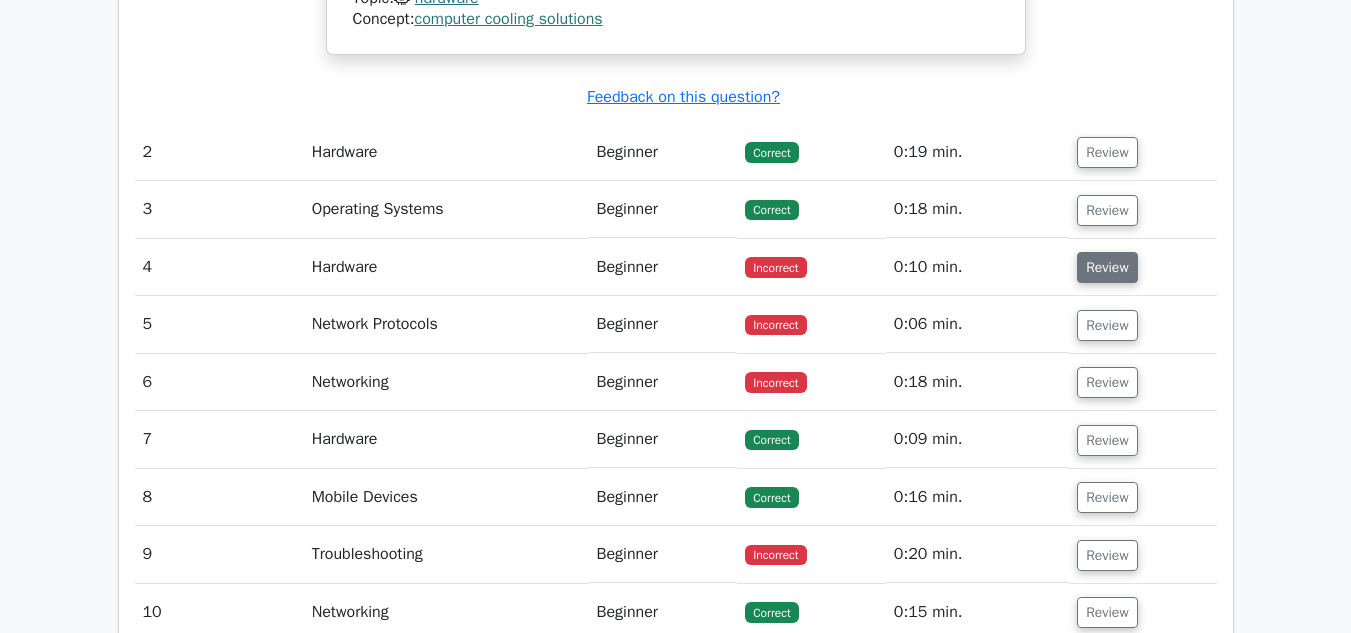 click on "Review" at bounding box center [1107, 267] 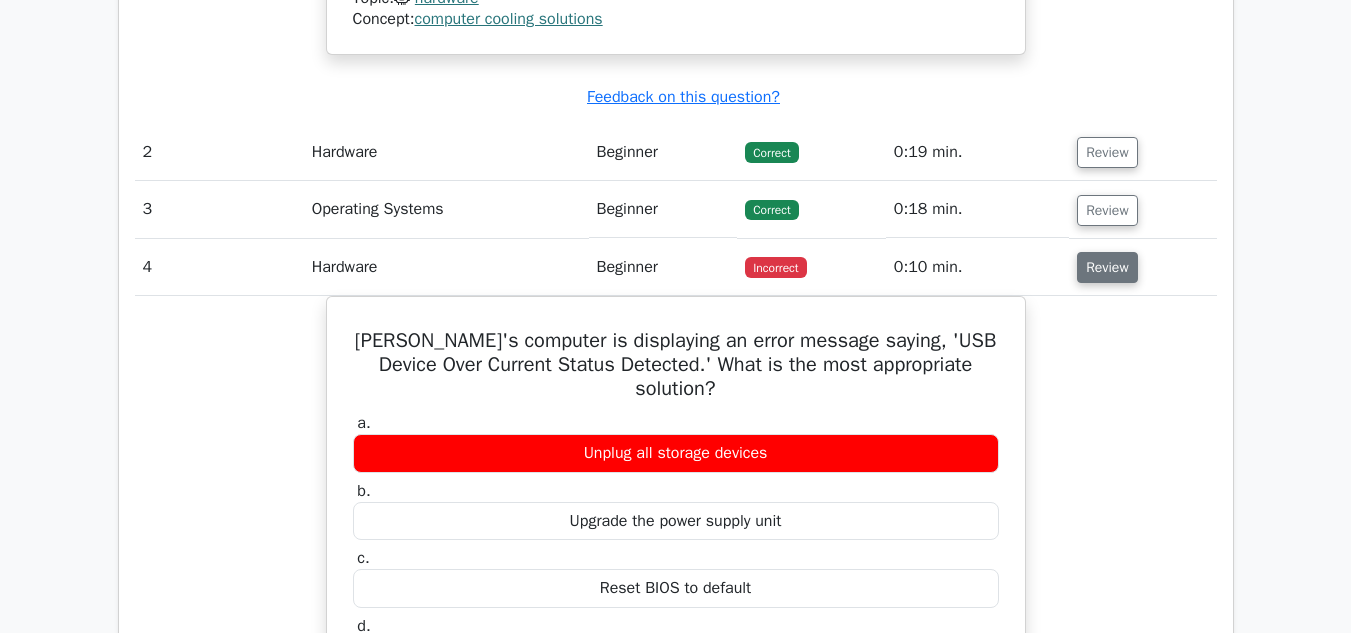 type 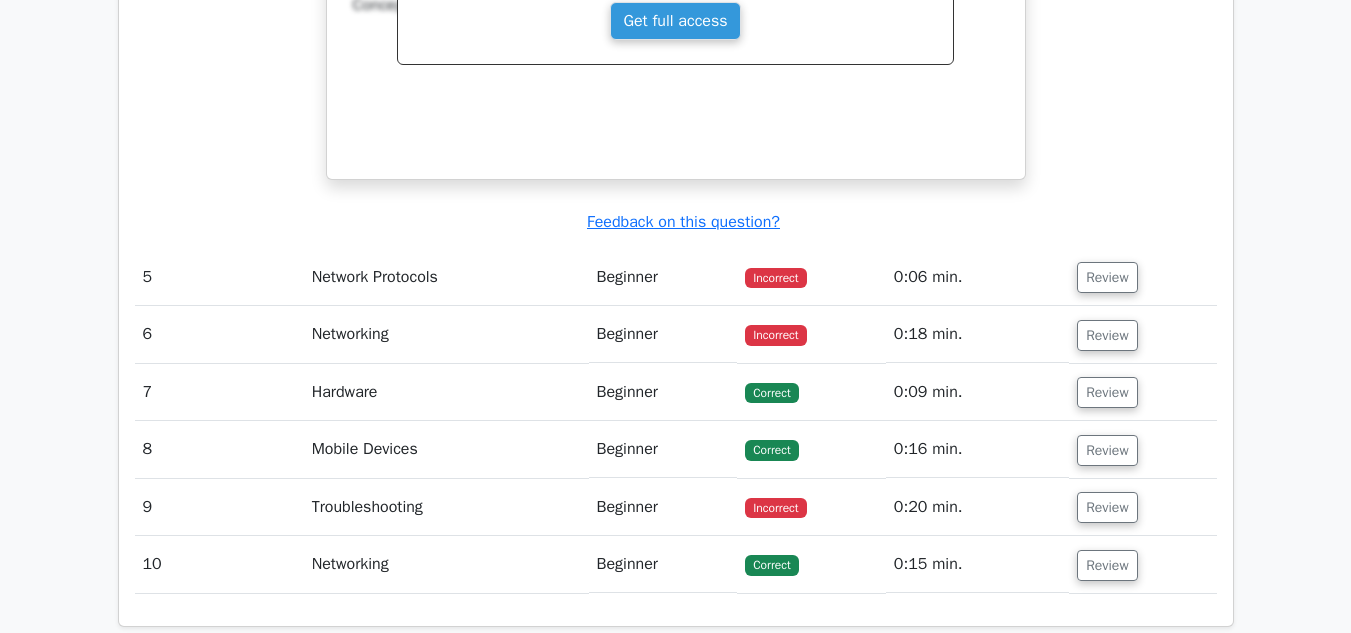 scroll, scrollTop: 2960, scrollLeft: 0, axis: vertical 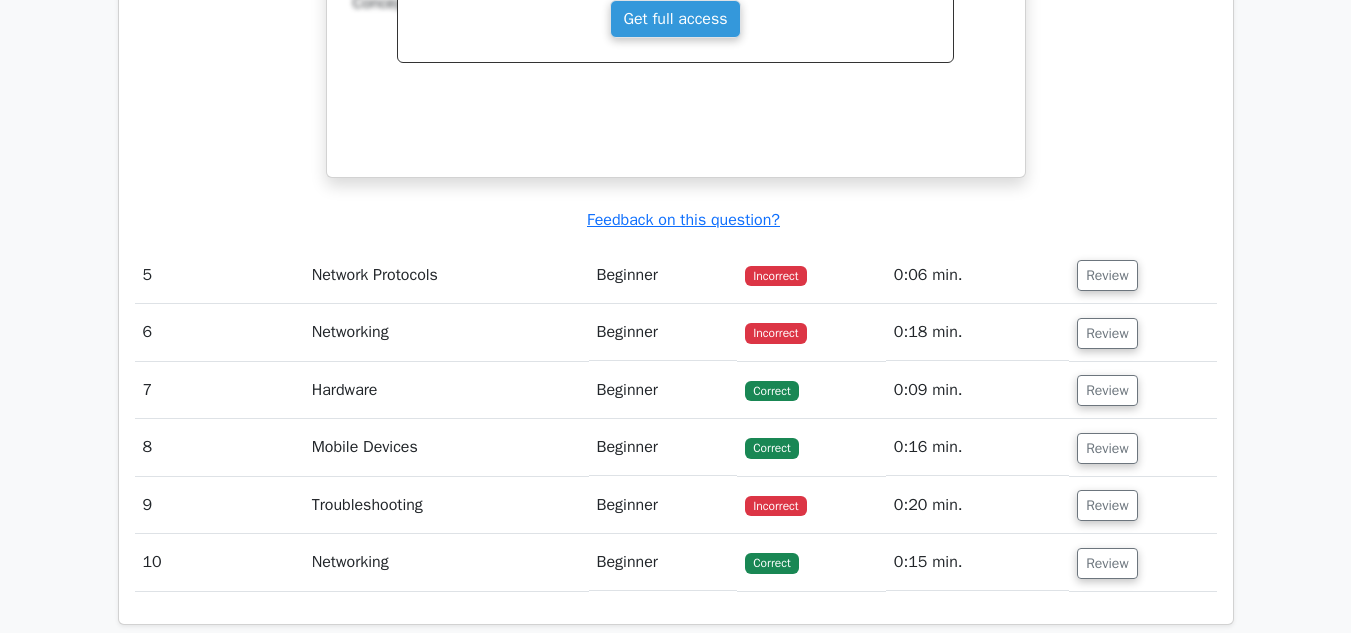 click on "Review" at bounding box center [1107, 275] 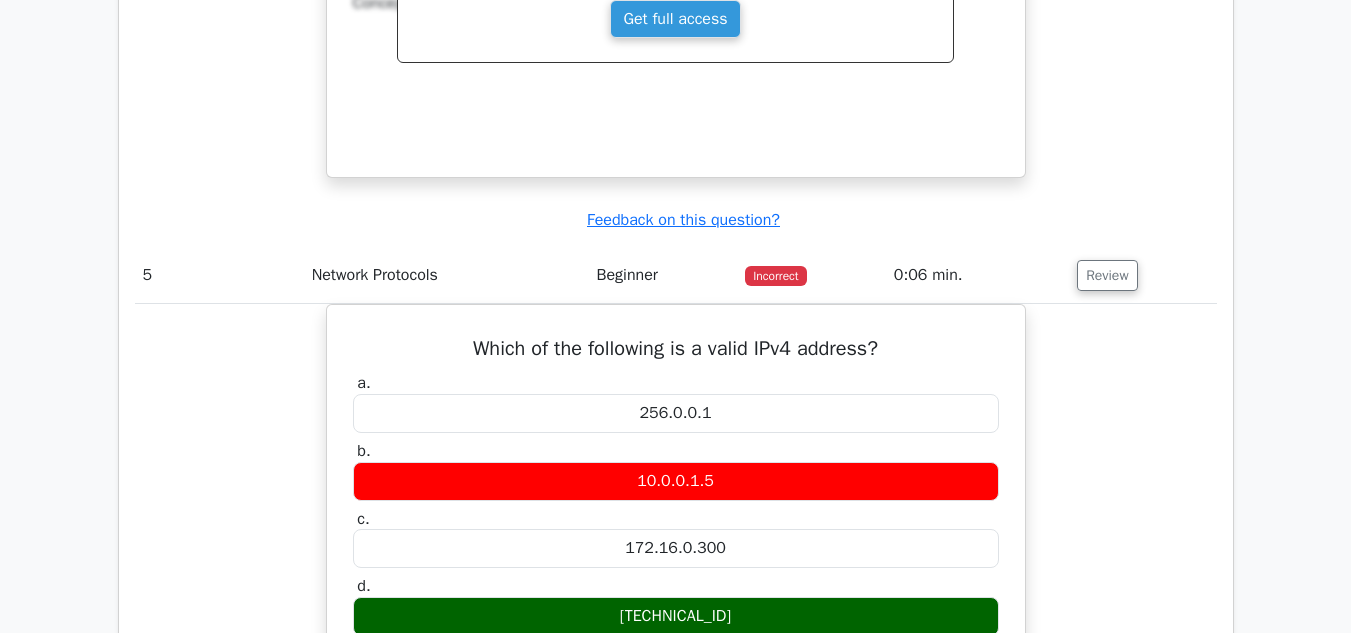 type 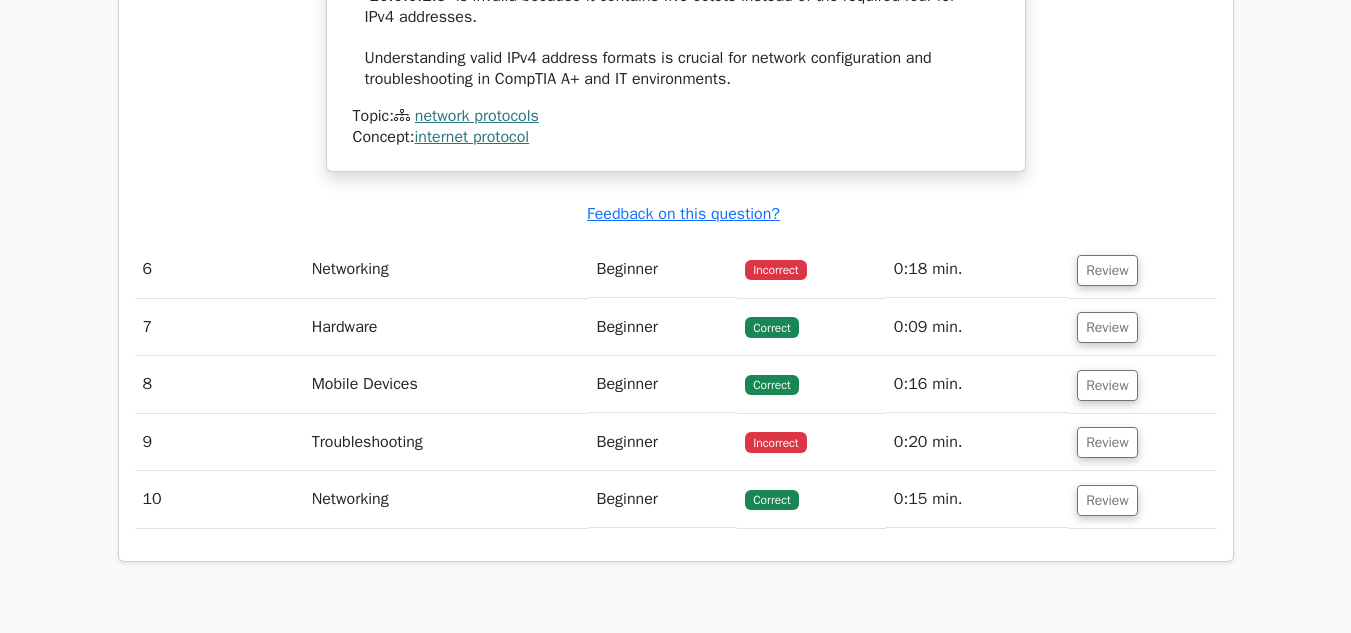 scroll, scrollTop: 3960, scrollLeft: 0, axis: vertical 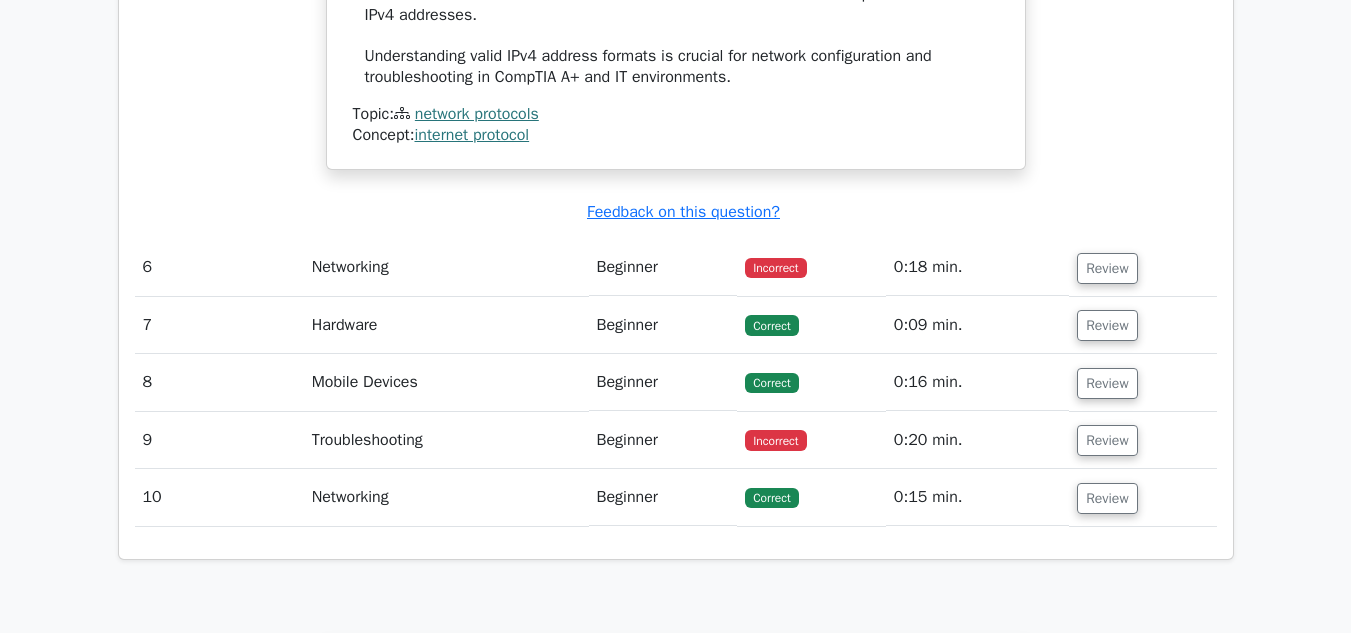 click on "Review" at bounding box center [1142, 267] 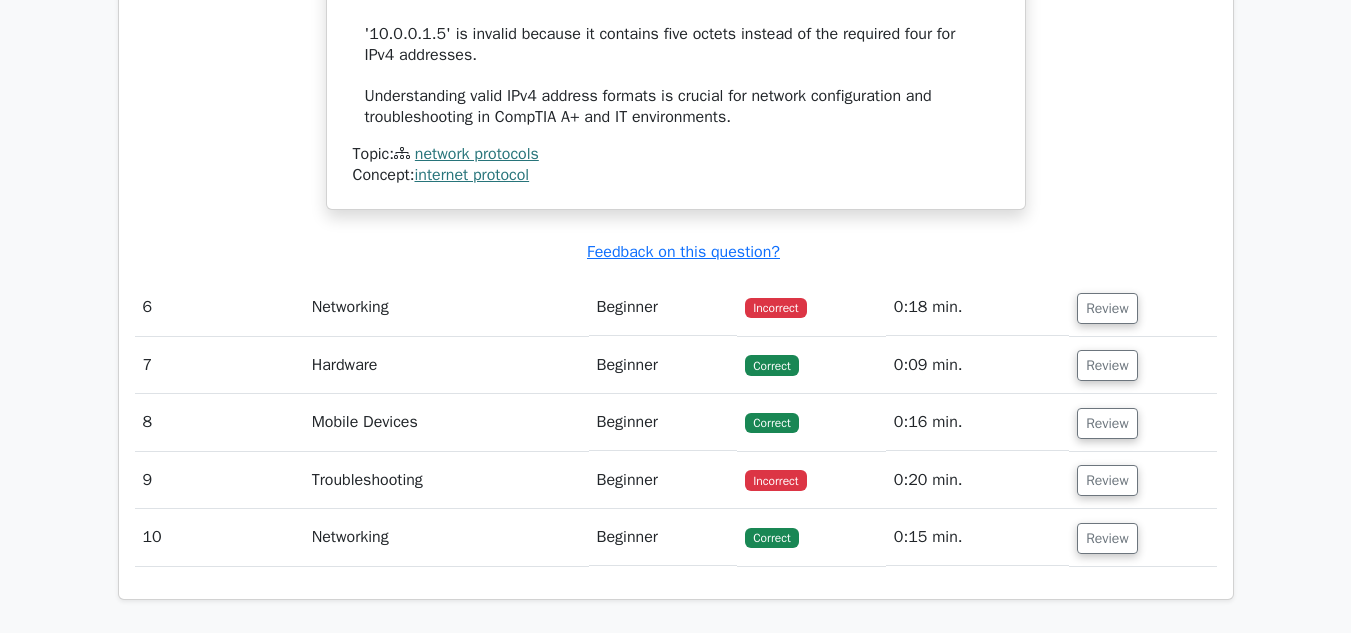click on "Review" at bounding box center [1142, 307] 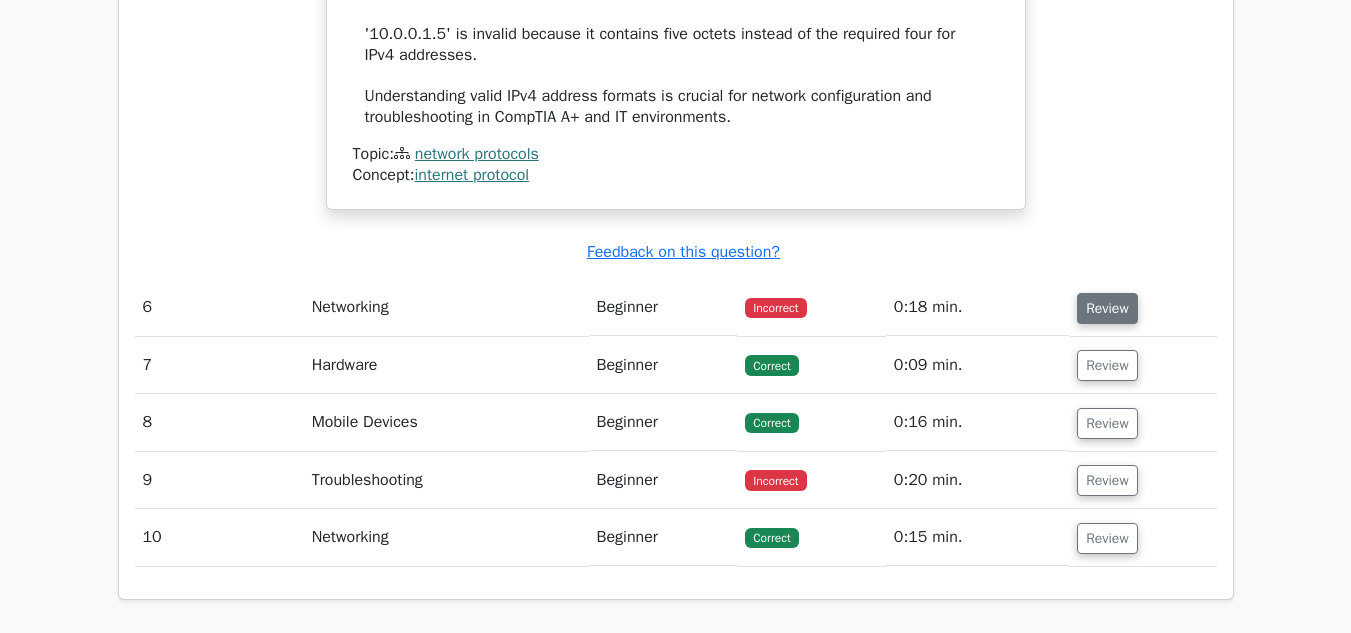 click on "Review" at bounding box center (1107, 308) 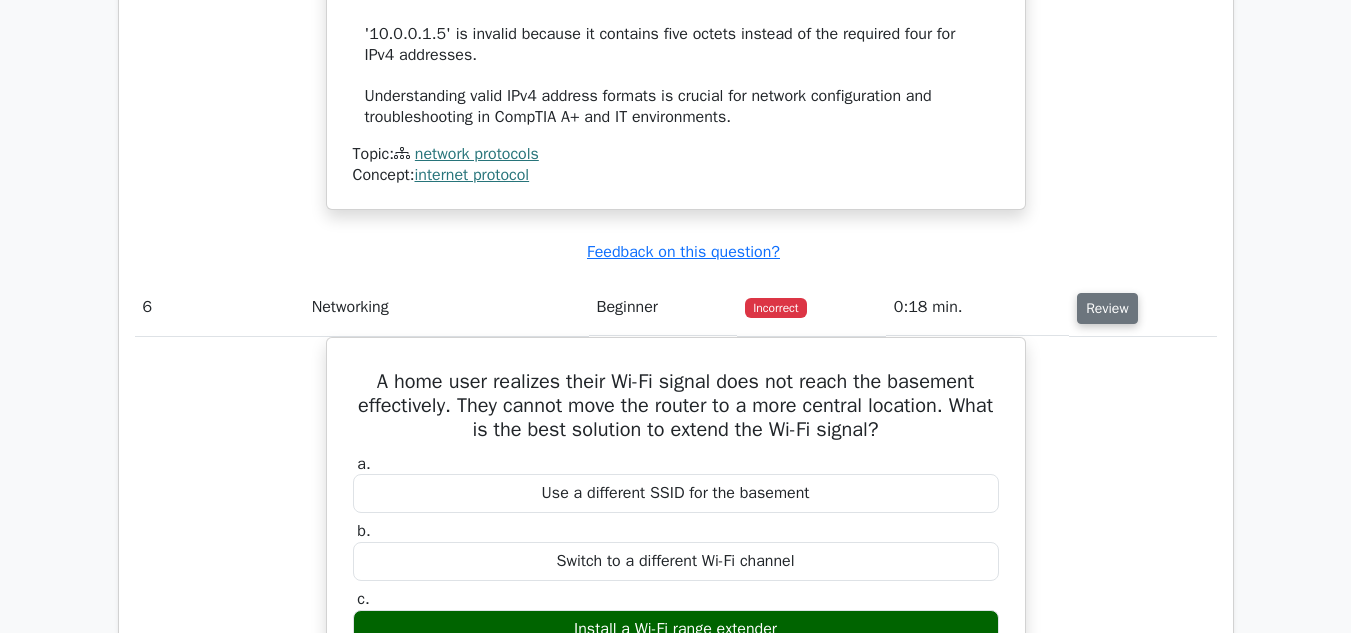 type 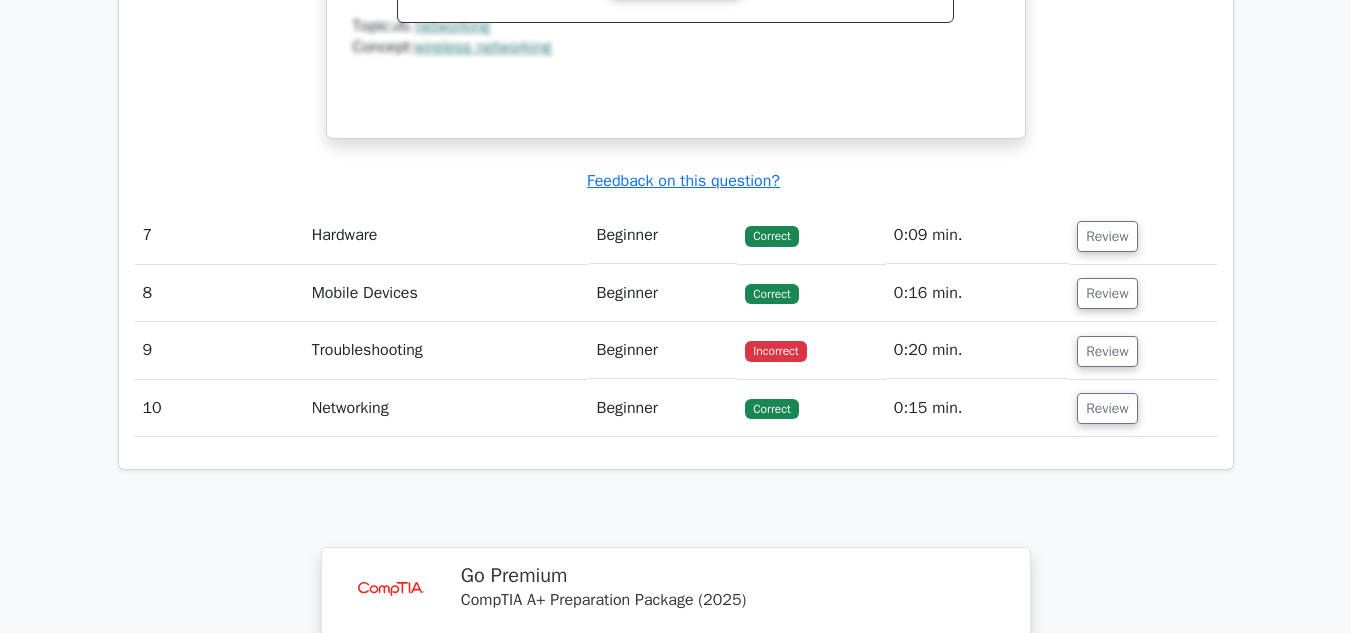 scroll, scrollTop: 4920, scrollLeft: 0, axis: vertical 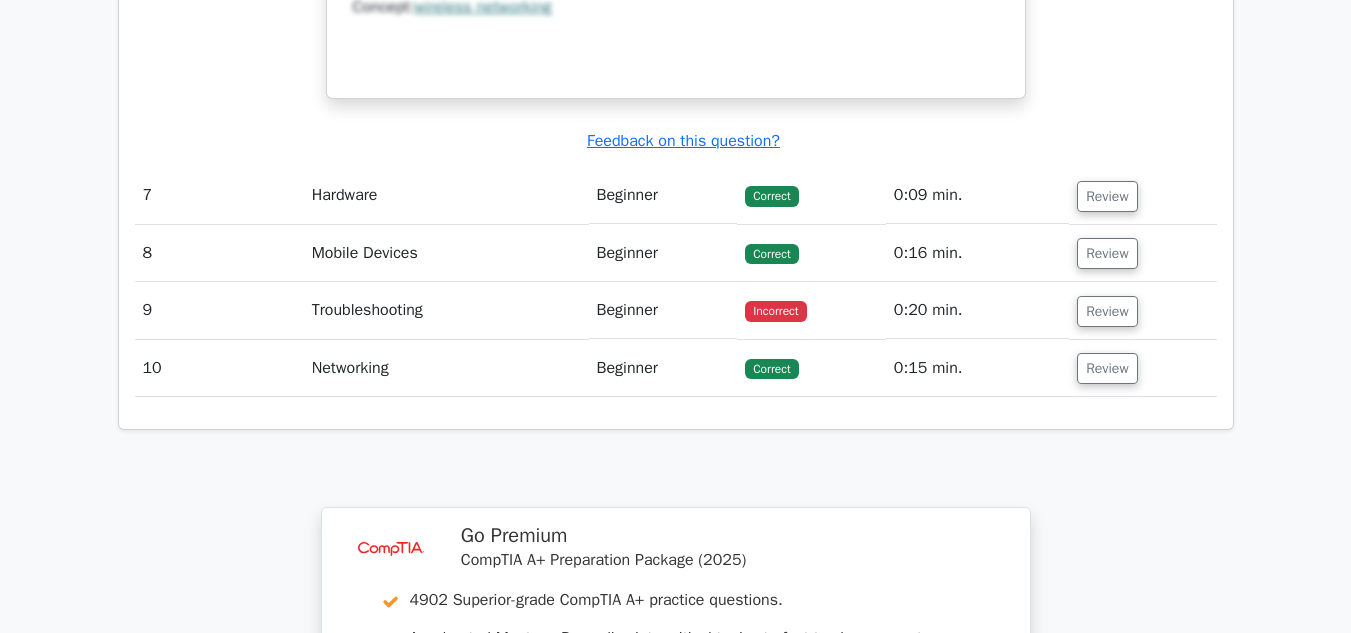 click on "Review" at bounding box center [1107, 311] 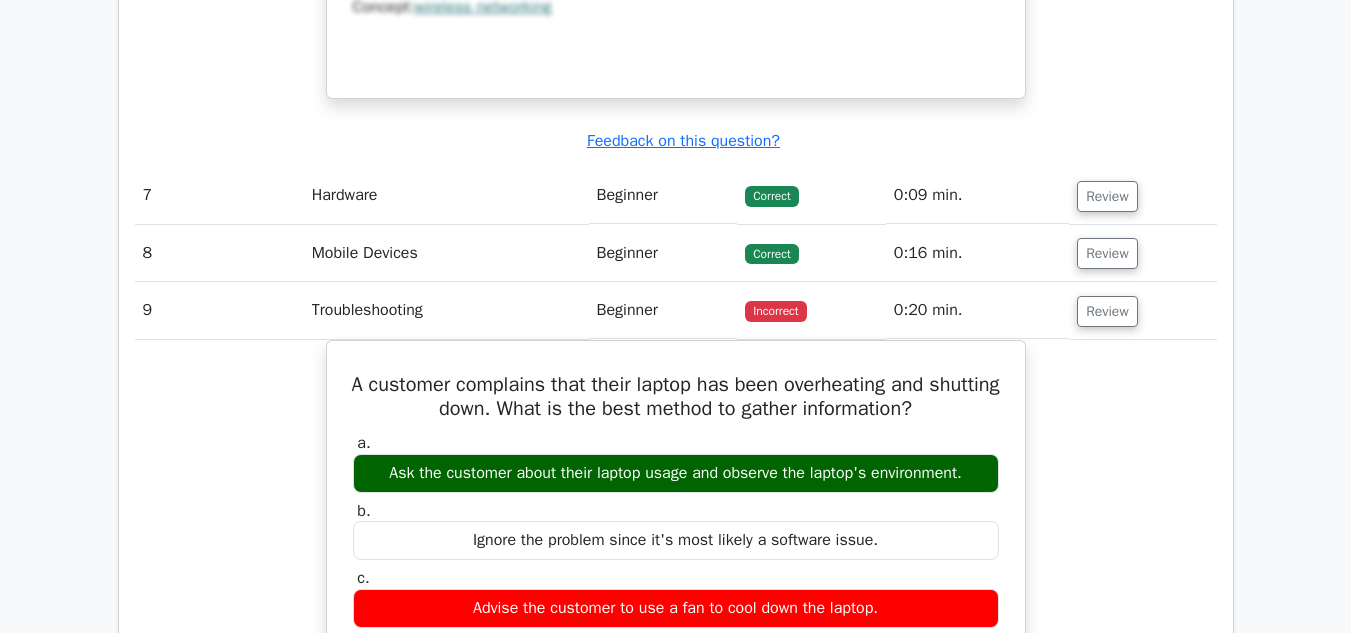 type 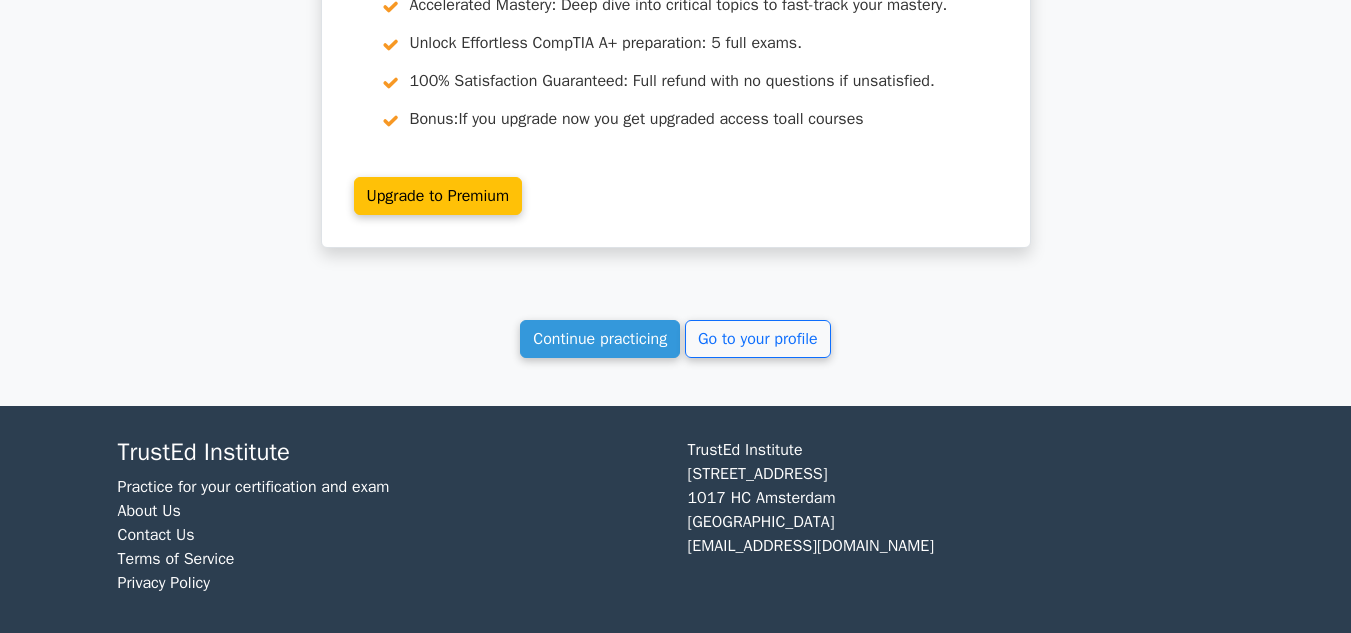 scroll, scrollTop: 6361, scrollLeft: 0, axis: vertical 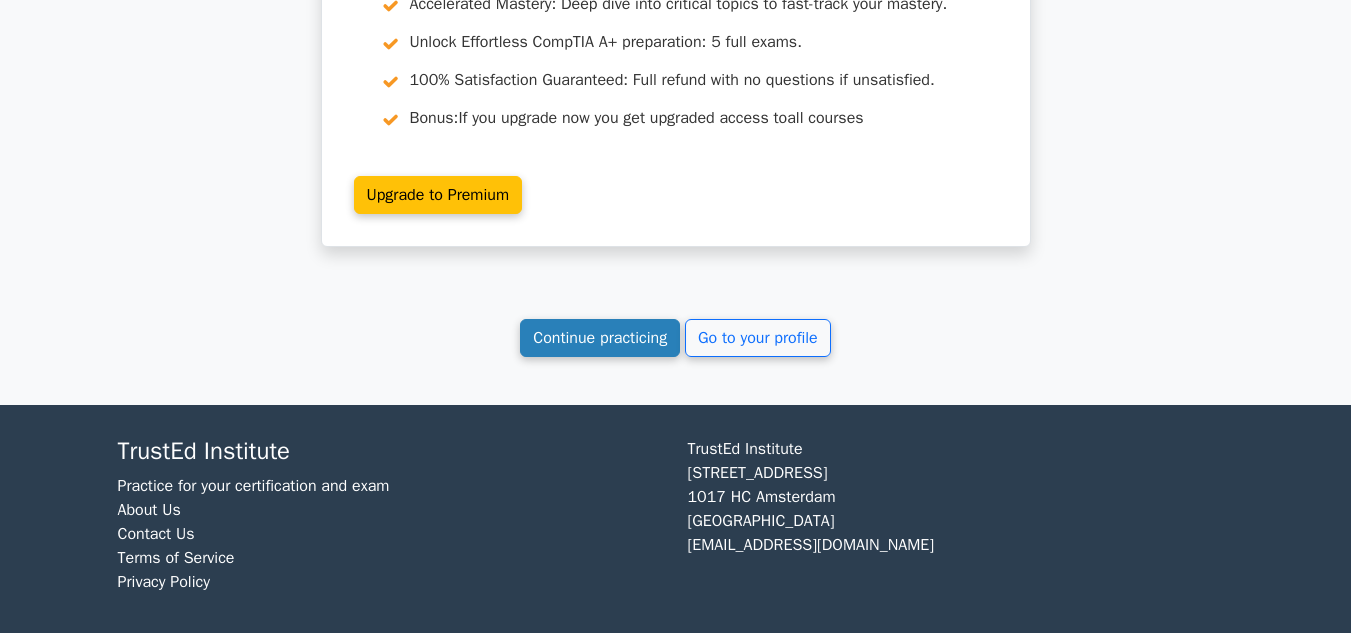 click on "Continue practicing" at bounding box center (600, 338) 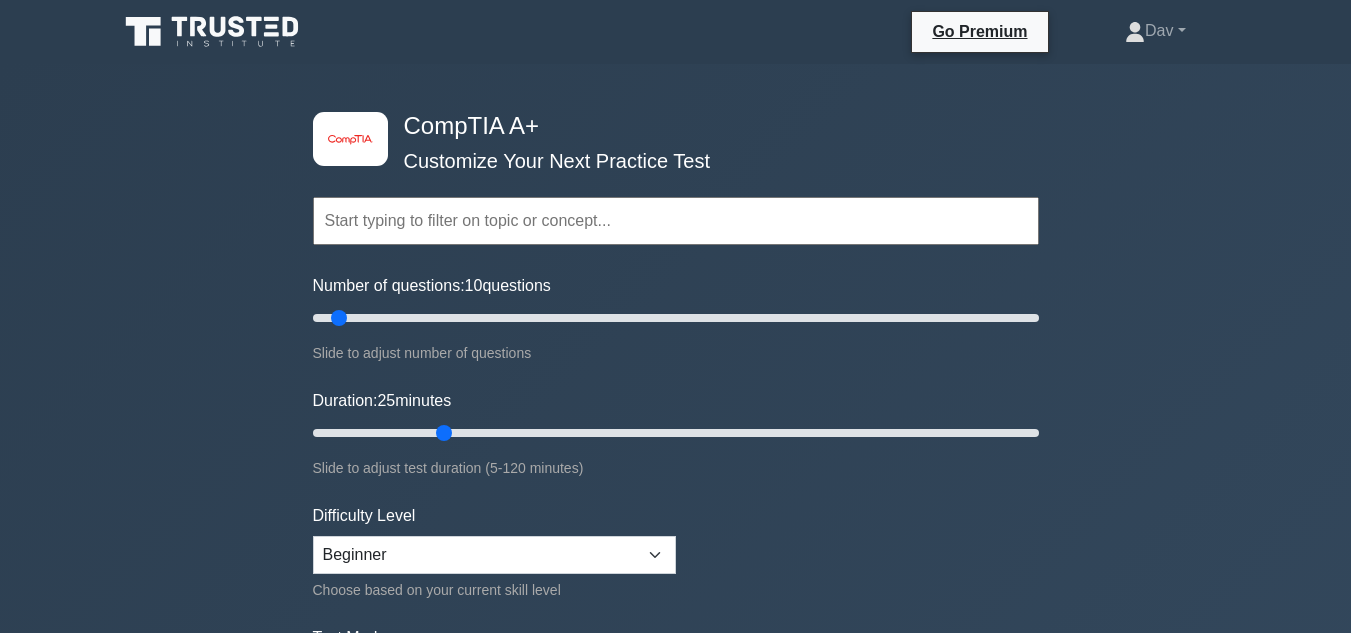 scroll, scrollTop: 40, scrollLeft: 0, axis: vertical 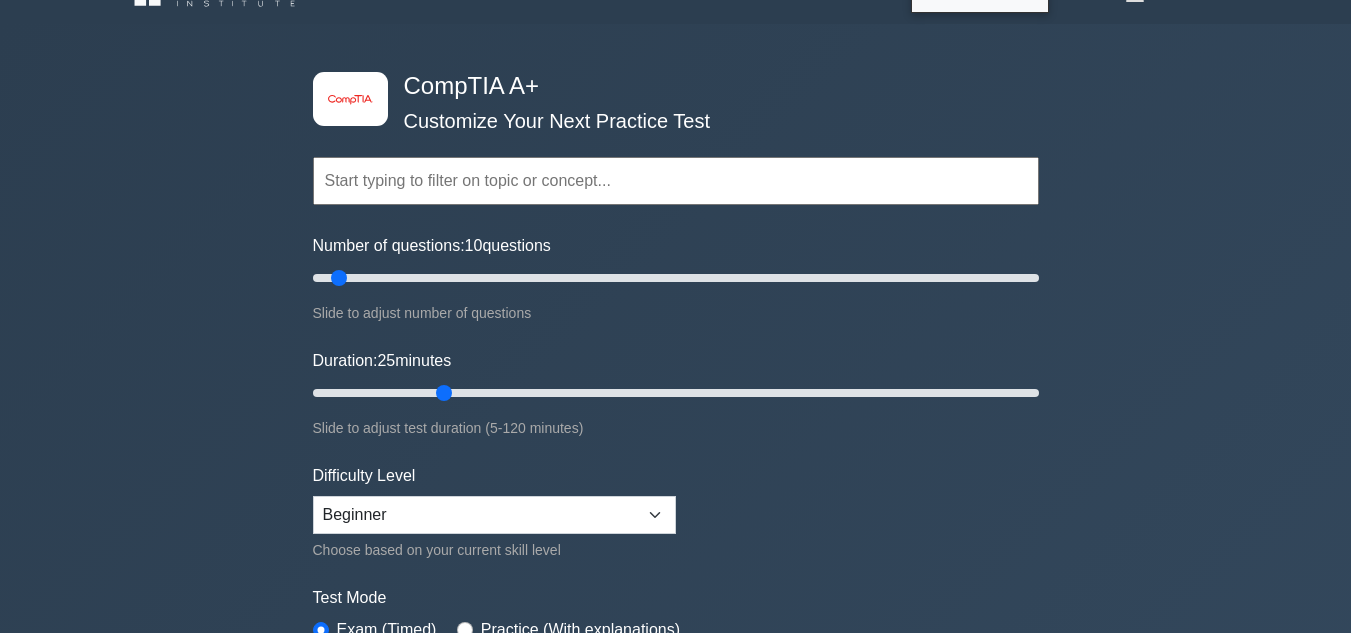 type on "20" 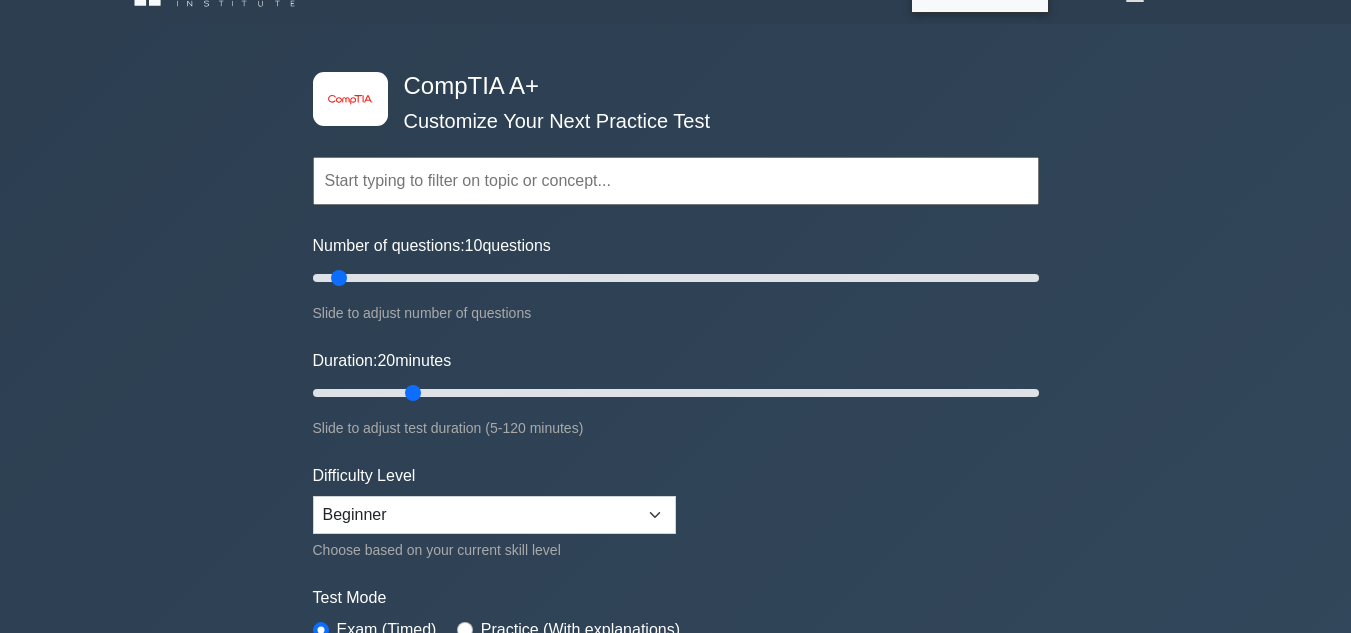 click on "Slide to adjust test duration (5-120 minutes)" at bounding box center [676, 428] 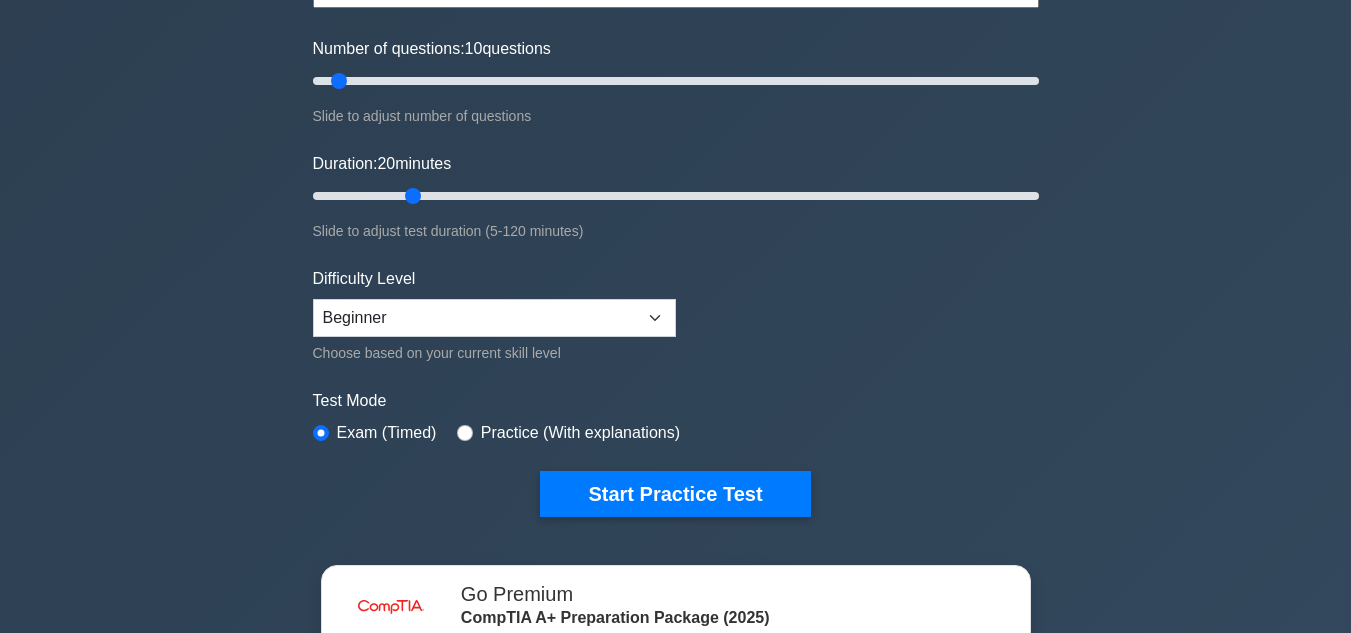 scroll, scrollTop: 240, scrollLeft: 0, axis: vertical 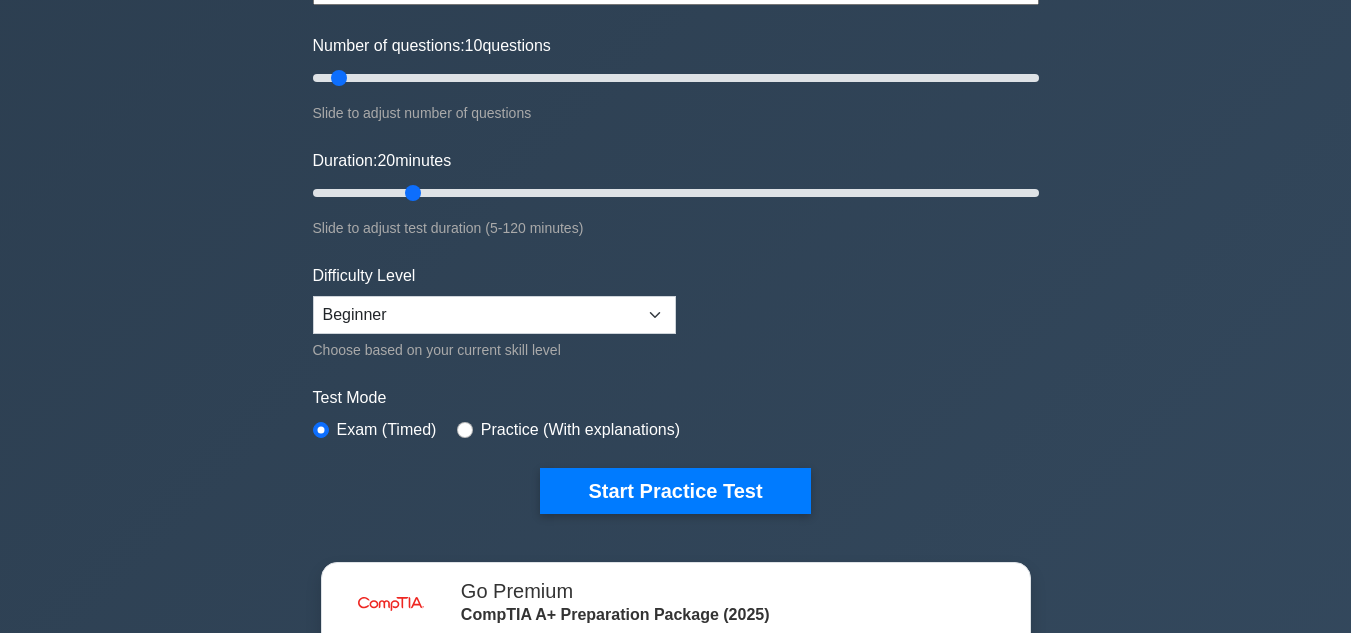 click on "Practice (With explanations)" at bounding box center [568, 430] 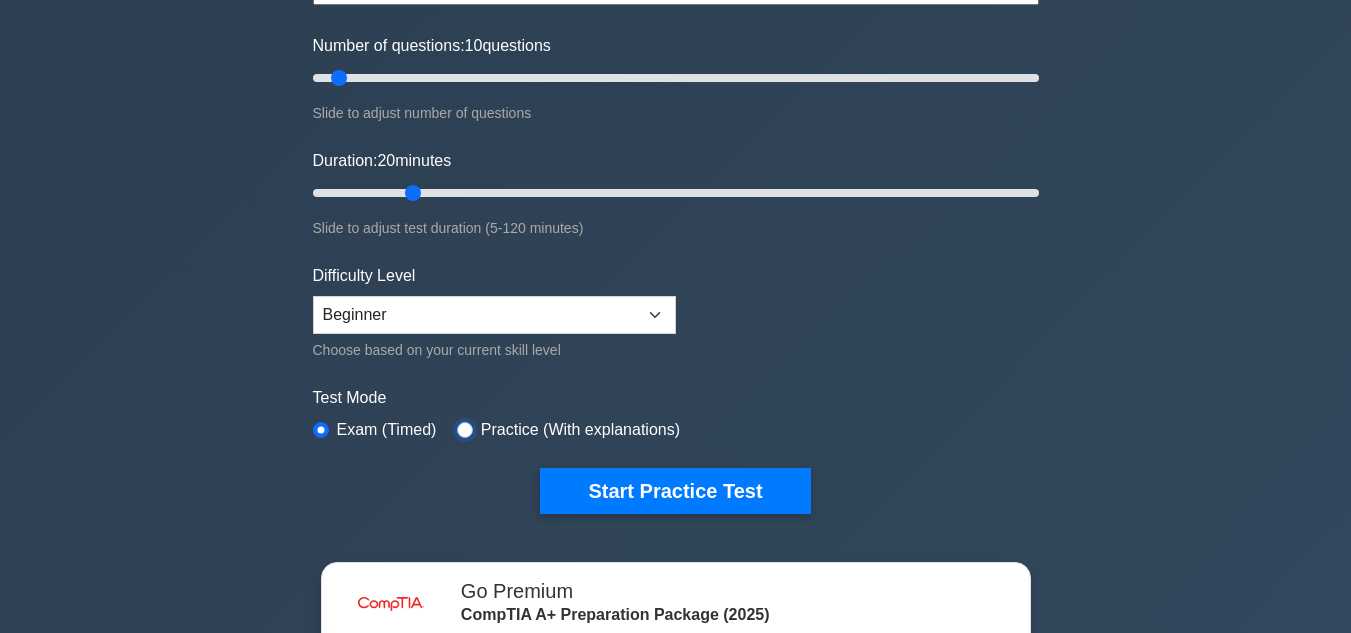 click at bounding box center [465, 430] 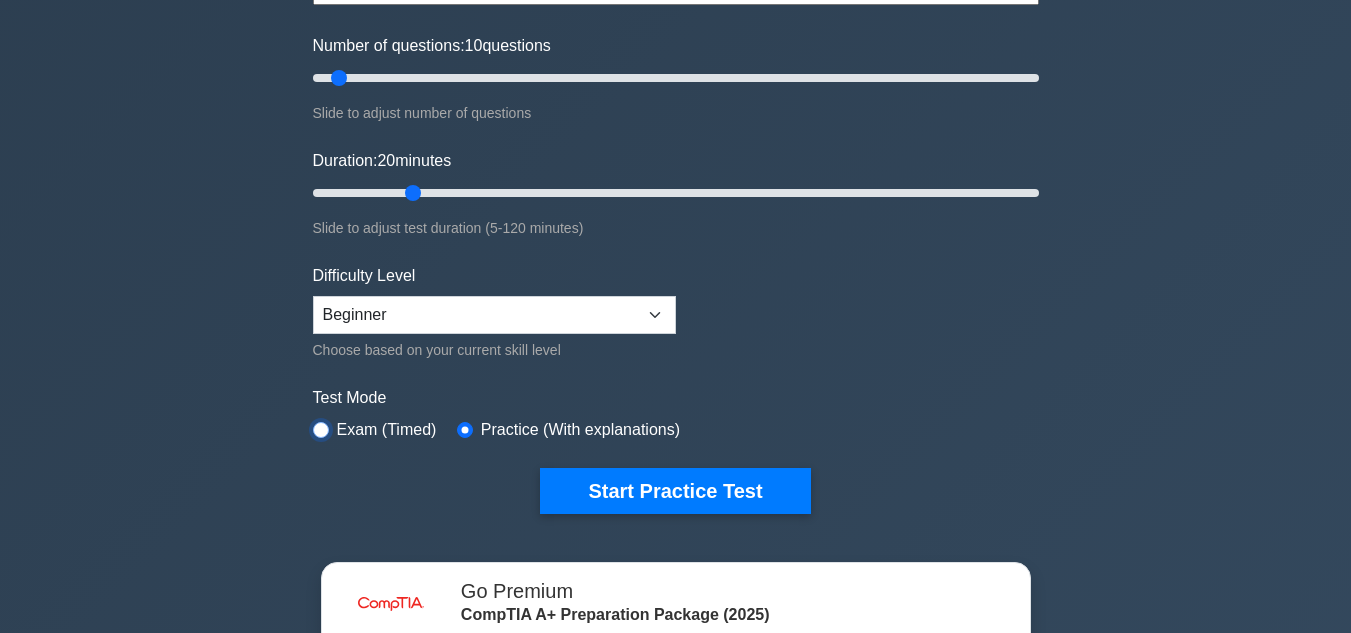 click at bounding box center (321, 430) 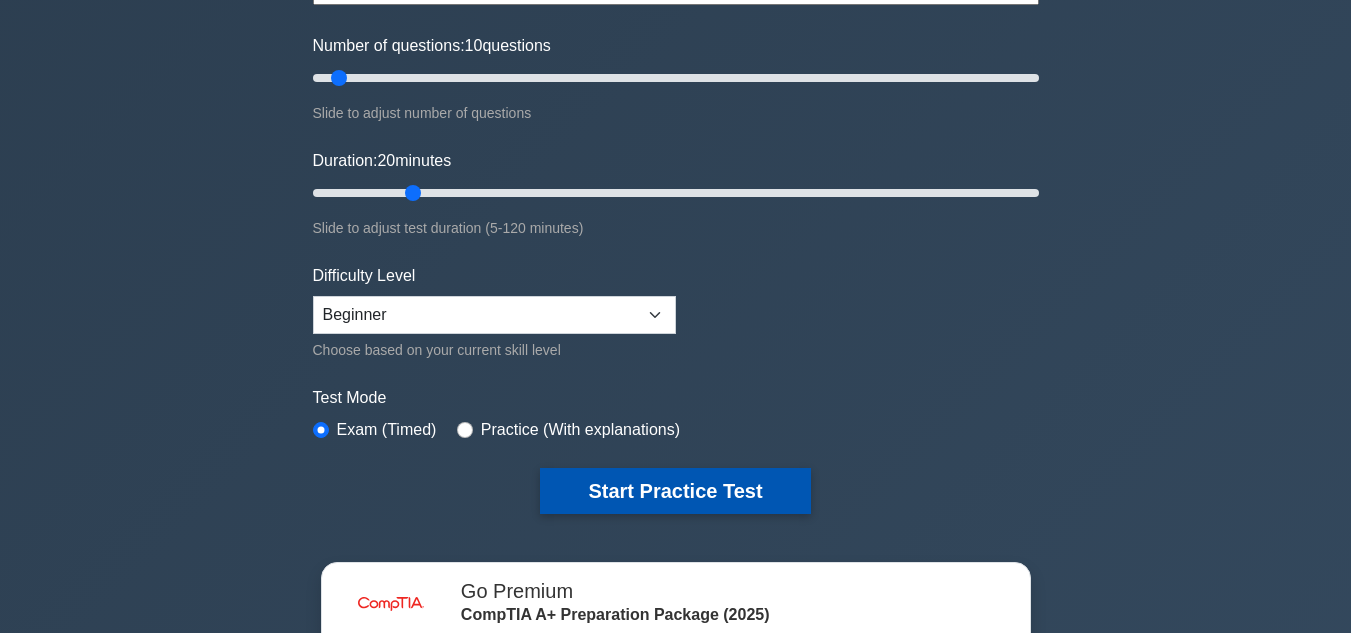 click on "Start Practice Test" at bounding box center (675, 491) 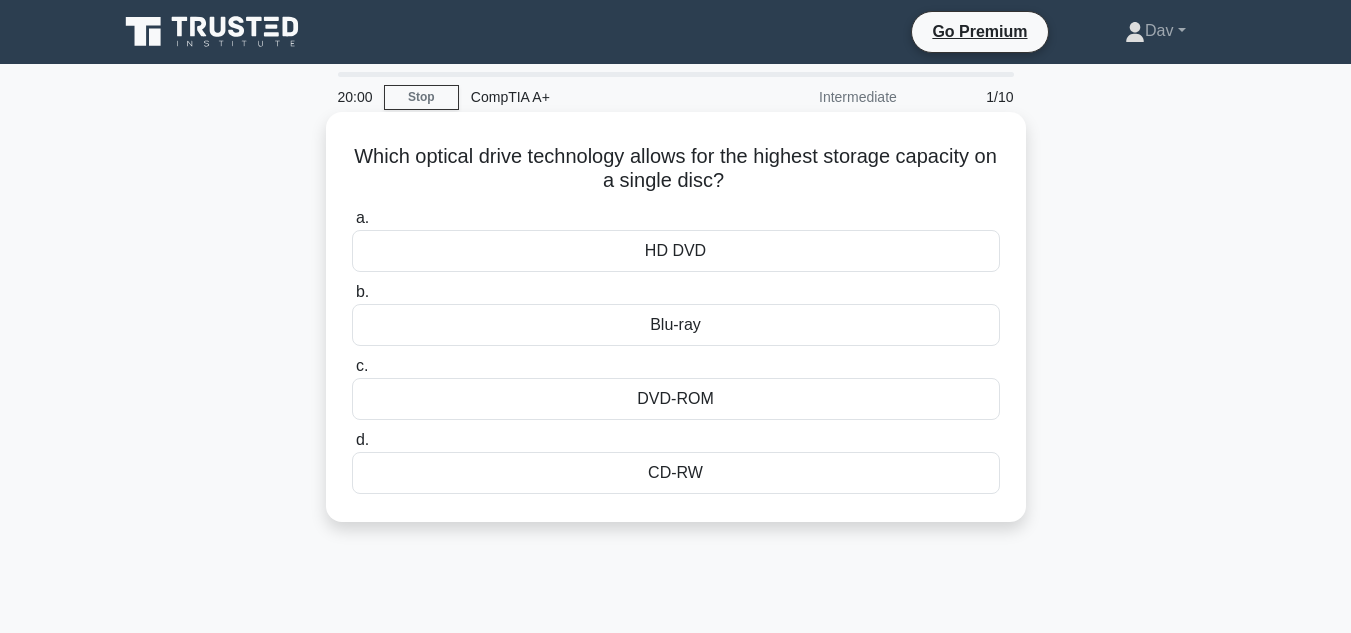 scroll, scrollTop: 0, scrollLeft: 0, axis: both 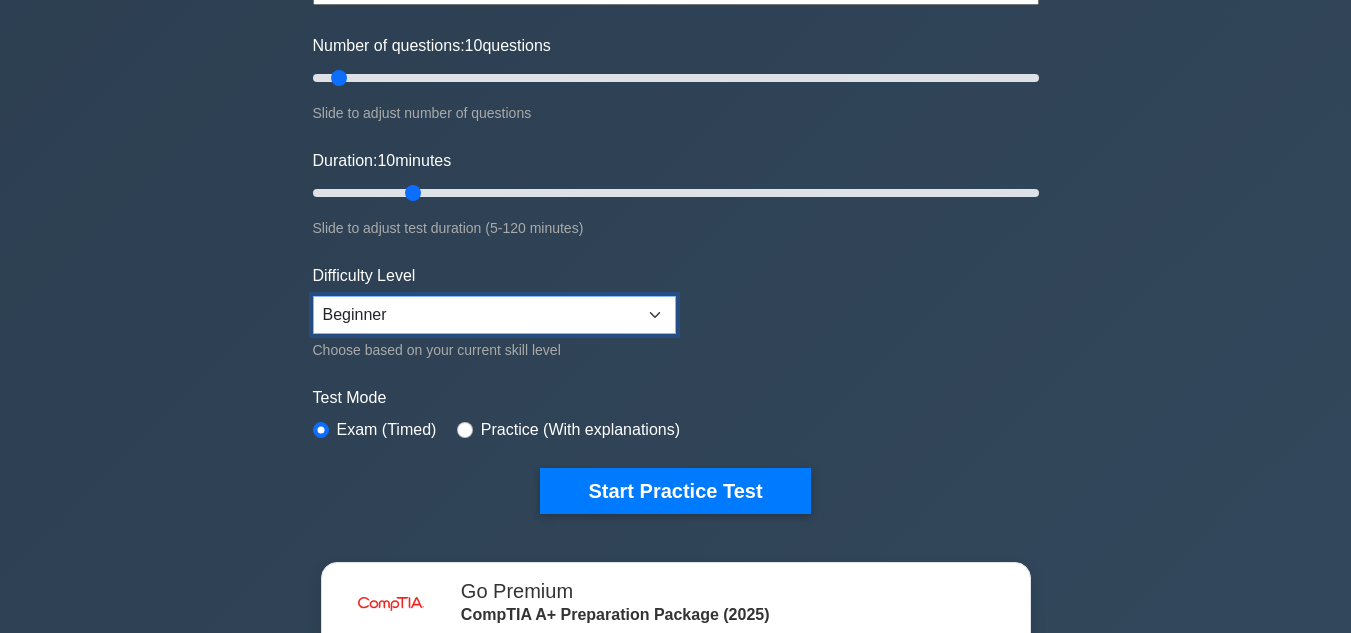 click on "Beginner
Intermediate
Expert" at bounding box center [494, 315] 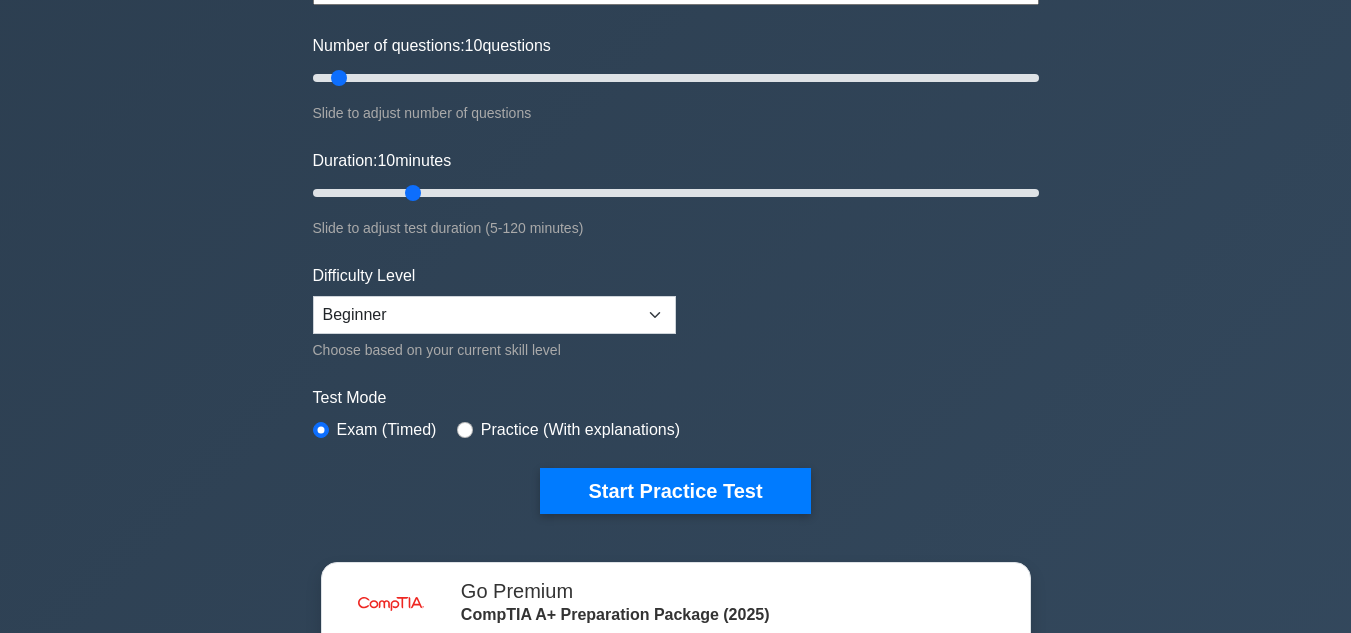 click on "Topics
Hardware
Operating Systems
Networking
Security
Troubleshooting
Mobile Devices
Virtualization and Cloud Computing
Hardware and Network Troubleshooting
Operational Procedures" at bounding box center (676, 205) 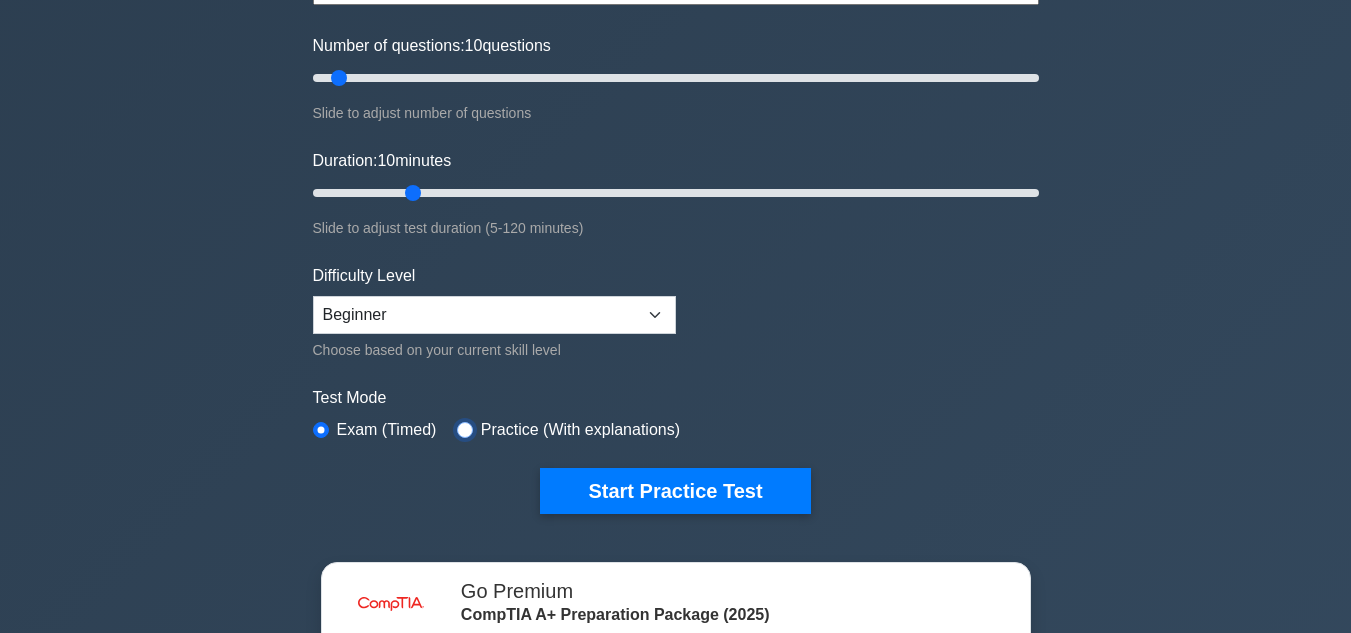 click at bounding box center (465, 430) 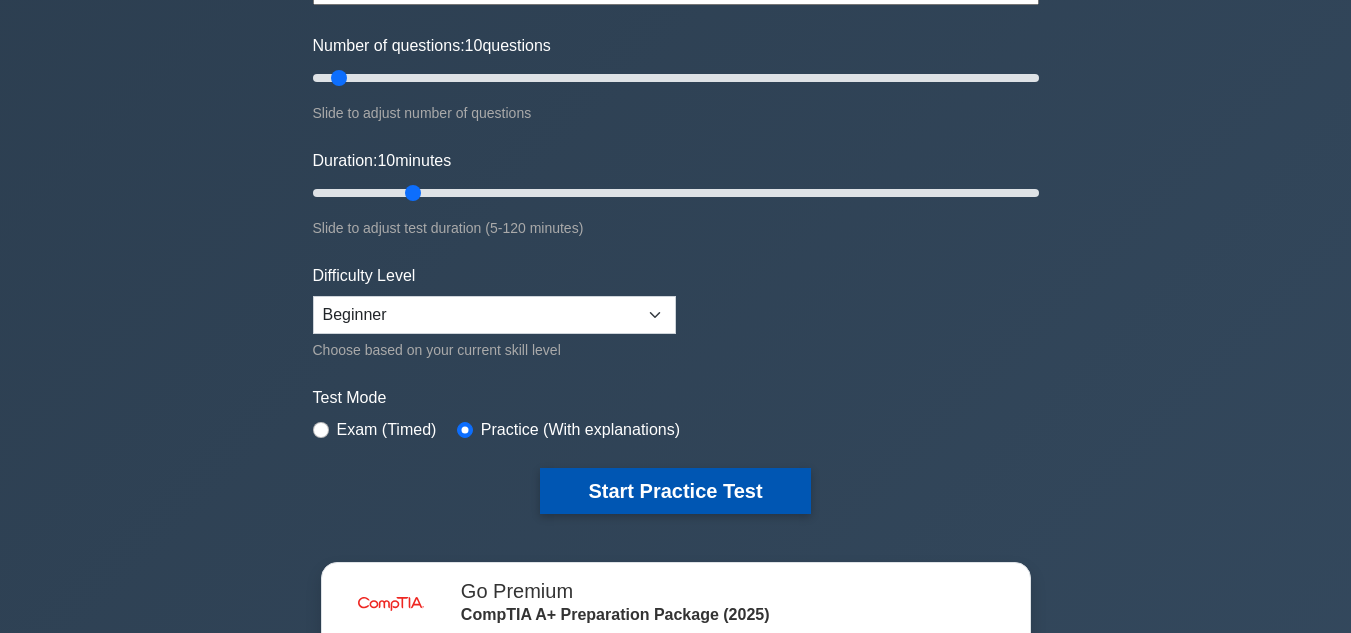 click on "Start Practice Test" at bounding box center [675, 491] 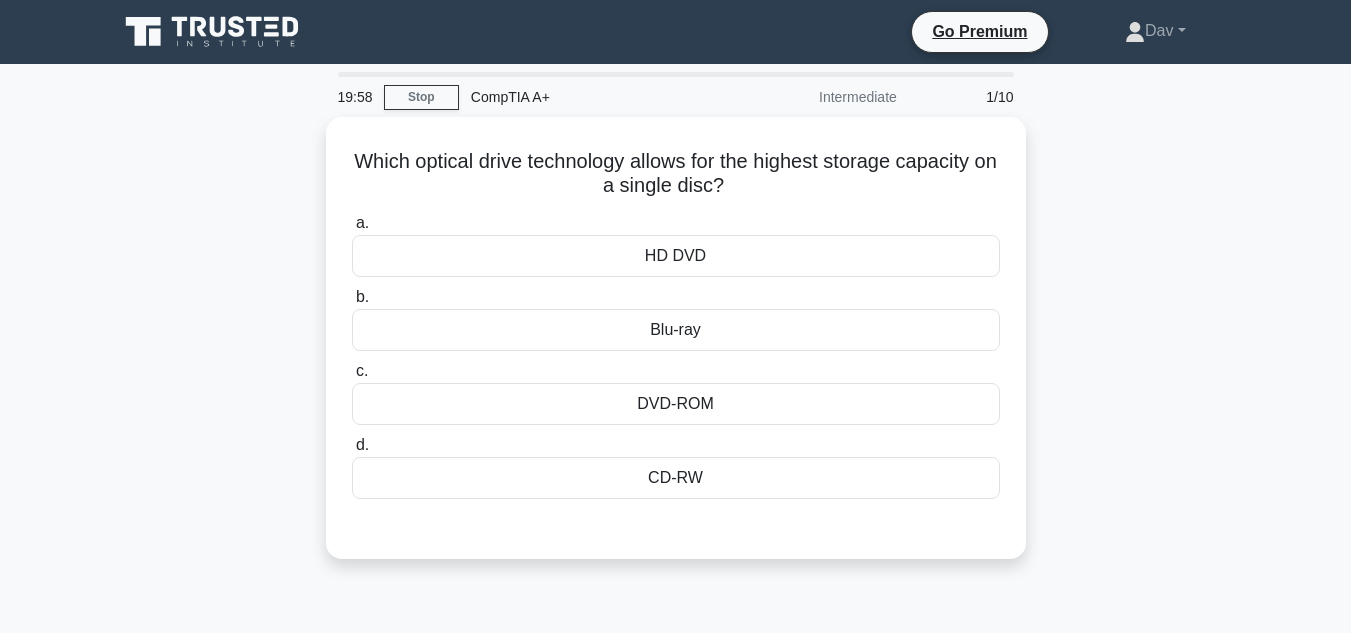 scroll, scrollTop: 0, scrollLeft: 0, axis: both 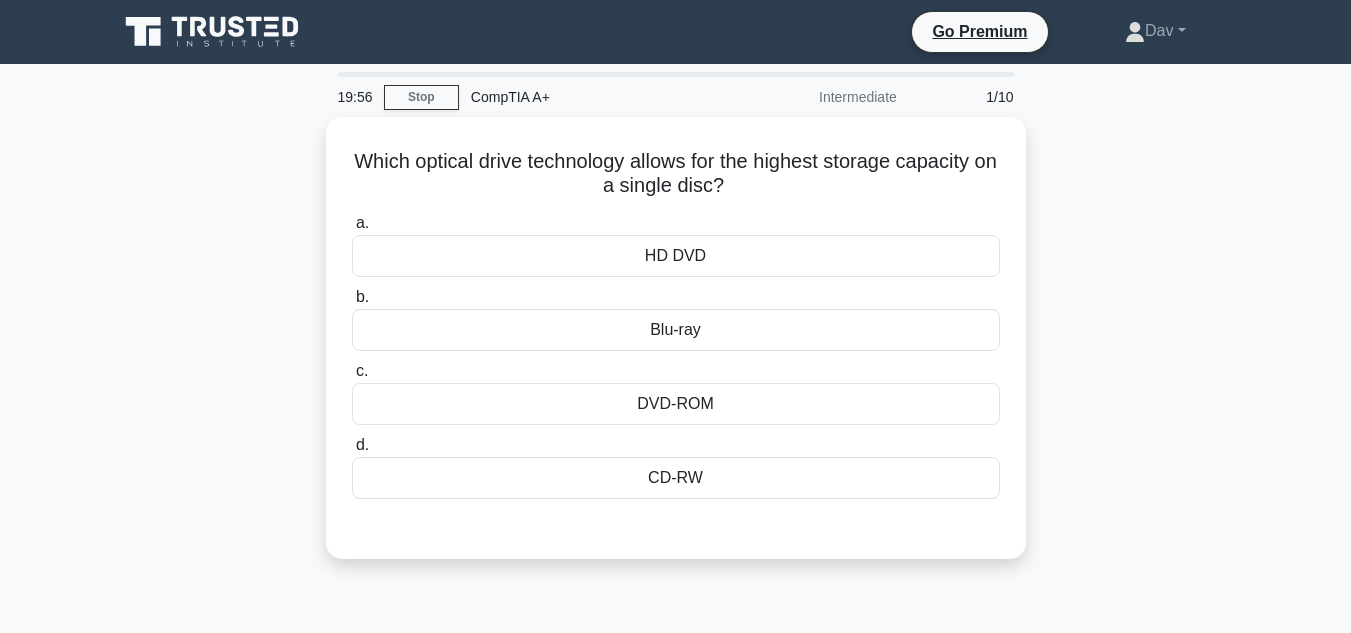 click on "Intermediate" at bounding box center [821, 97] 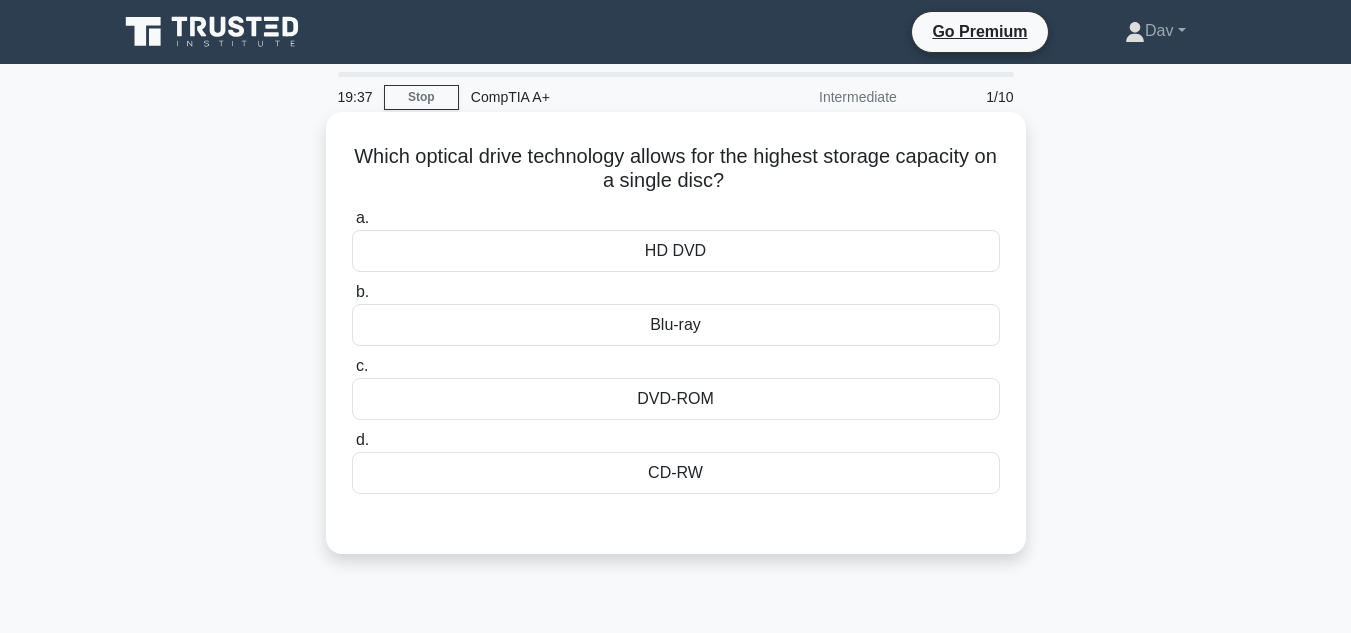 click on "DVD-ROM" at bounding box center (676, 399) 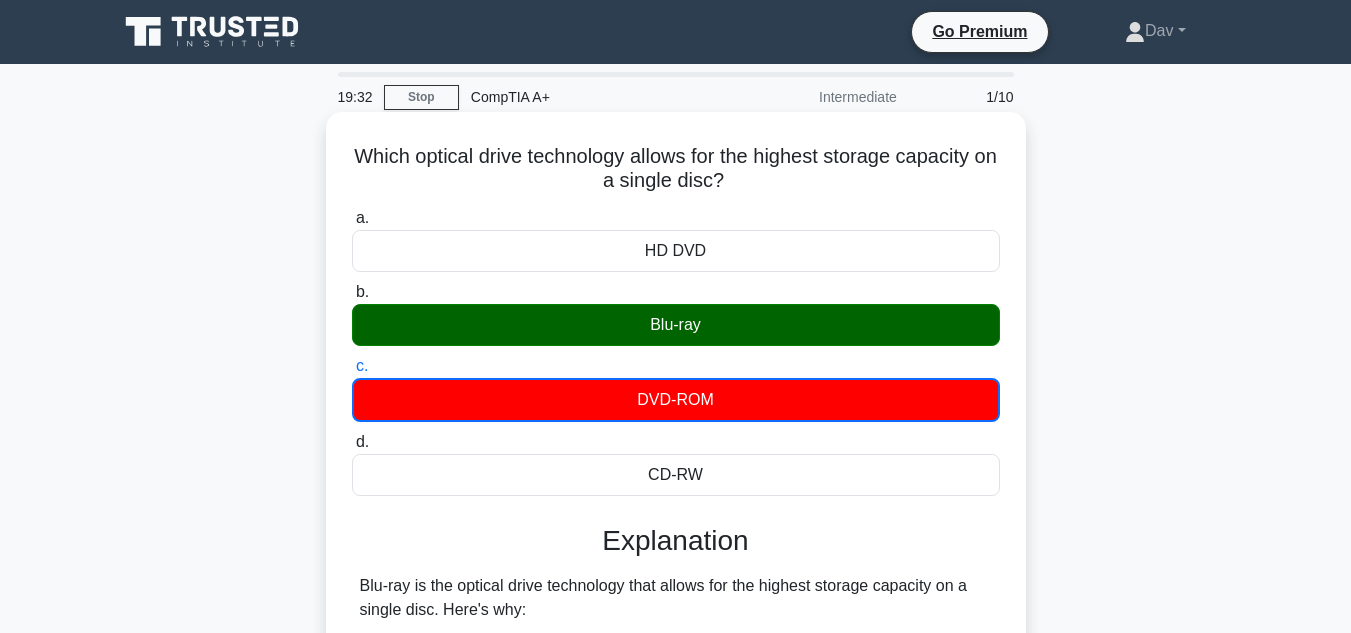 click on "Blu-ray" at bounding box center (676, 325) 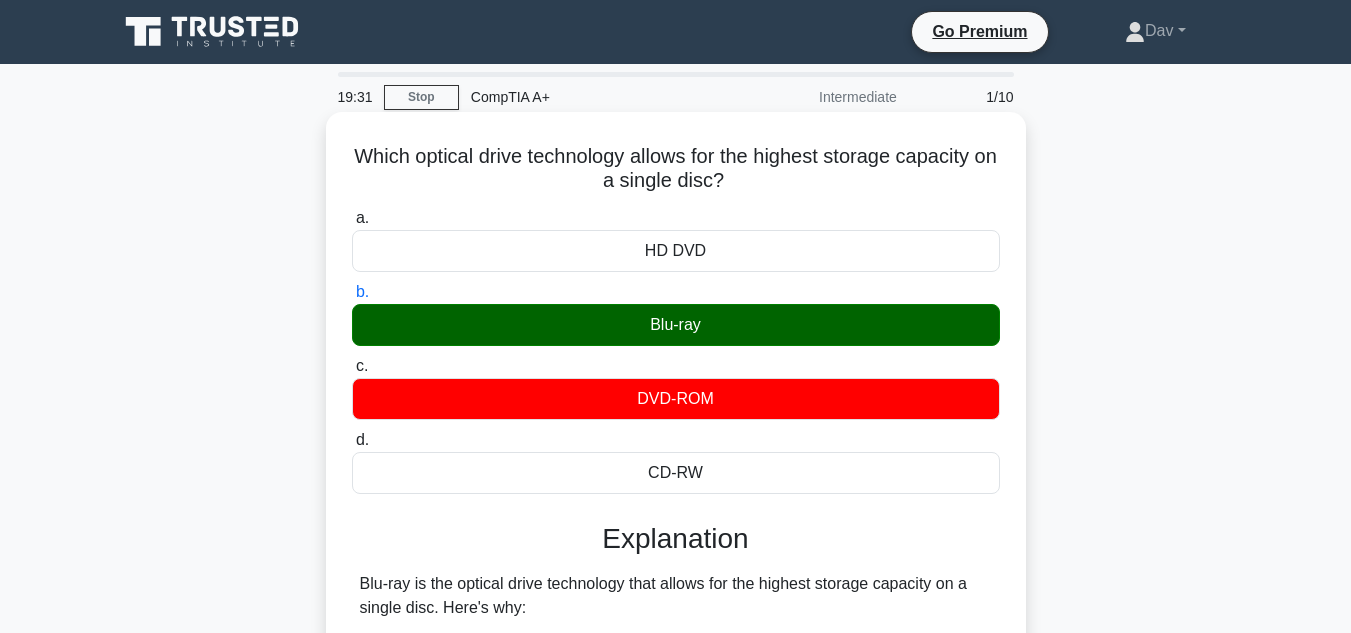 click on "Blu-ray" at bounding box center (676, 325) 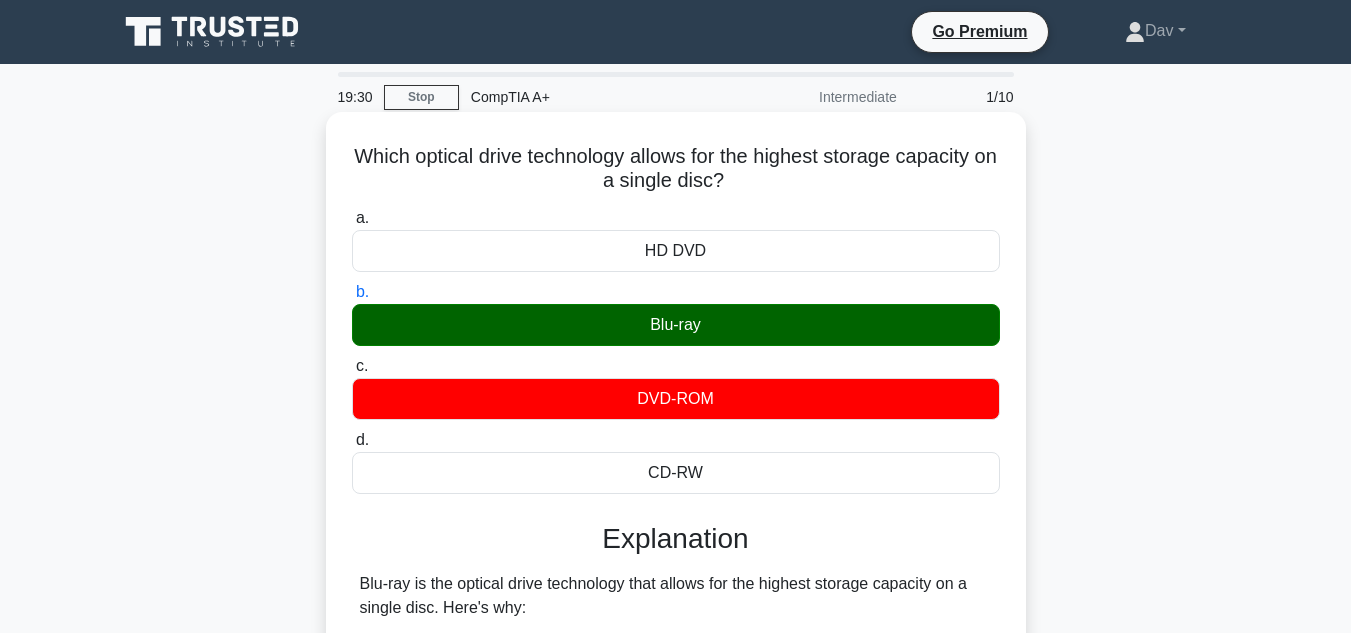 click on "Blu-ray" at bounding box center (676, 325) 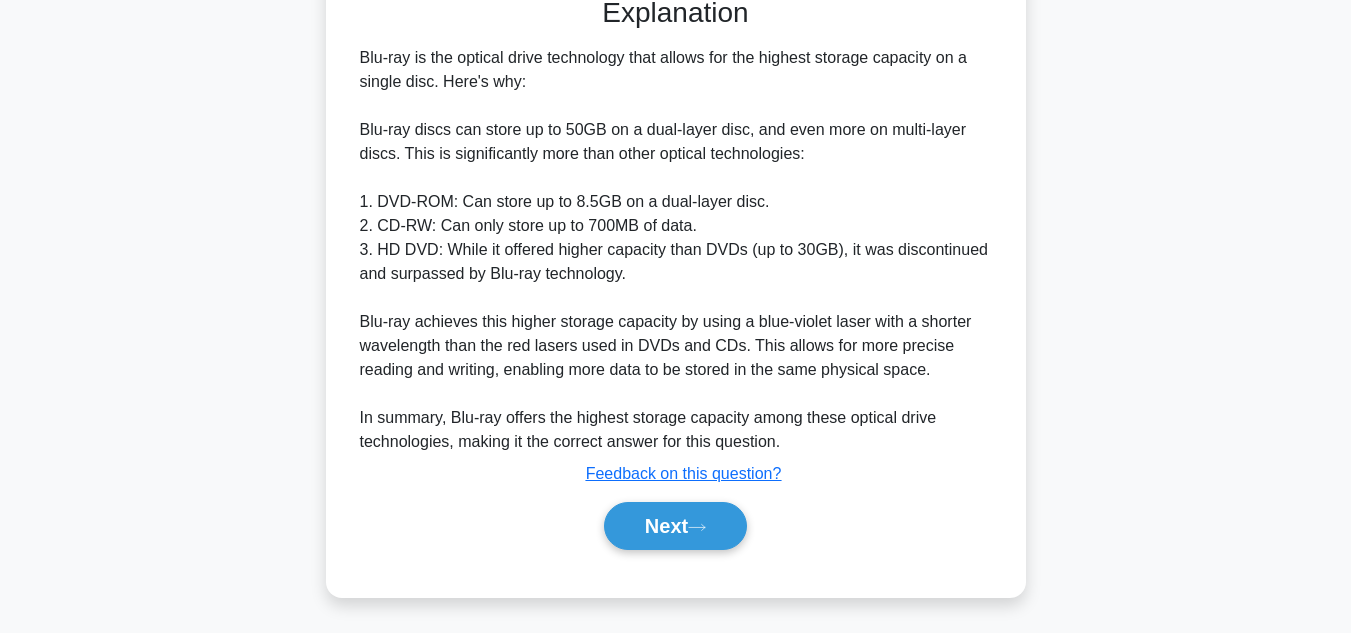 scroll, scrollTop: 529, scrollLeft: 0, axis: vertical 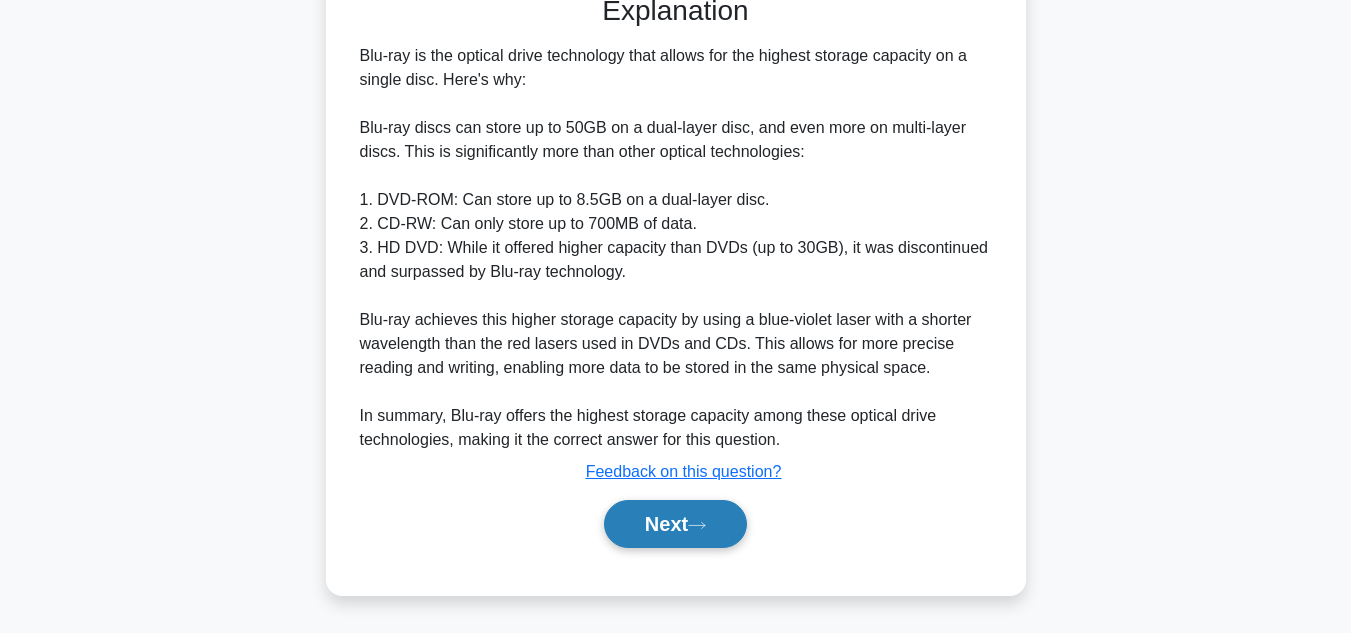 click on "Next" at bounding box center [675, 524] 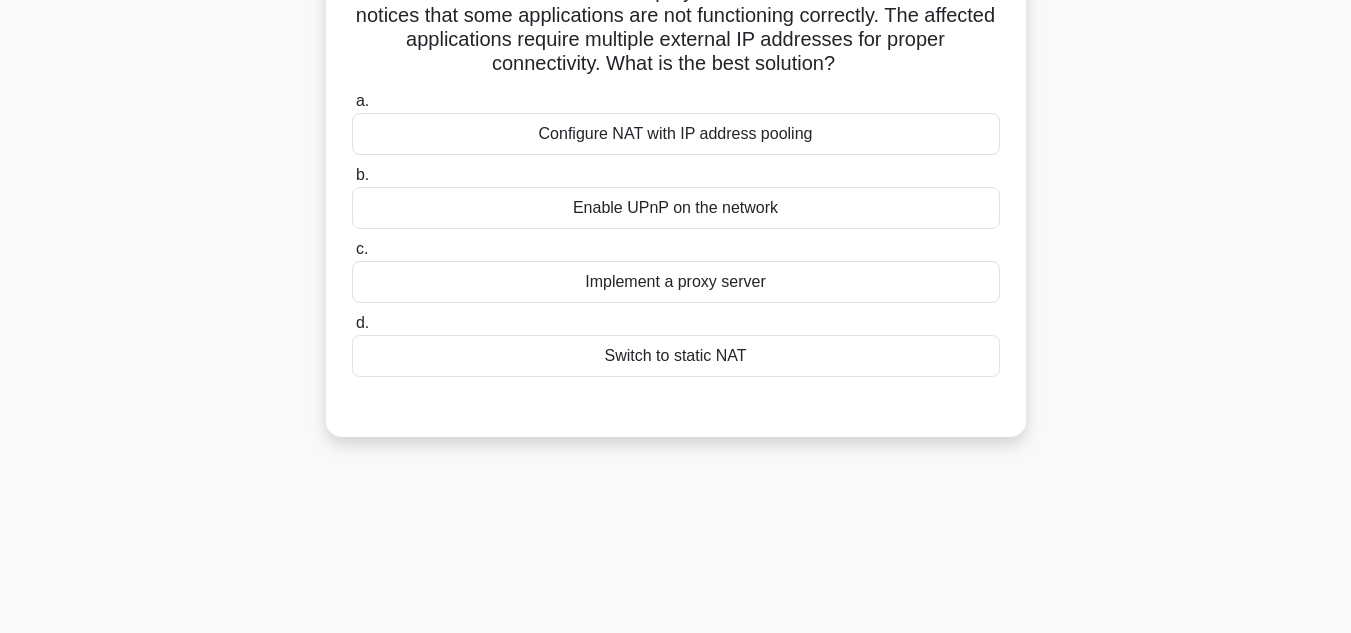 scroll, scrollTop: 0, scrollLeft: 0, axis: both 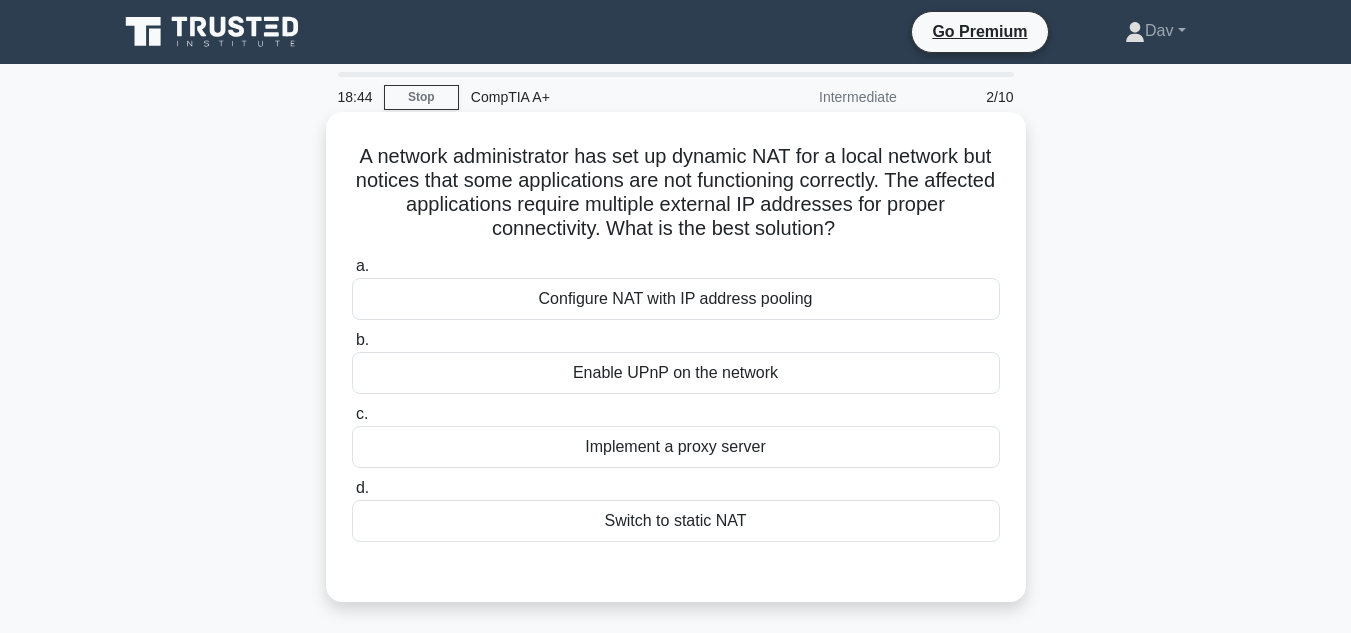 click on "Configure NAT with IP address pooling" at bounding box center (676, 299) 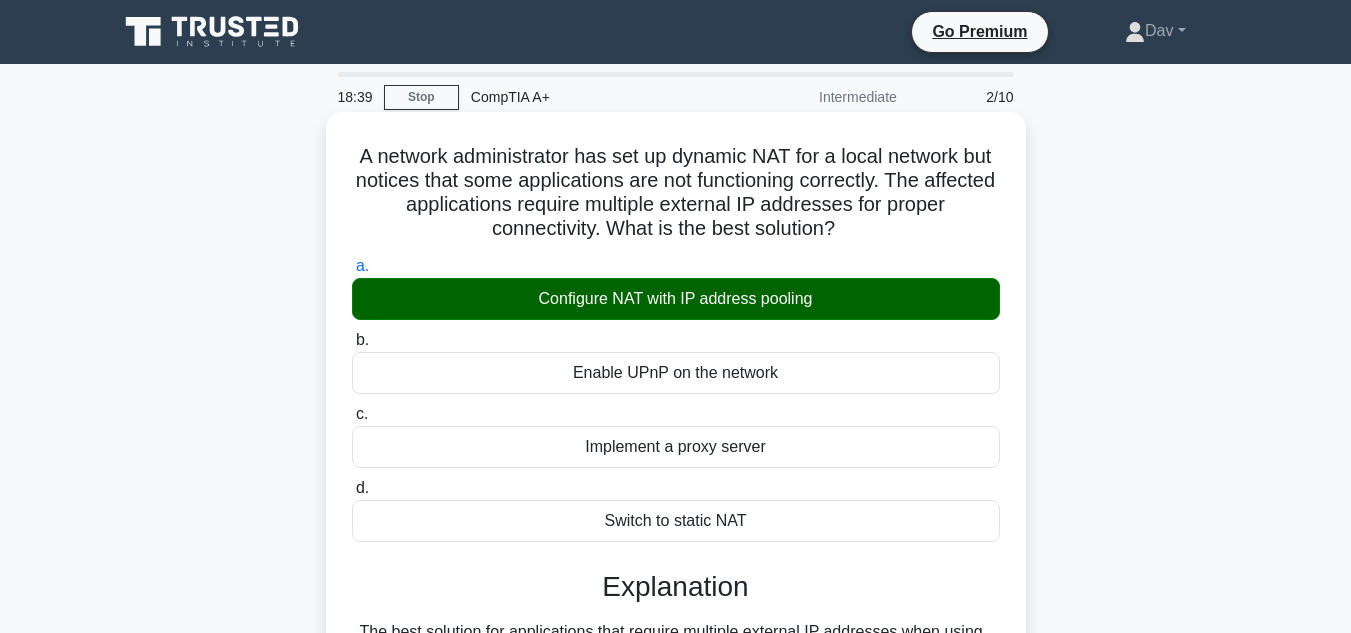 click on "b.
Enable UPnP on the network" at bounding box center [352, 340] 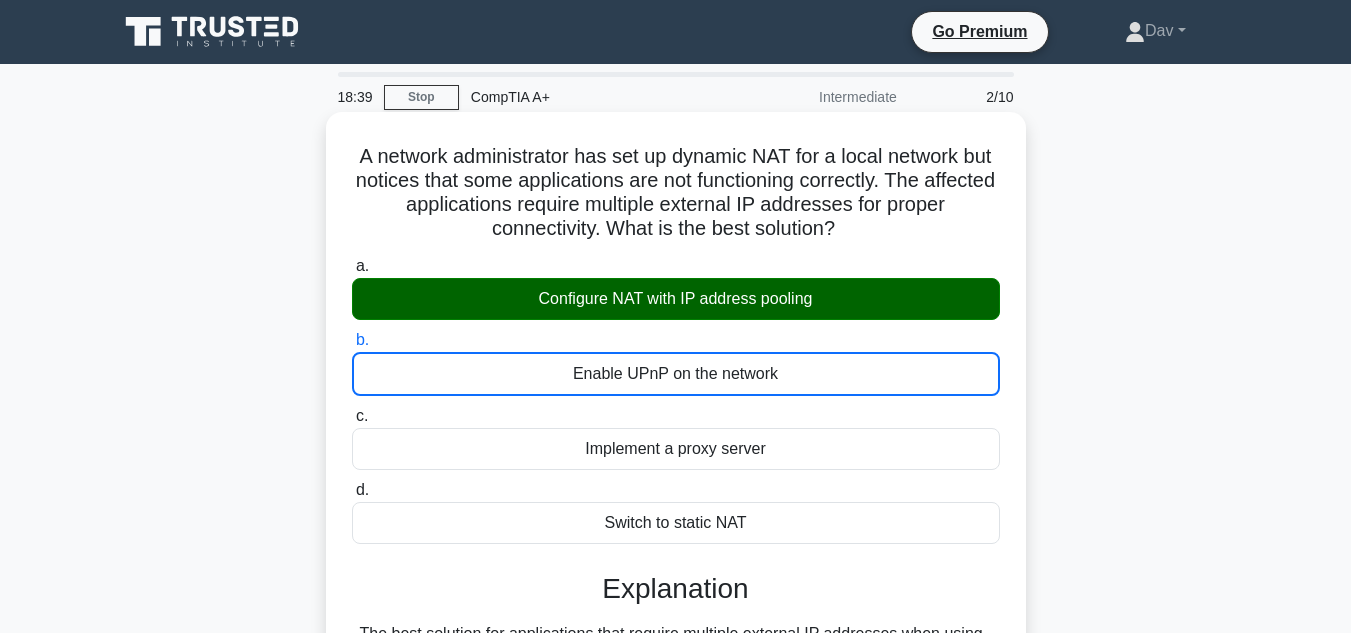 click on "c.
Implement a proxy server" at bounding box center (352, 416) 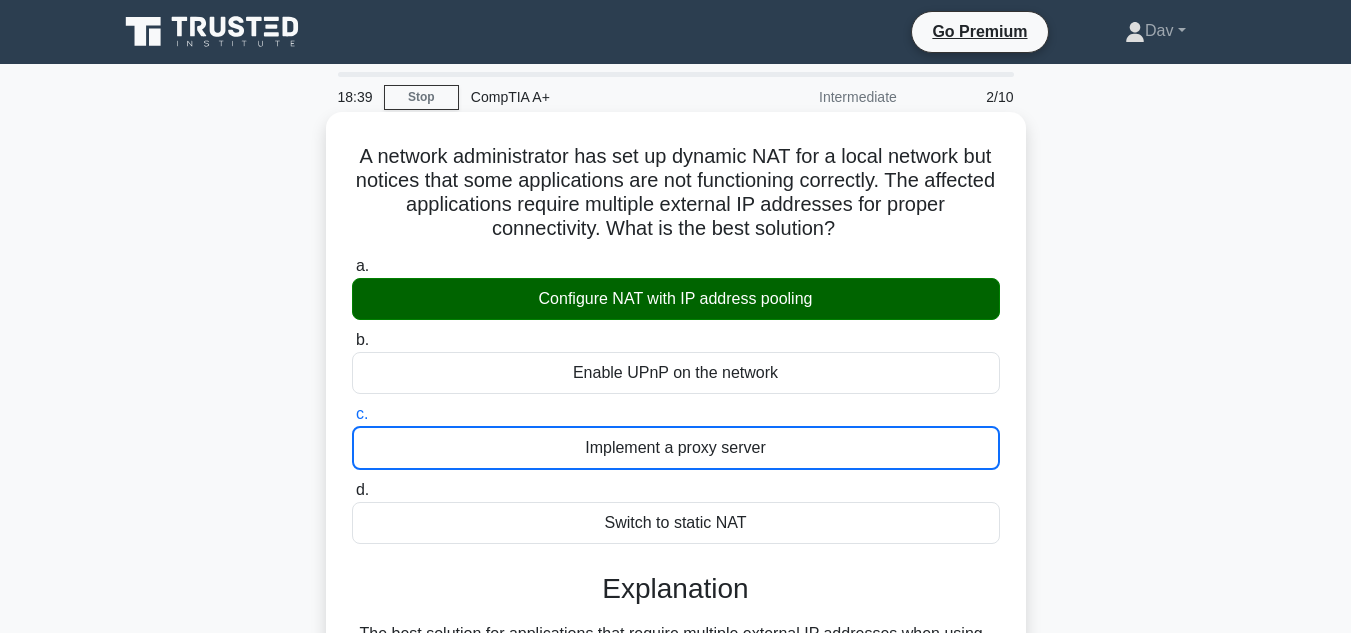 click on "d.
Switch to static NAT" at bounding box center (352, 490) 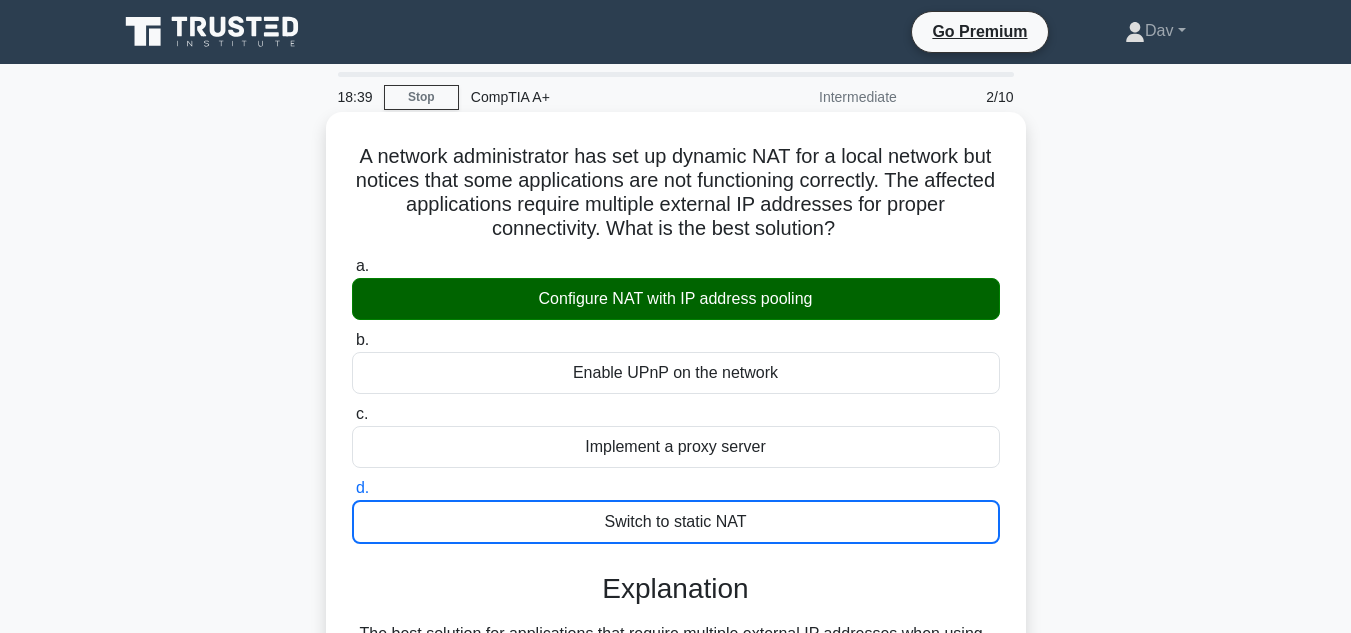 click on "a.
Configure NAT with IP address pooling" at bounding box center (352, 266) 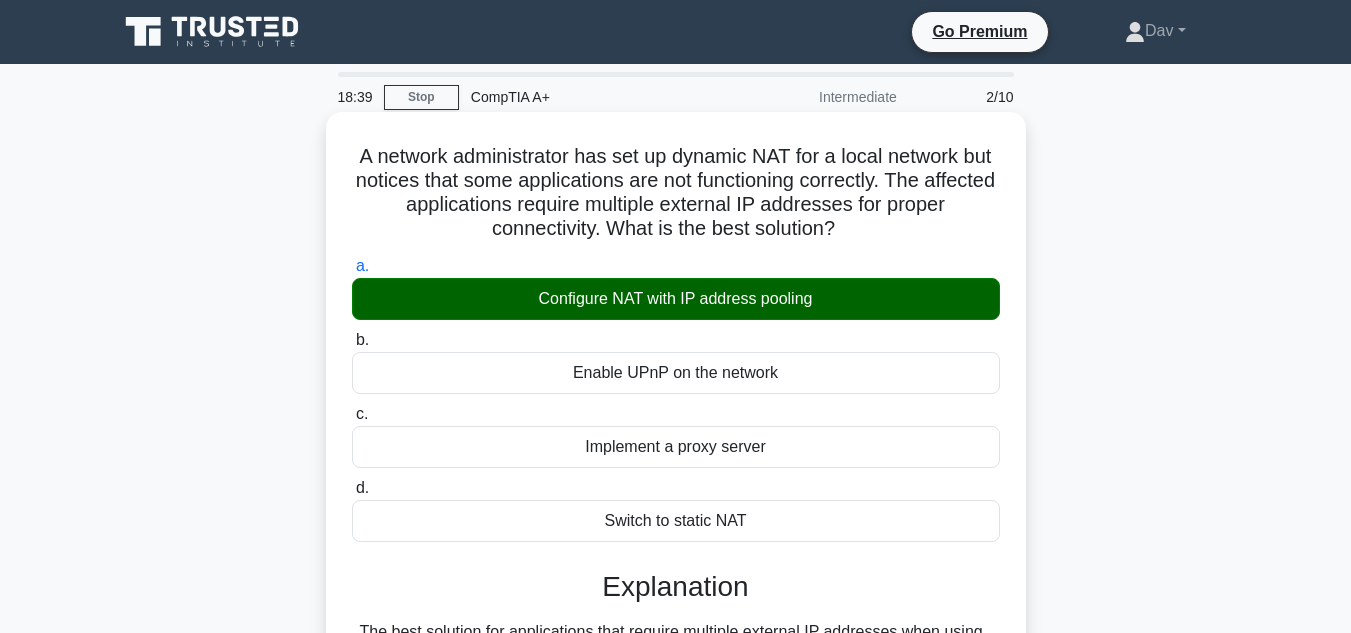 click on "b.
Enable UPnP on the network" at bounding box center (352, 340) 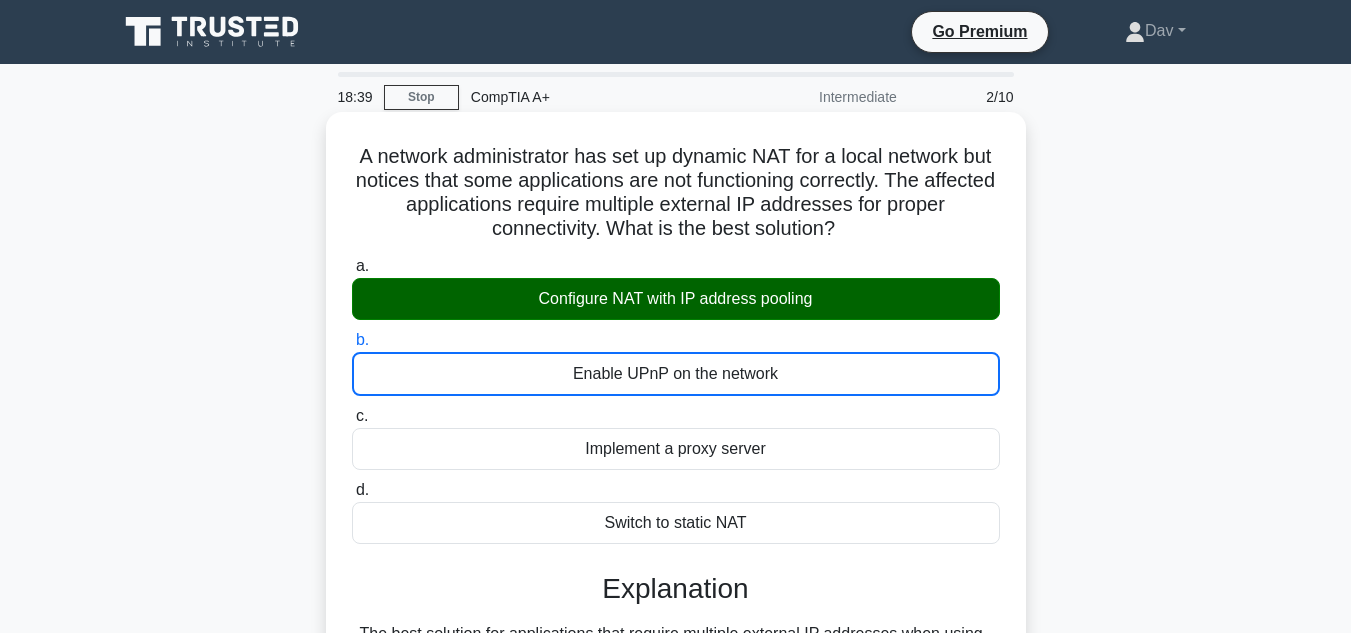 click on "c.
Implement a proxy server" at bounding box center (352, 416) 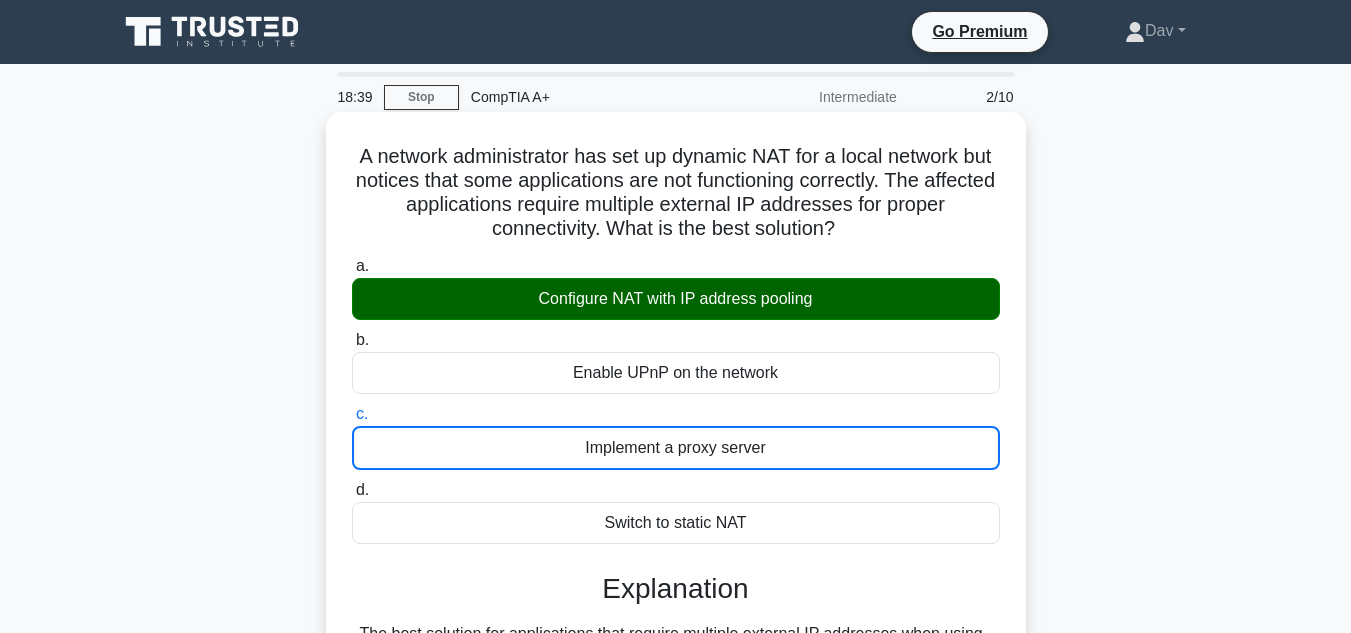 click on "d.
Switch to static NAT" at bounding box center (352, 490) 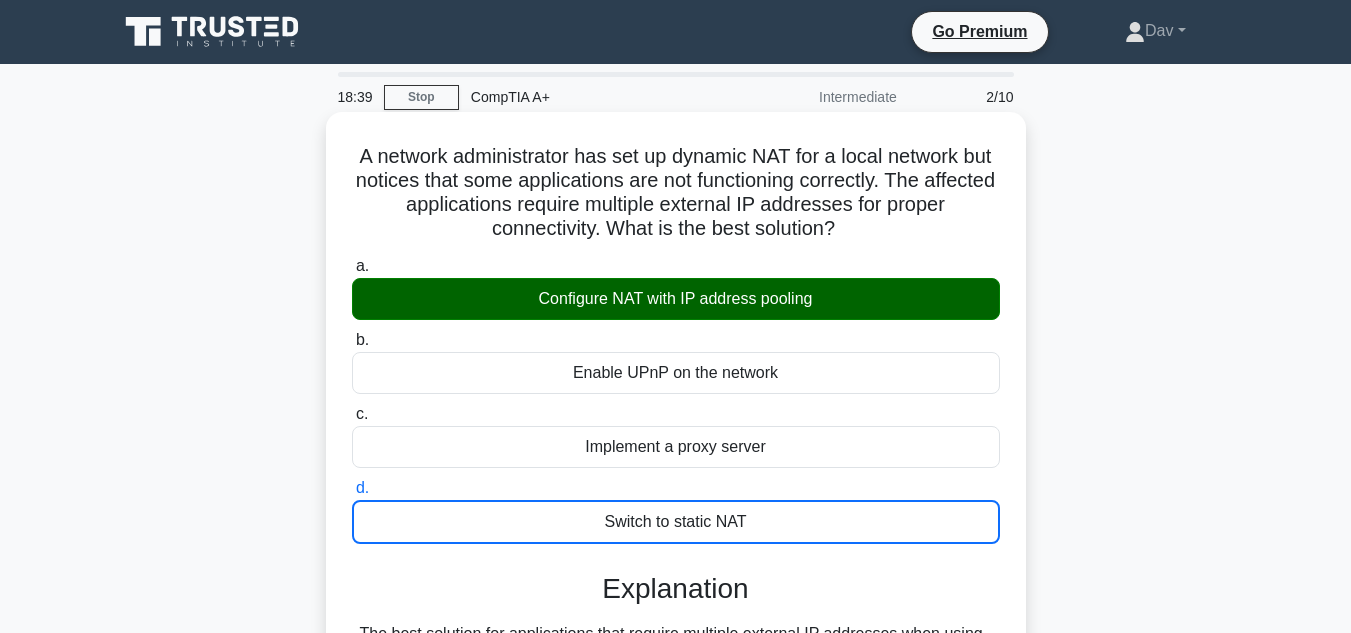 click on "a.
Configure NAT with IP address pooling" at bounding box center [352, 266] 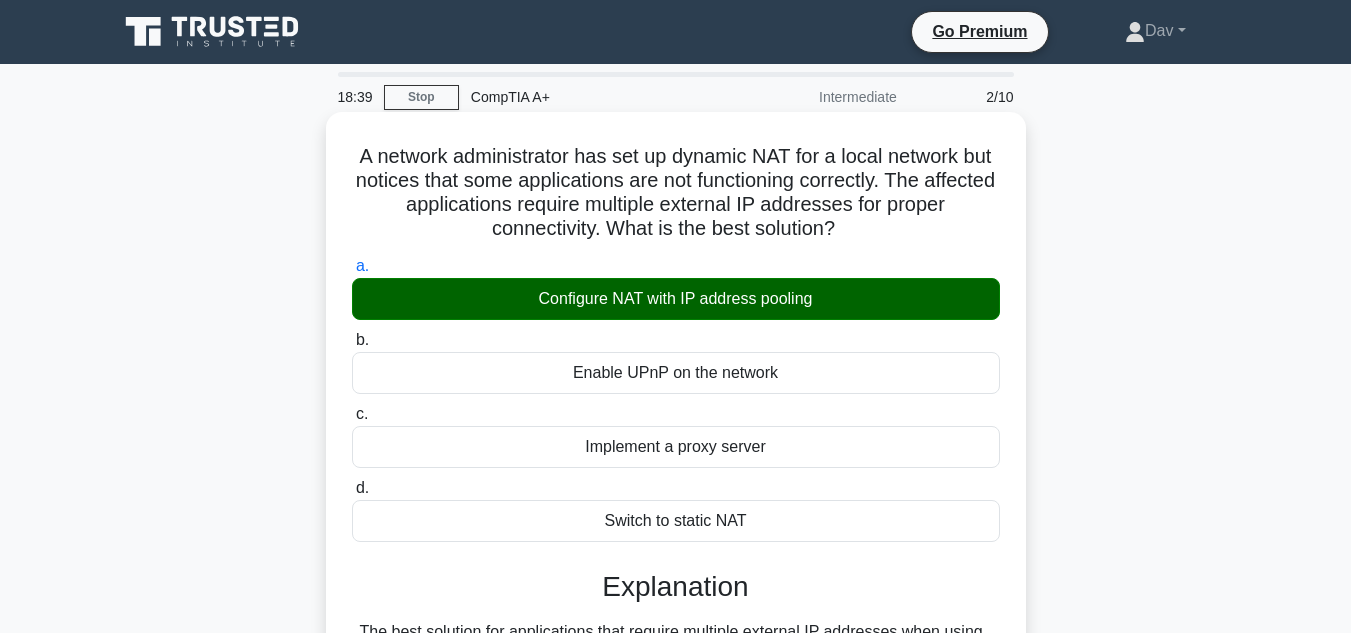 click on "b.
Enable UPnP on the network" at bounding box center (352, 340) 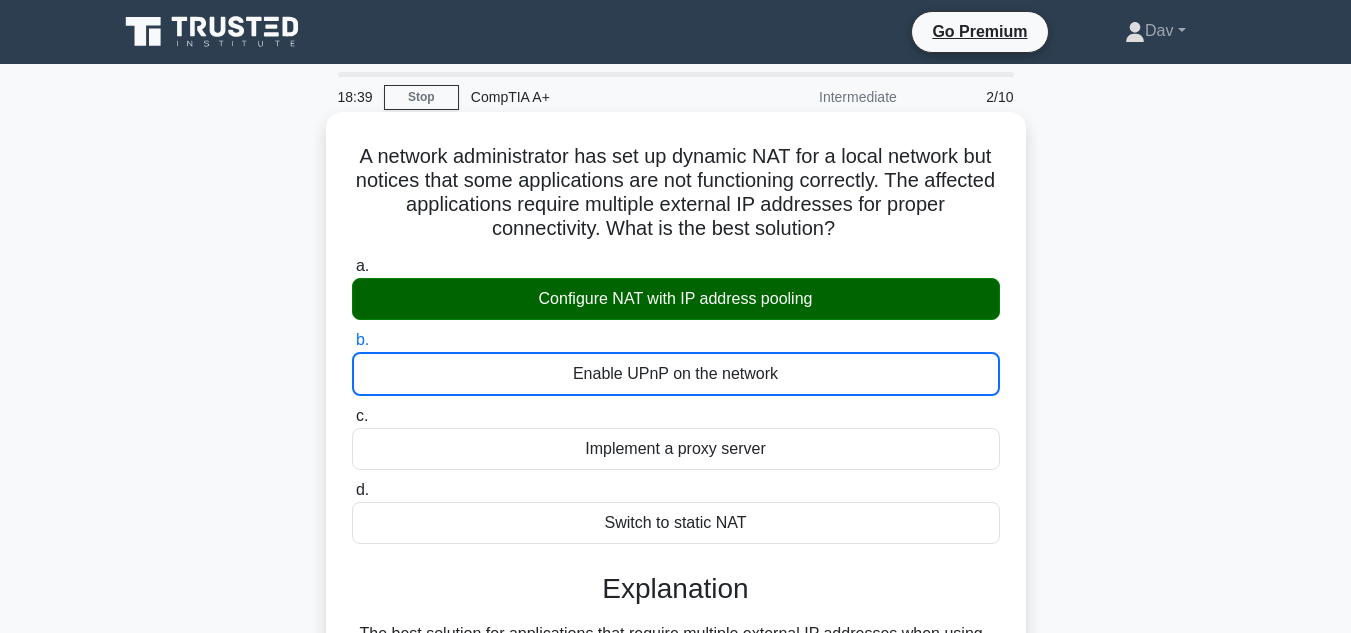 click on "c.
Implement a proxy server" at bounding box center (352, 416) 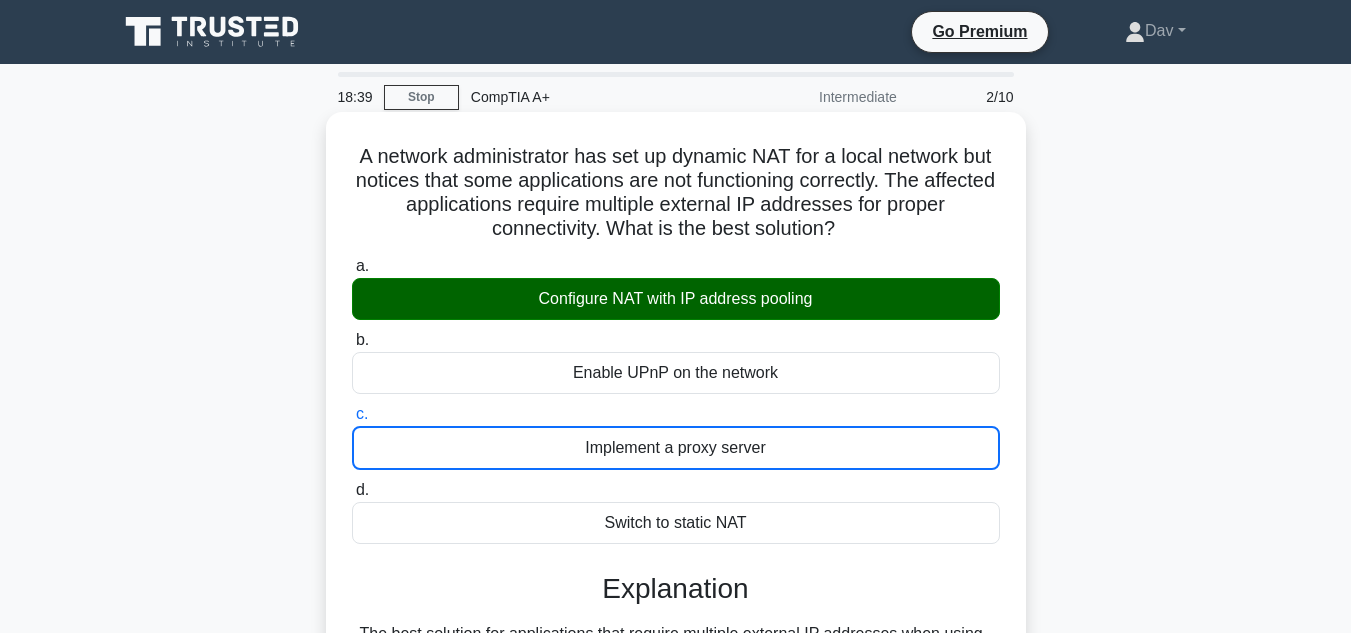 click on "d.
Switch to static NAT" at bounding box center [352, 490] 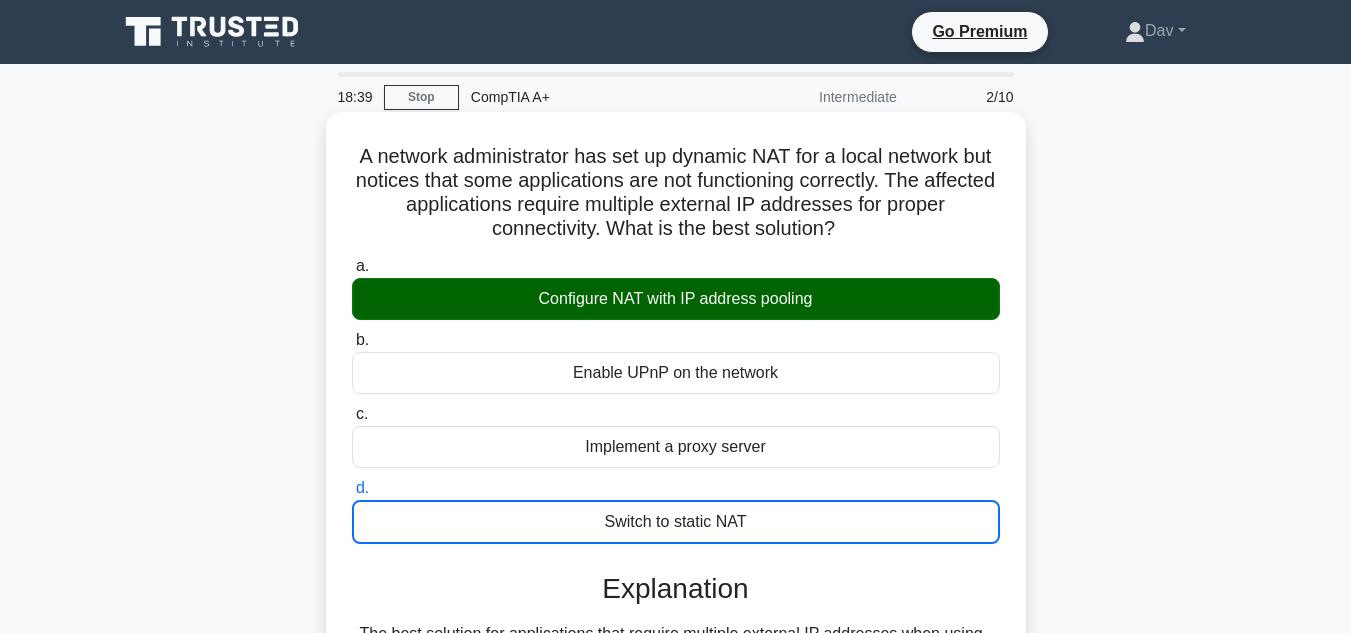 click on "a.
Configure NAT with IP address pooling" at bounding box center (352, 266) 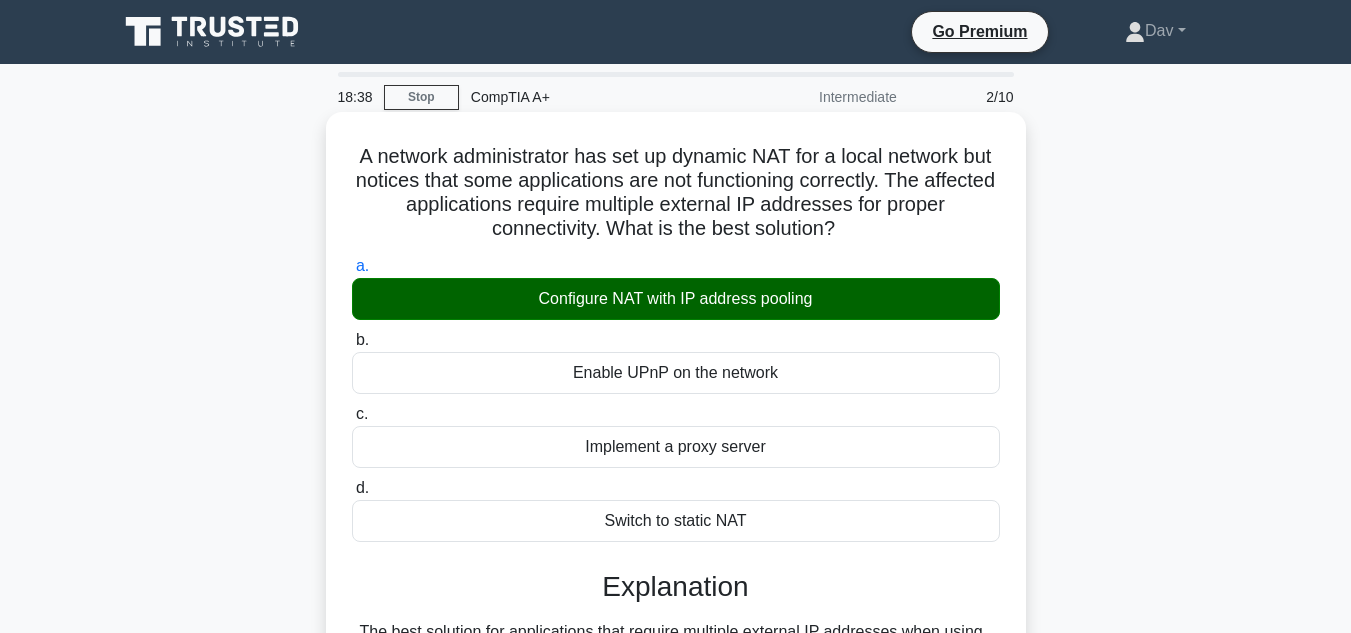 click on "b.
Enable UPnP on the network" at bounding box center (352, 340) 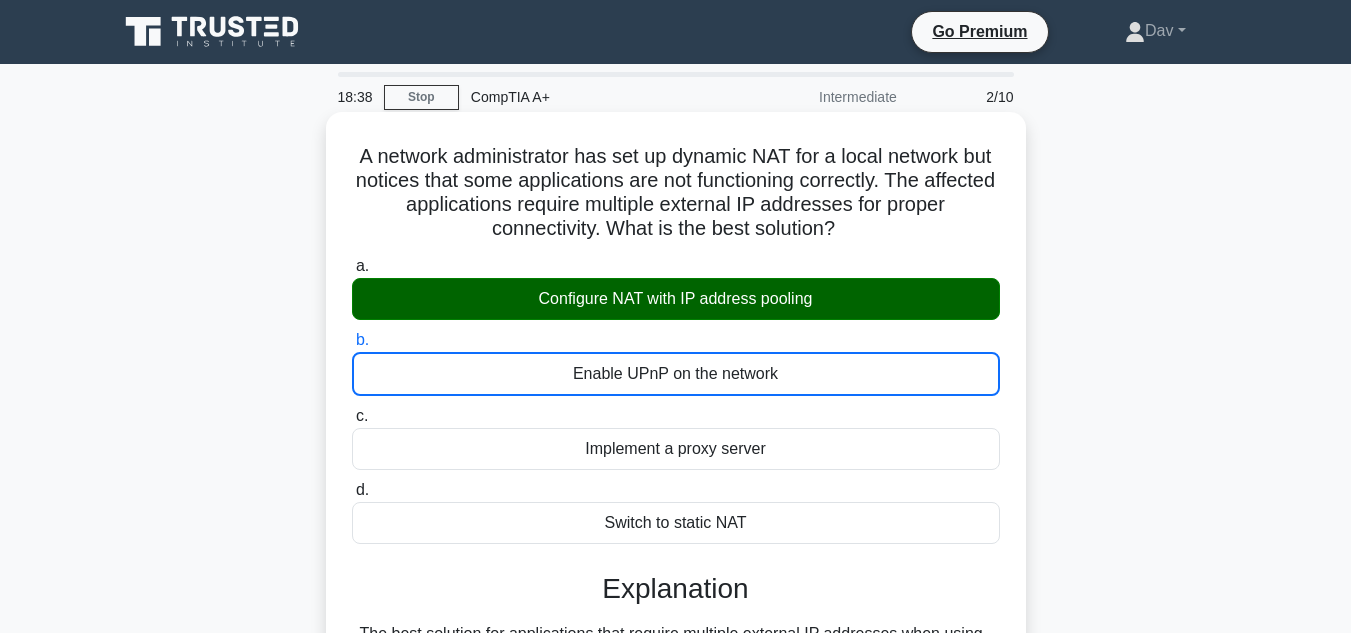 click on "c.
Implement a proxy server" at bounding box center [352, 416] 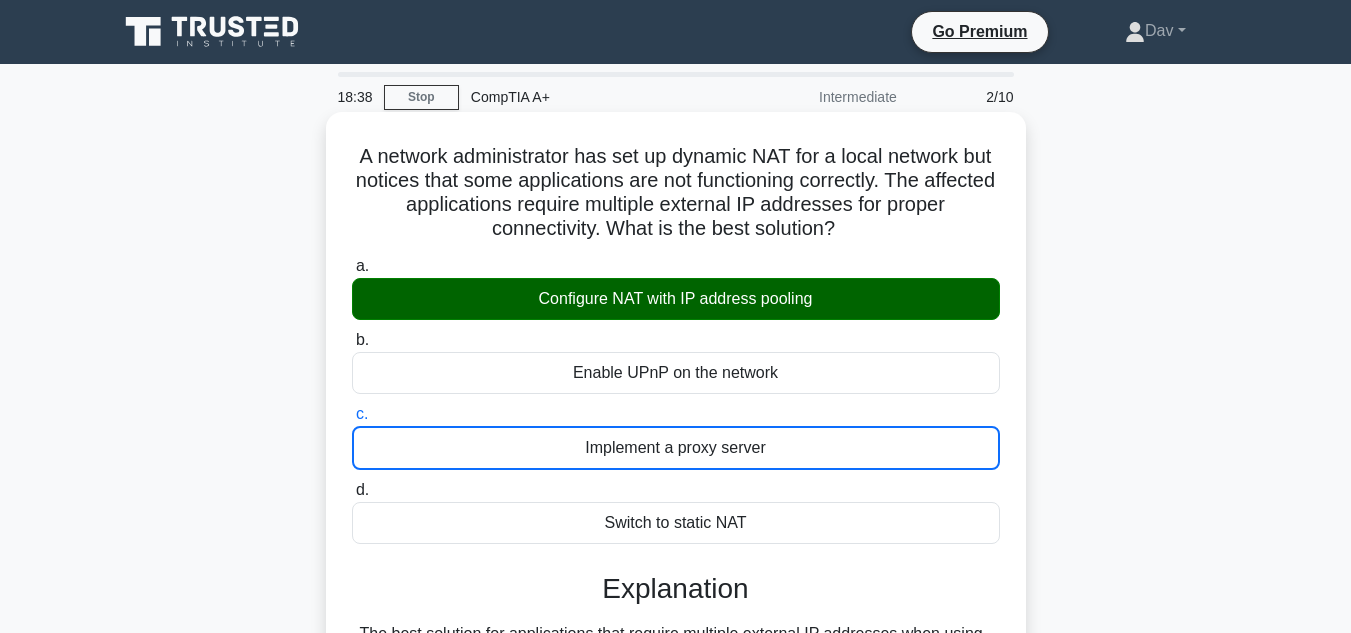 click on "d.
Switch to static NAT" at bounding box center [352, 490] 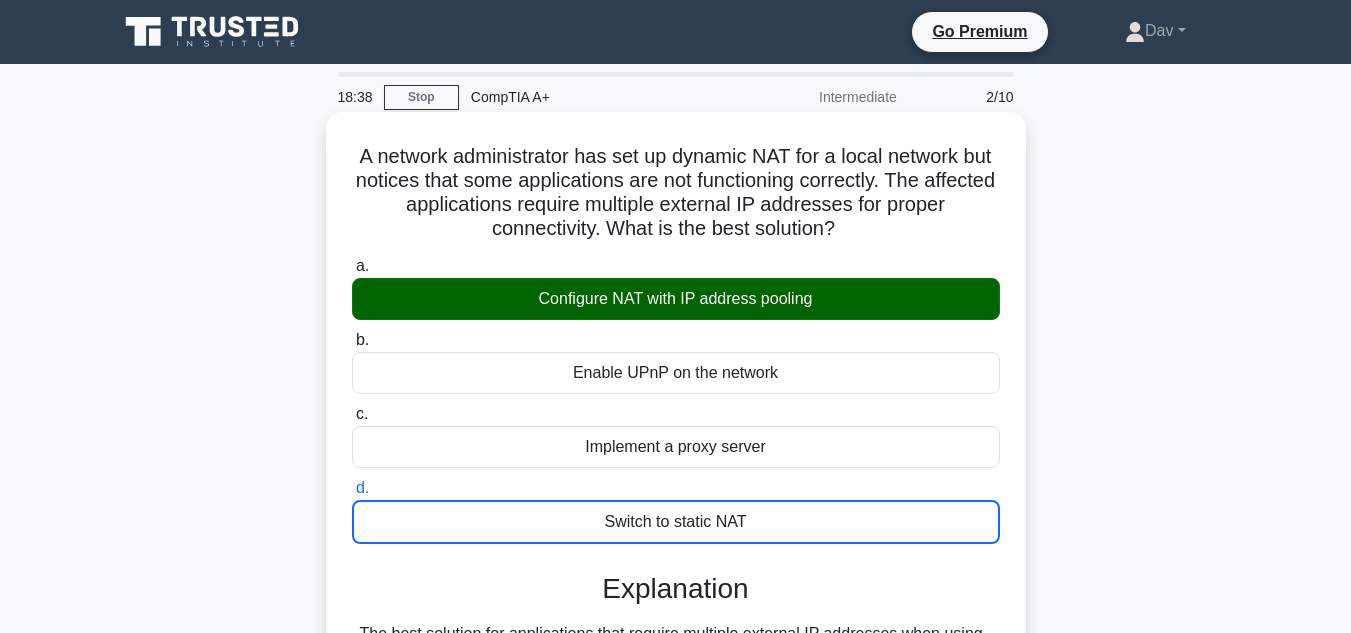 click on "a.
Configure NAT with IP address pooling" at bounding box center [352, 266] 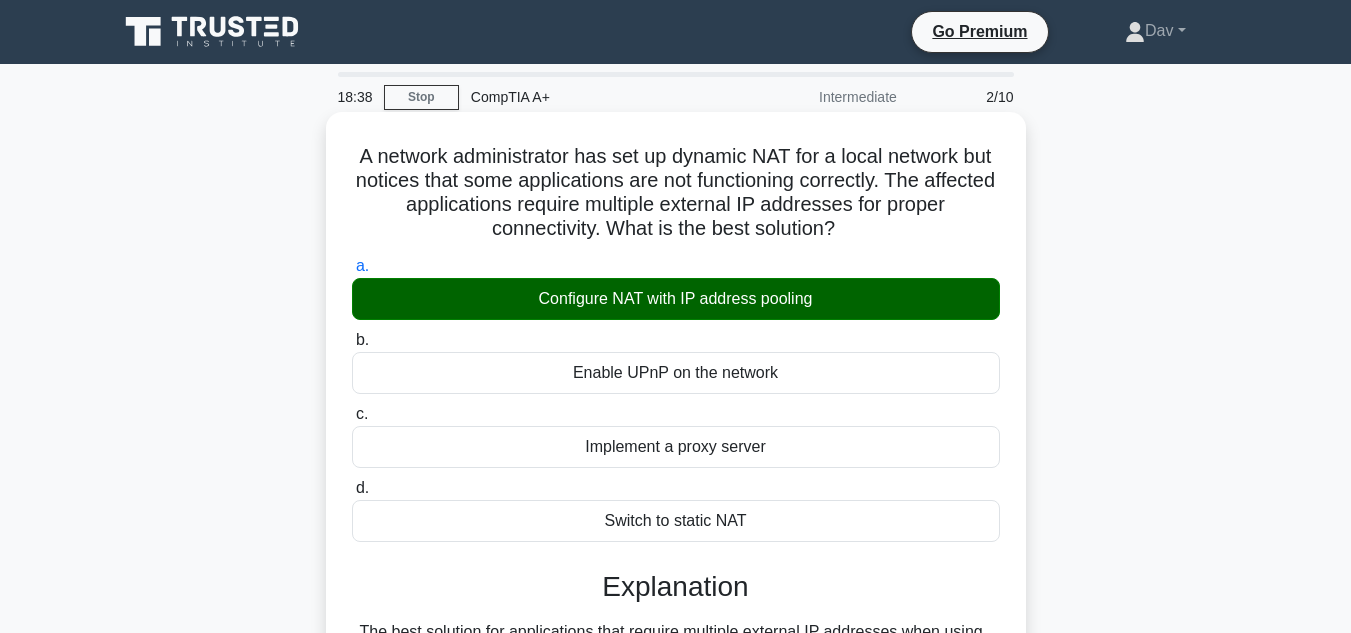 click on "b.
Enable UPnP on the network" at bounding box center (352, 340) 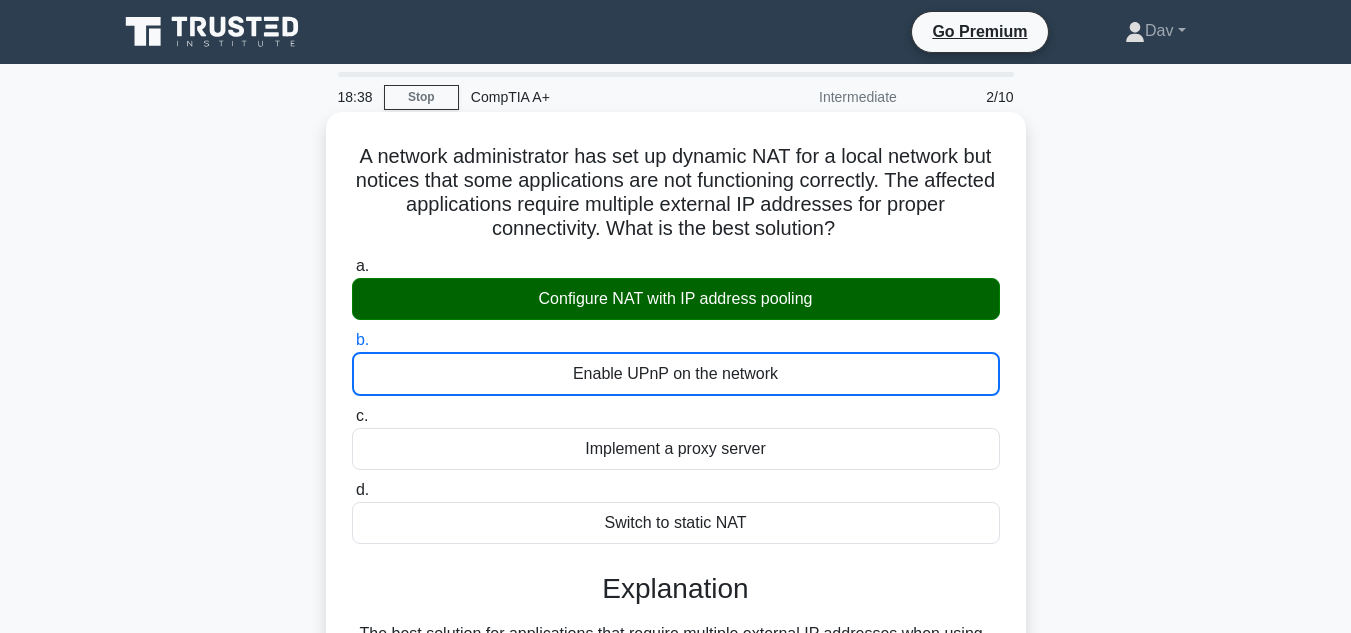 click on "c.
Implement a proxy server" at bounding box center [352, 416] 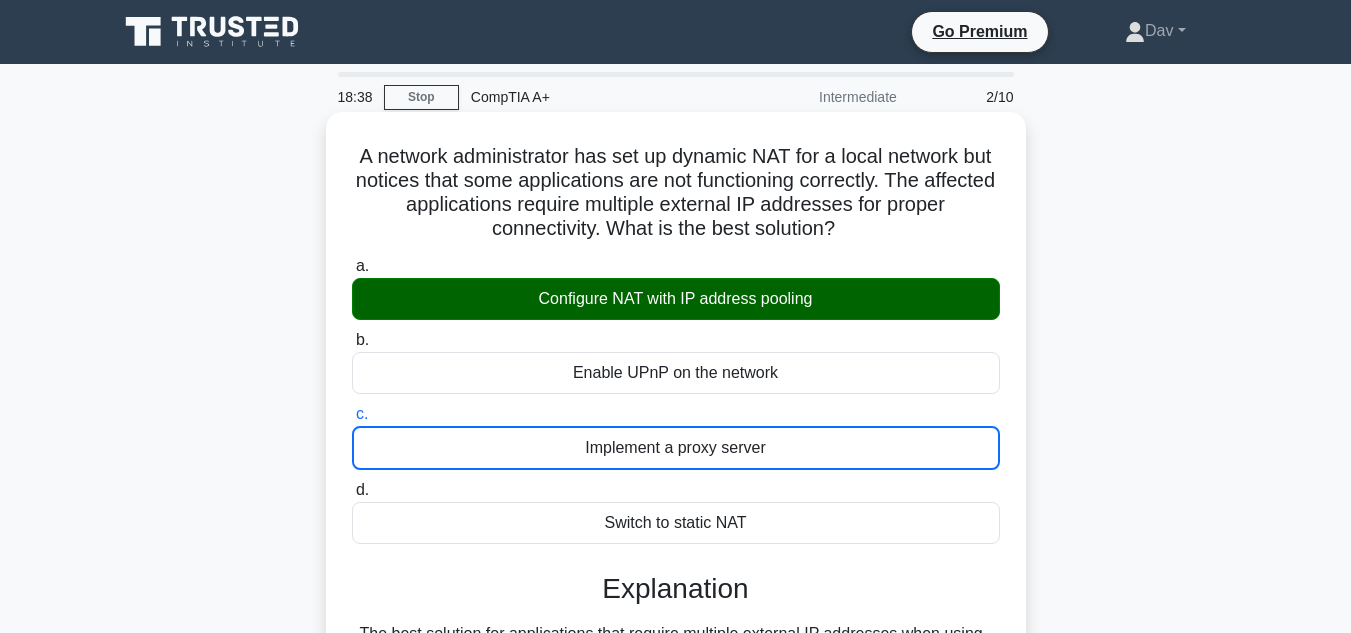 click on "d.
Switch to static NAT" at bounding box center (352, 490) 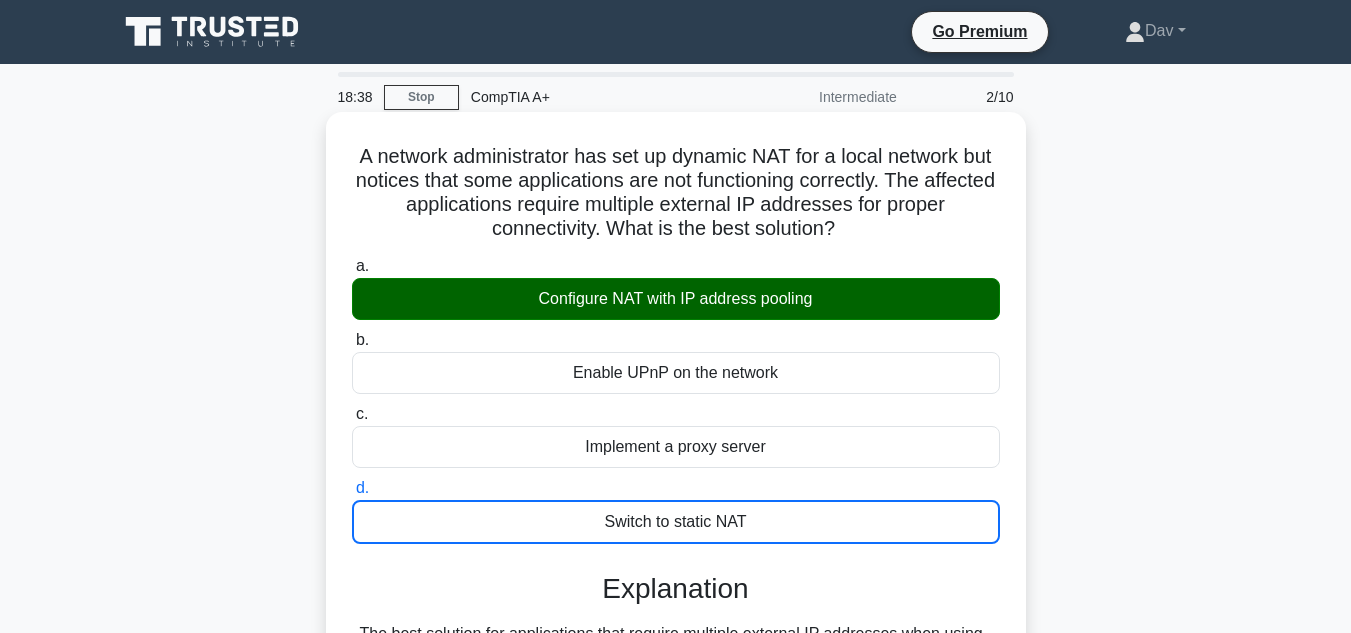 click on "a.
Configure NAT with IP address pooling" at bounding box center [352, 266] 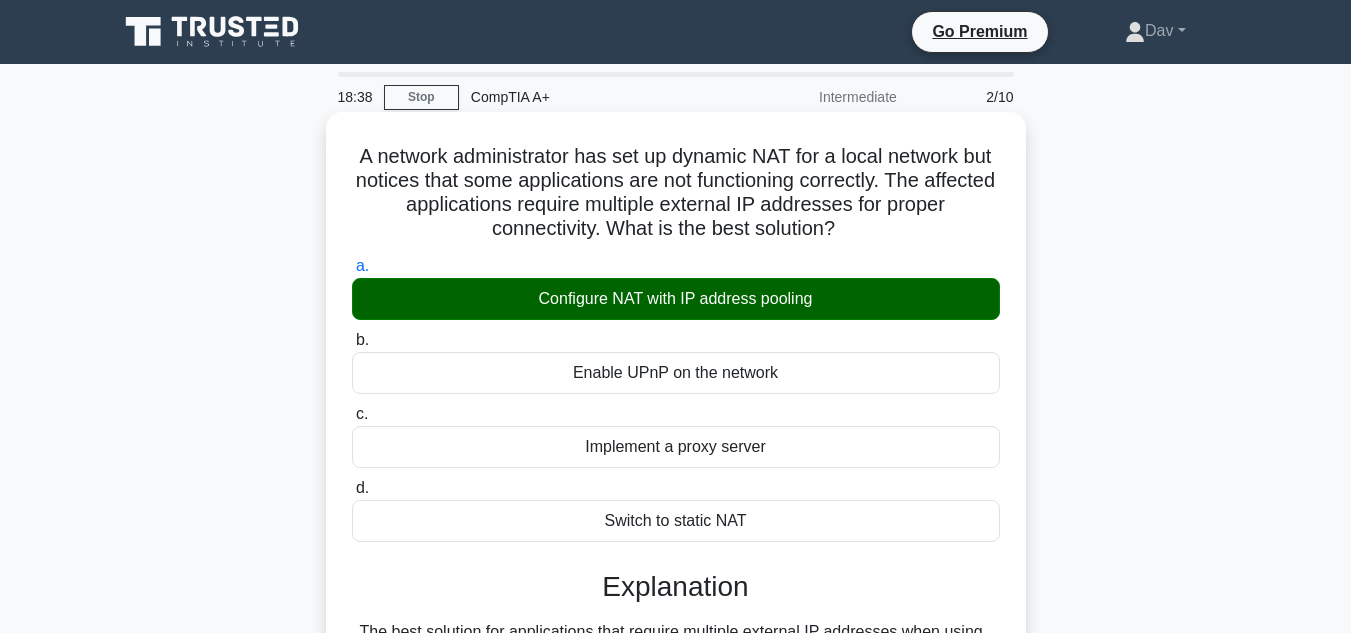 click on "b.
Enable UPnP on the network" at bounding box center (352, 340) 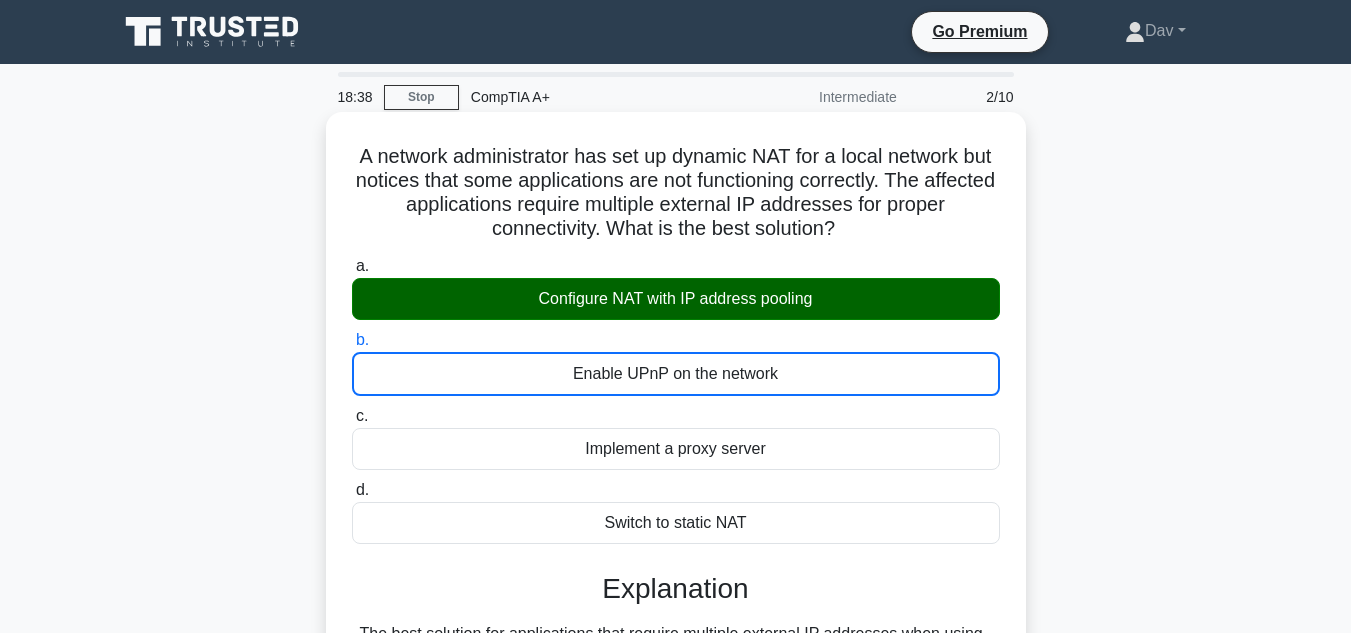 click on "c.
Implement a proxy server" at bounding box center [352, 416] 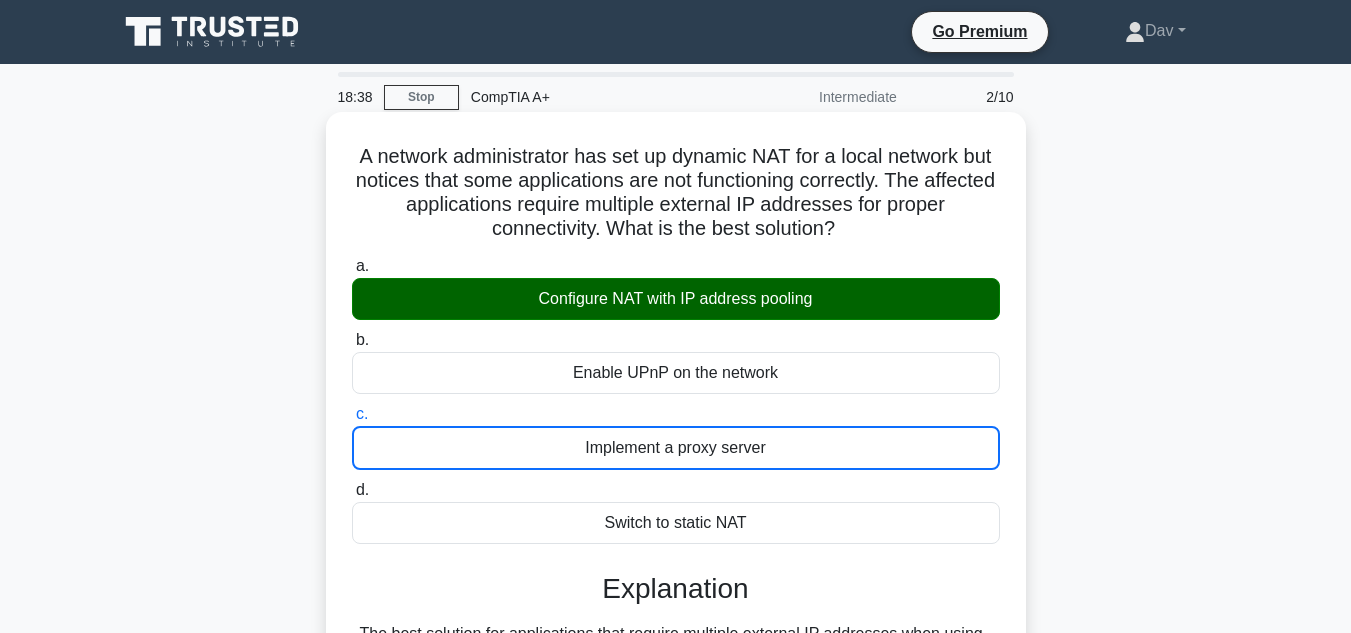 click on "d.
Switch to static NAT" at bounding box center (352, 490) 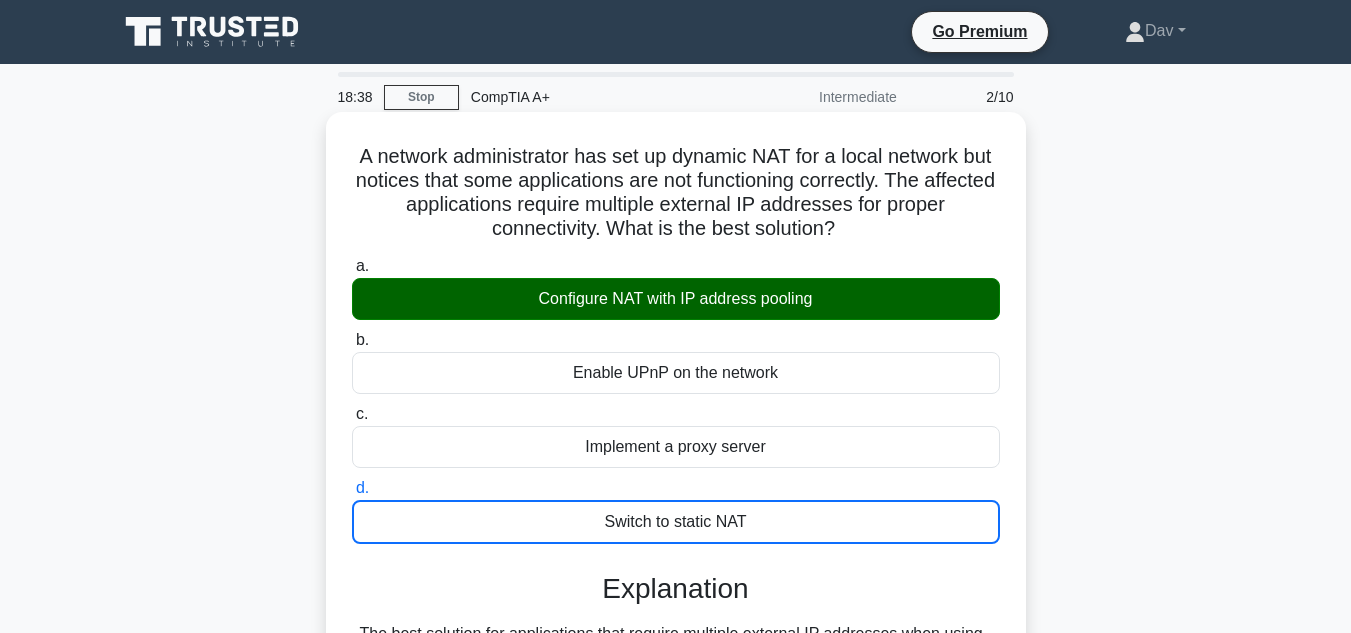 click on "a.
Configure NAT with IP address pooling" at bounding box center [352, 266] 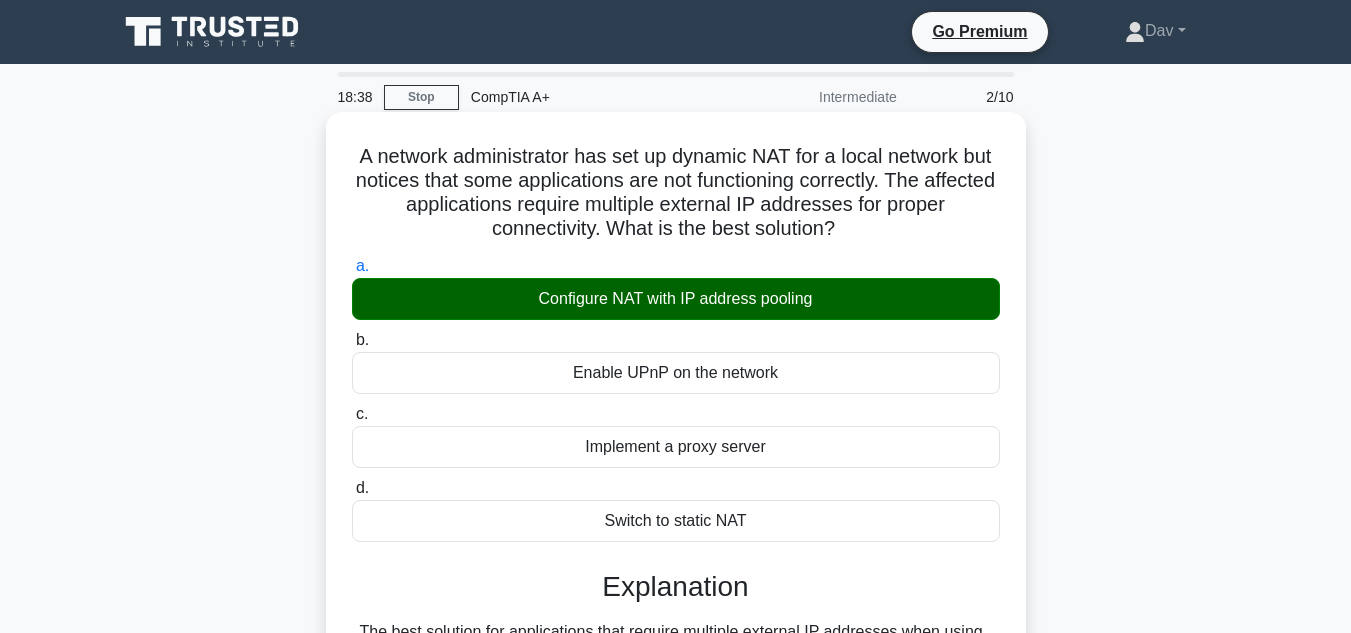 click on "b.
Enable UPnP on the network" at bounding box center (352, 340) 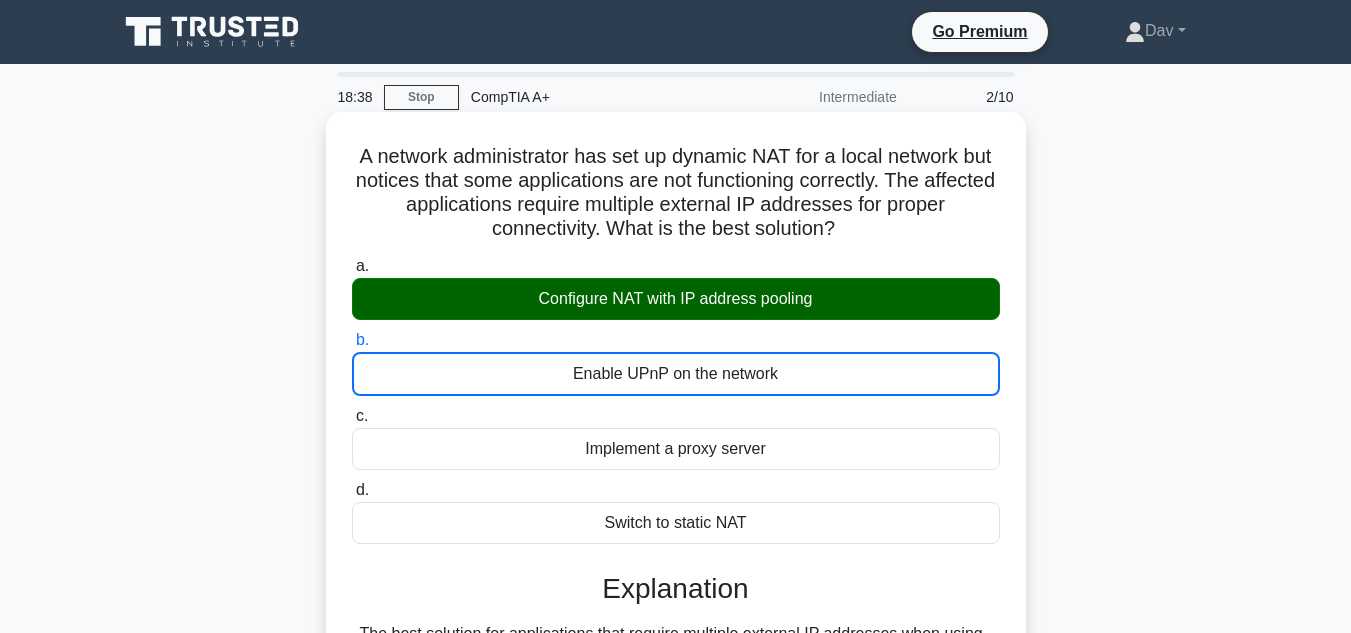 click on "c.
Implement a proxy server" at bounding box center [352, 416] 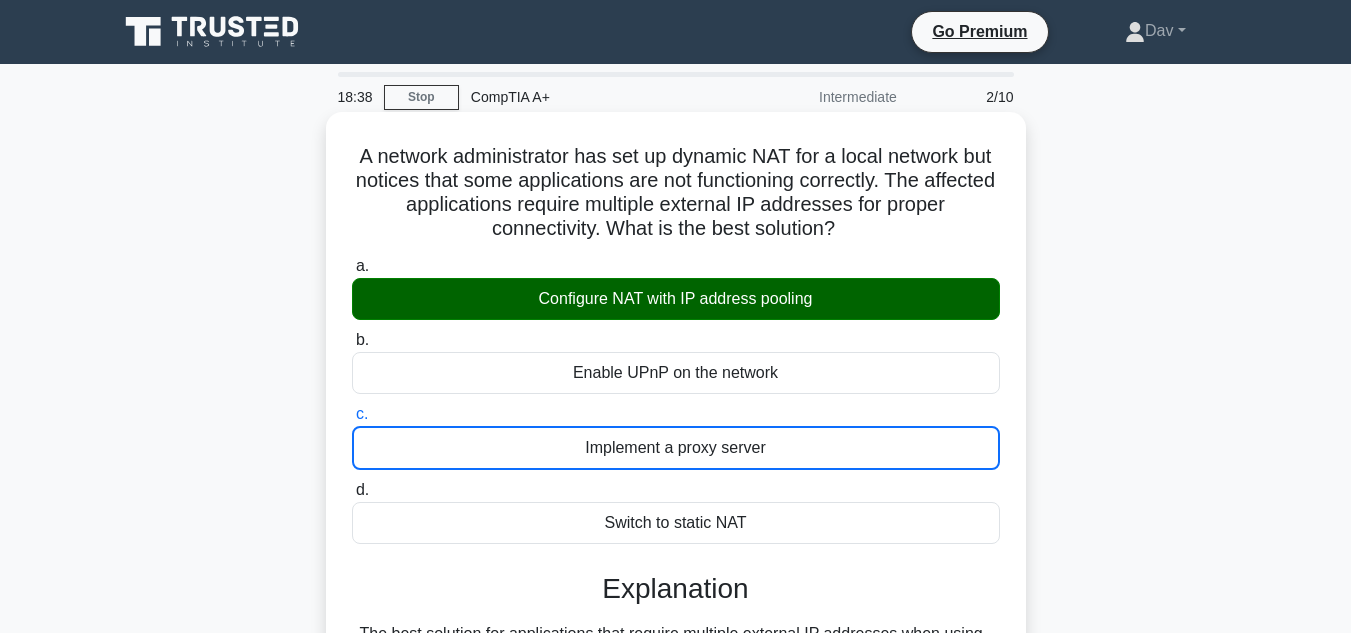 click on "d.
Switch to static NAT" at bounding box center [352, 490] 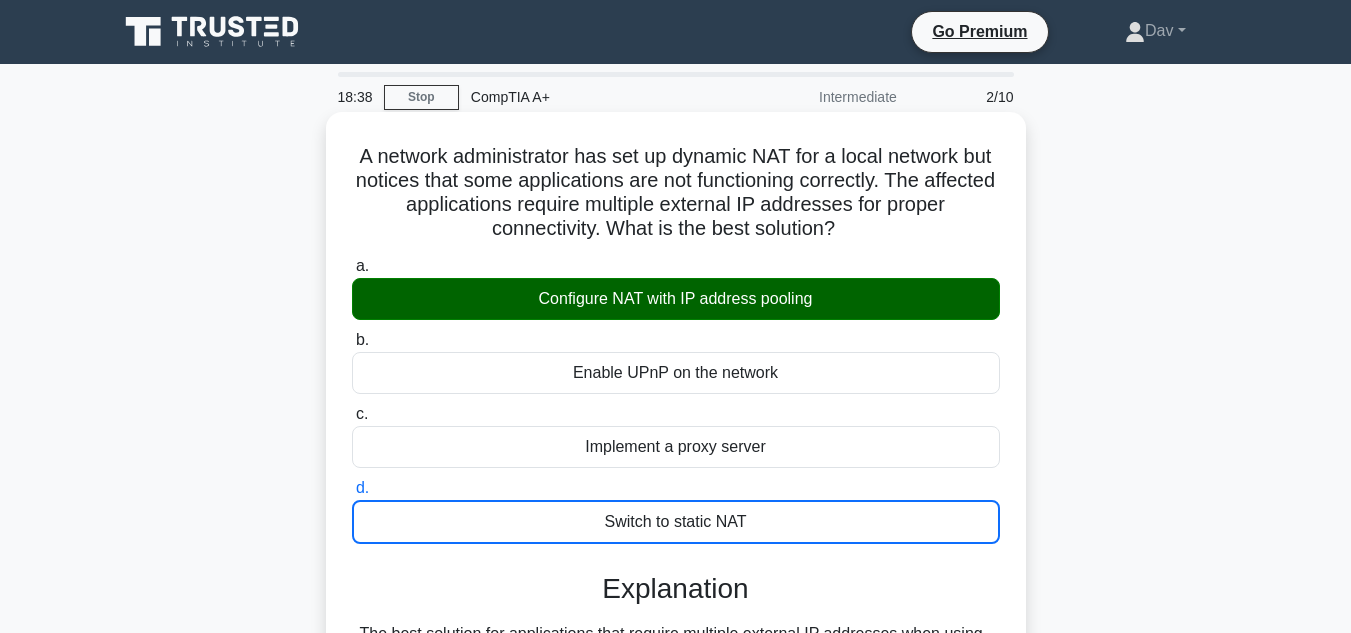 click on "a.
Configure NAT with IP address pooling" at bounding box center (352, 266) 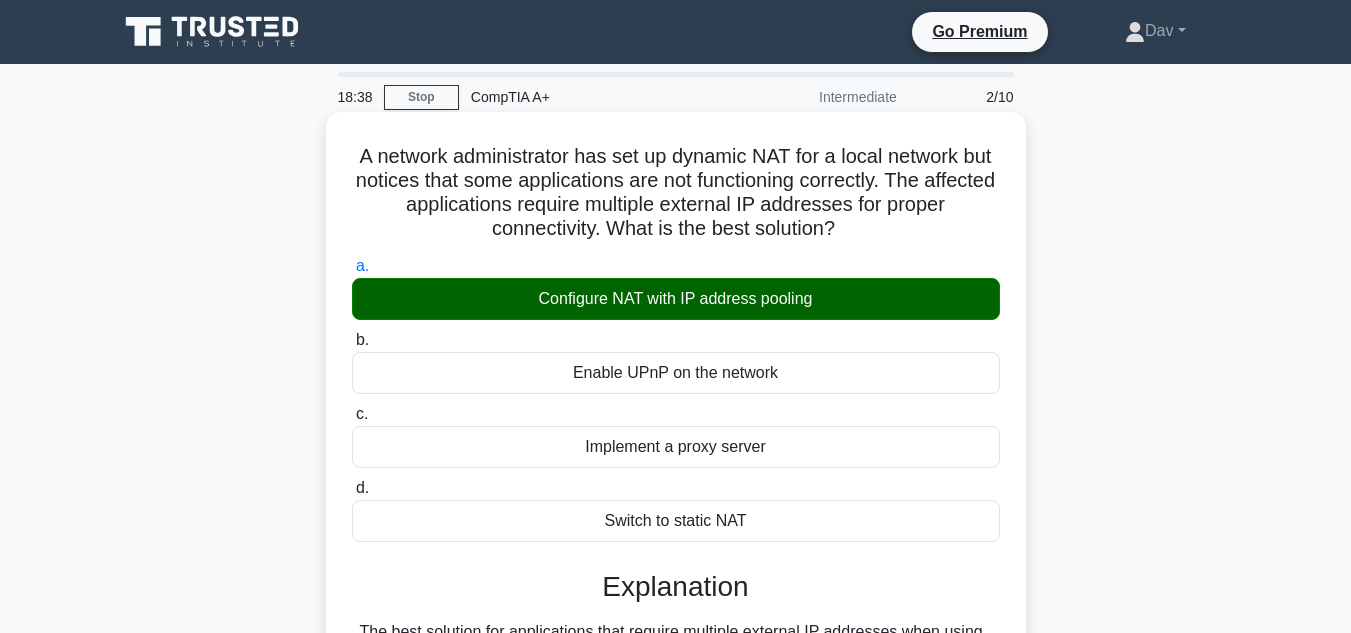 click on "b.
Enable UPnP on the network" at bounding box center [352, 340] 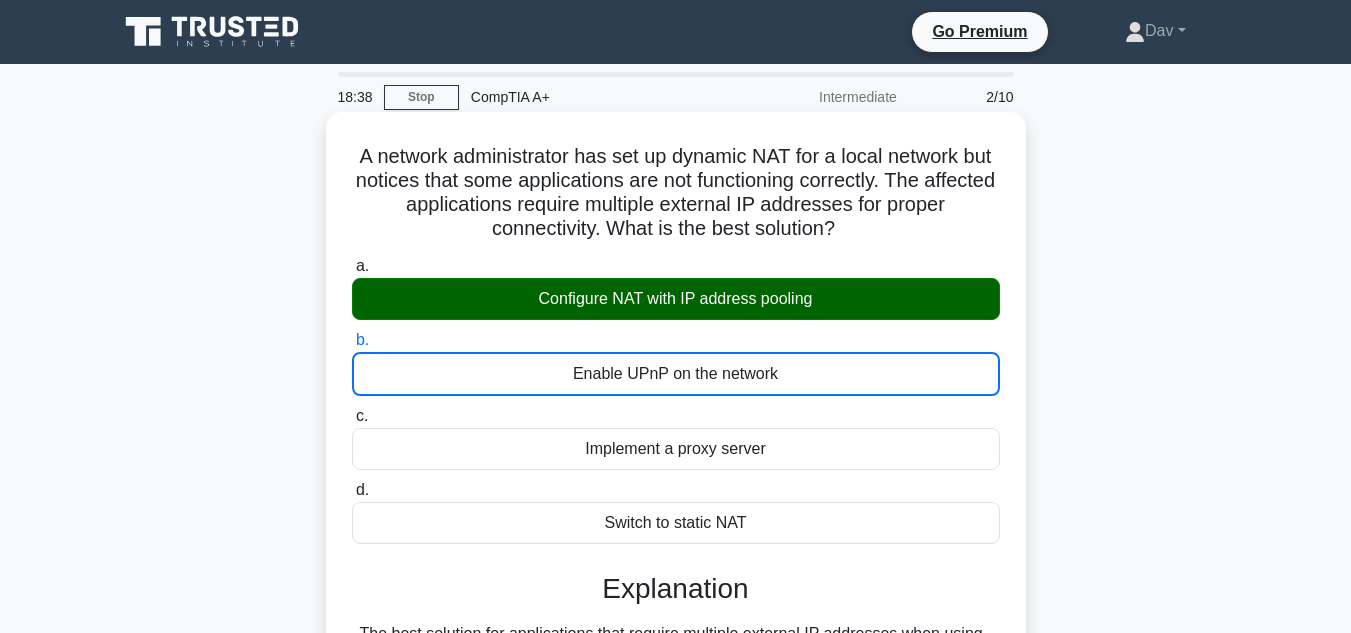 click on "c.
Implement a proxy server" at bounding box center [352, 416] 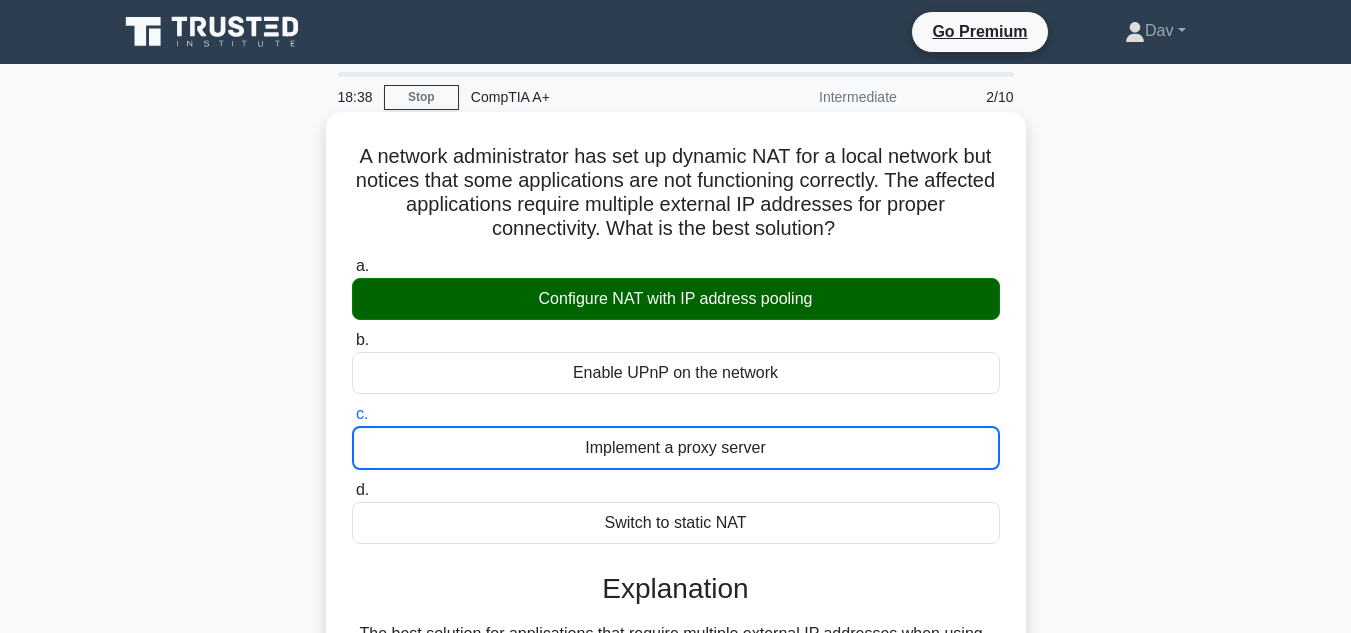click on "d.
Switch to static NAT" at bounding box center [352, 490] 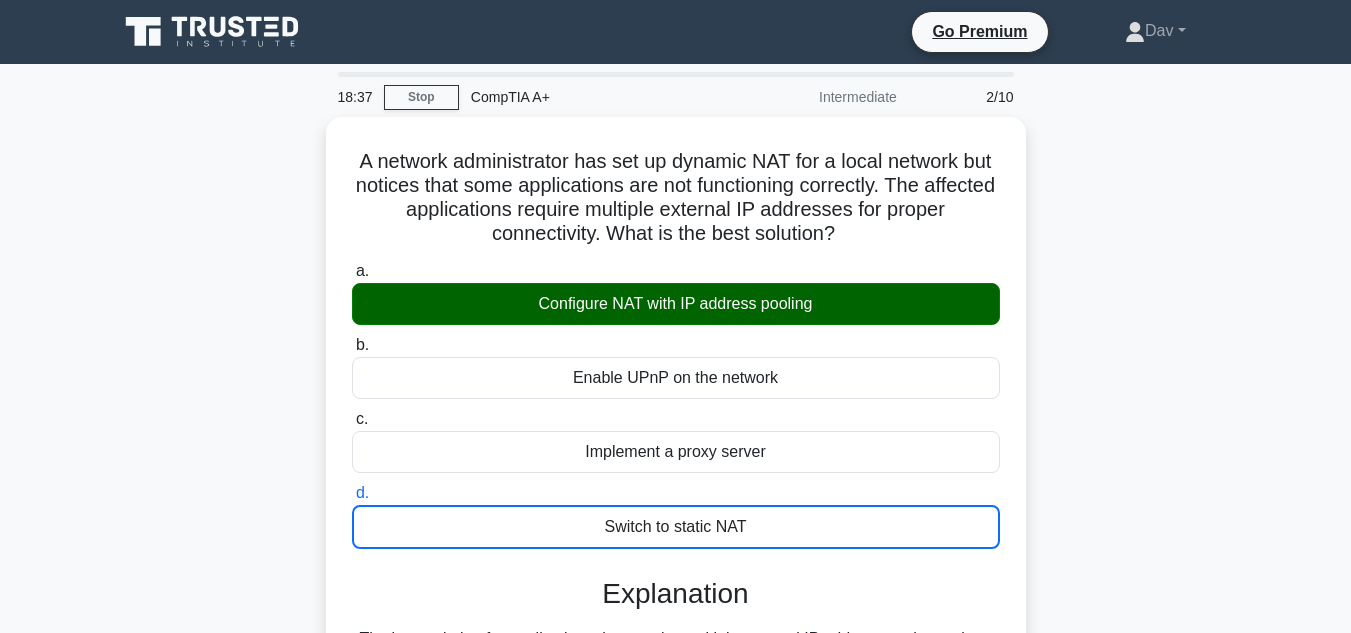 click on "A network administrator has set up dynamic NAT for a local network but notices that some applications are not functioning correctly. The affected applications require multiple external IP addresses for proper connectivity. What is the best solution?
.spinner_0XTQ{transform-origin:center;animation:spinner_y6GP .75s linear infinite}@keyframes spinner_y6GP{100%{transform:rotate(360deg)}}
a.
b. c. d." at bounding box center [676, 551] 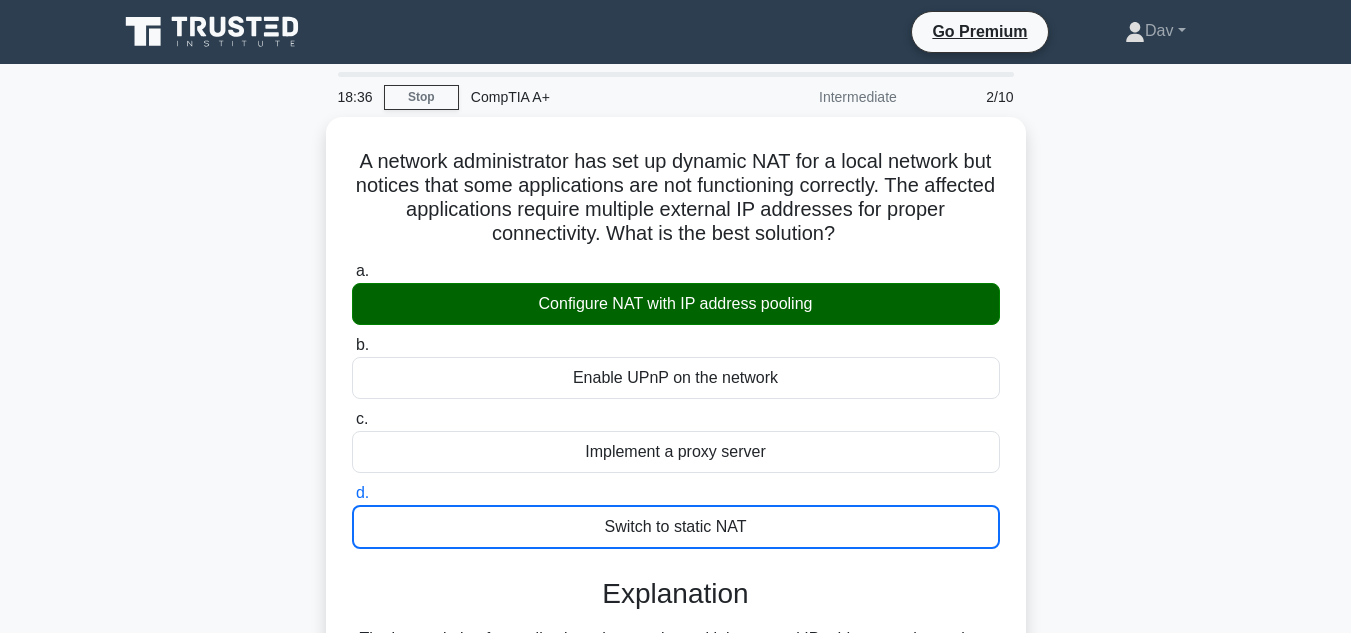 click on "A network administrator has set up dynamic NAT for a local network but notices that some applications are not functioning correctly. The affected applications require multiple external IP addresses for proper connectivity. What is the best solution?
.spinner_0XTQ{transform-origin:center;animation:spinner_y6GP .75s linear infinite}@keyframes spinner_y6GP{100%{transform:rotate(360deg)}}
a.
b. c. d." at bounding box center (676, 551) 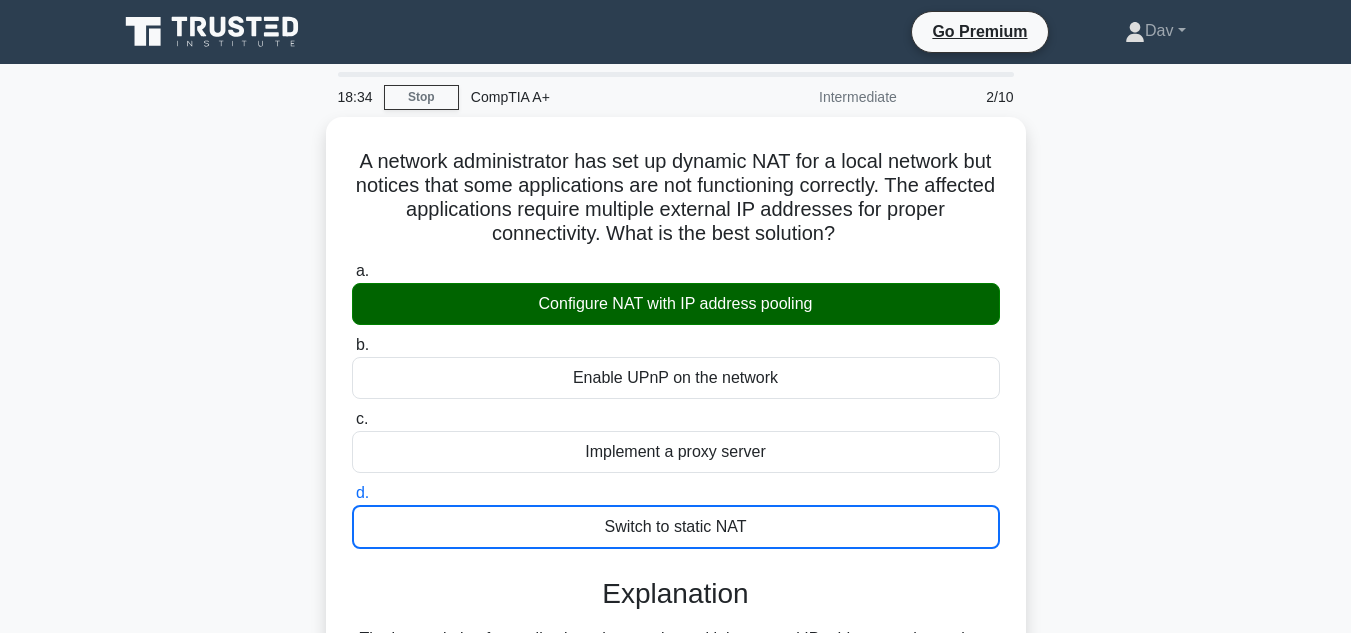 click on "A network administrator has set up dynamic NAT for a local network but notices that some applications are not functioning correctly. The affected applications require multiple external IP addresses for proper connectivity. What is the best solution?
.spinner_0XTQ{transform-origin:center;animation:spinner_y6GP .75s linear infinite}@keyframes spinner_y6GP{100%{transform:rotate(360deg)}}
a.
b. c. d." at bounding box center [676, 551] 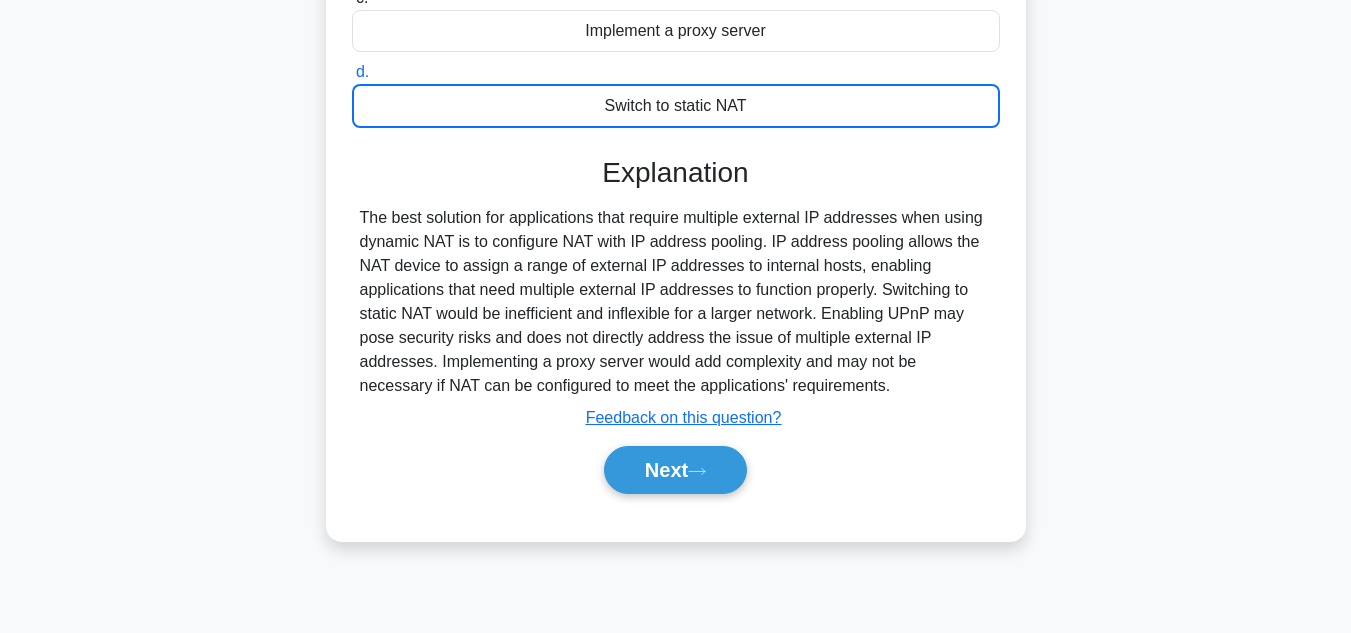 scroll, scrollTop: 447, scrollLeft: 0, axis: vertical 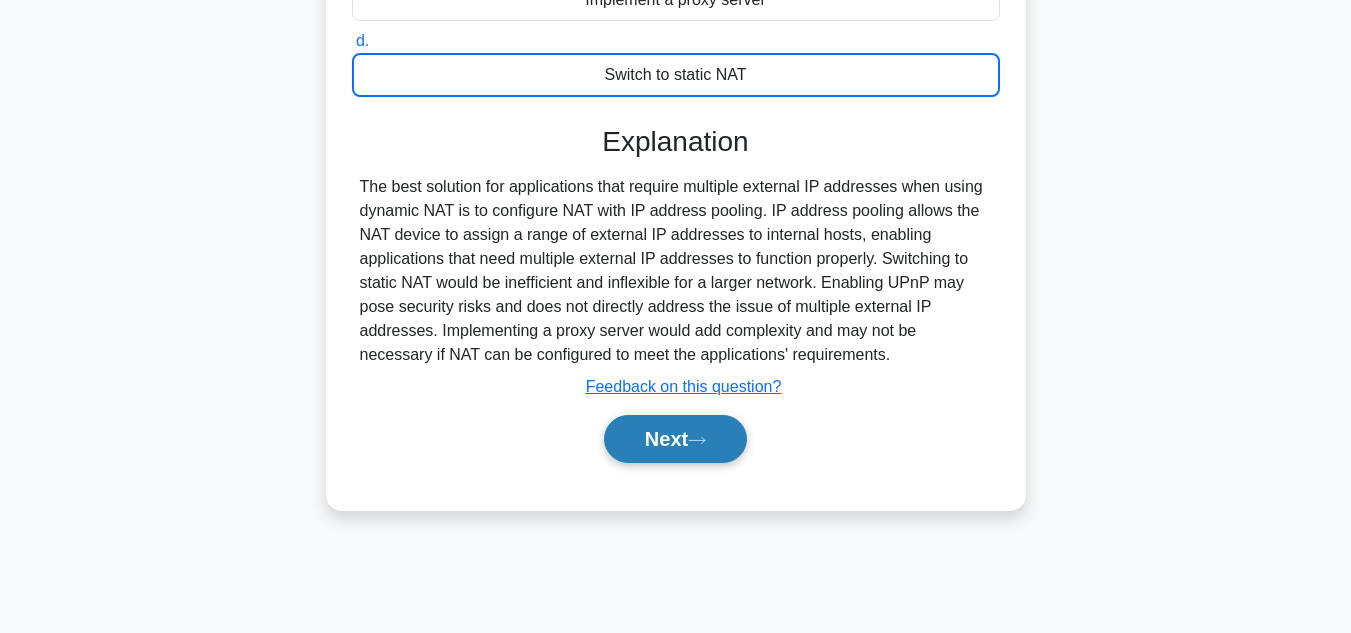 click on "Next" at bounding box center [675, 439] 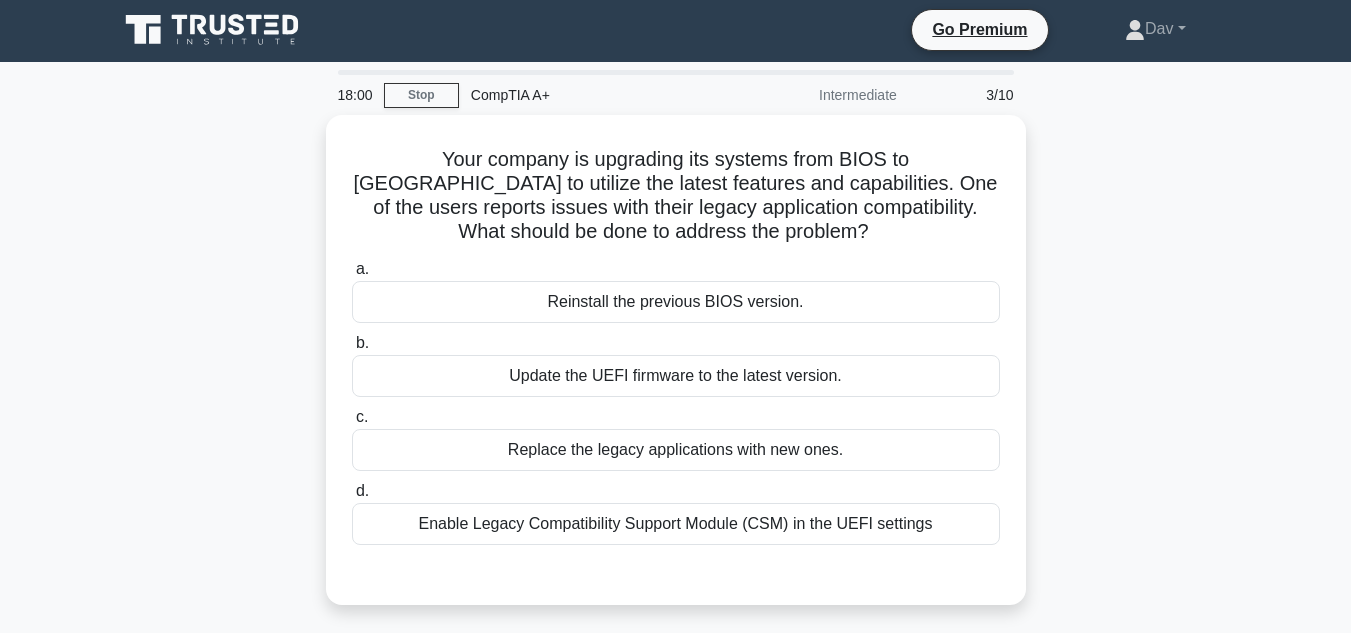 scroll, scrollTop: 0, scrollLeft: 0, axis: both 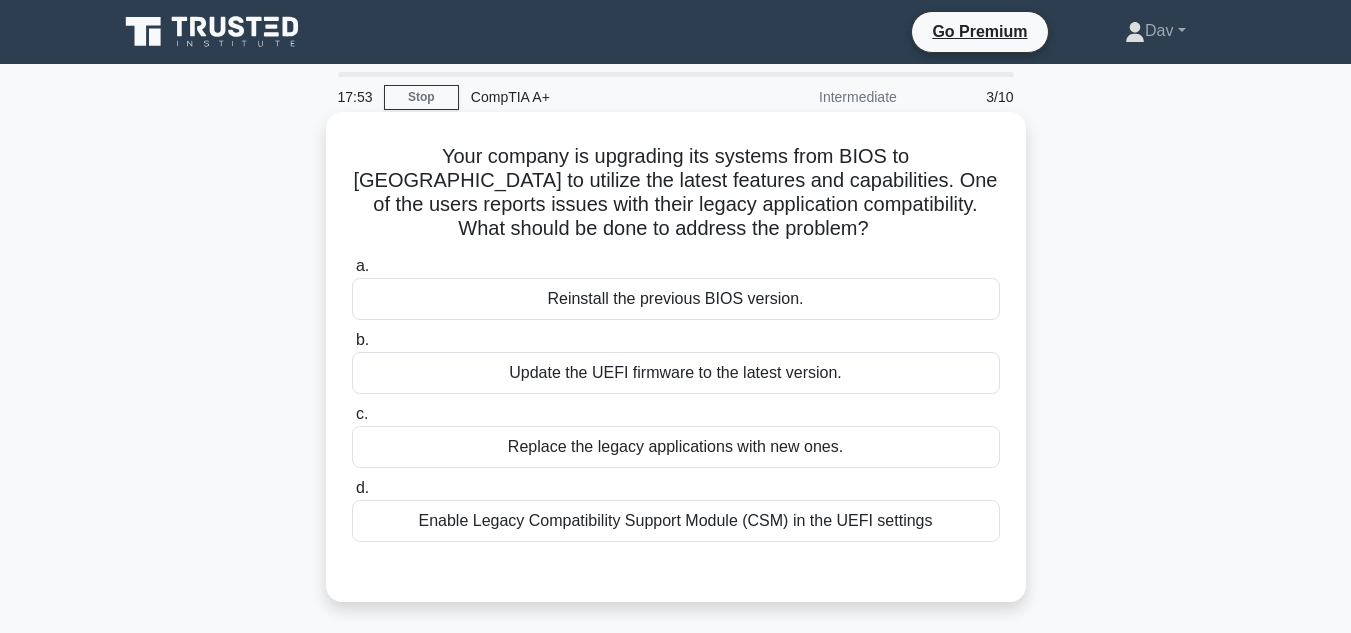 click on "Enable Legacy Compatibility Support Module (CSM) in the UEFI settings" at bounding box center [676, 521] 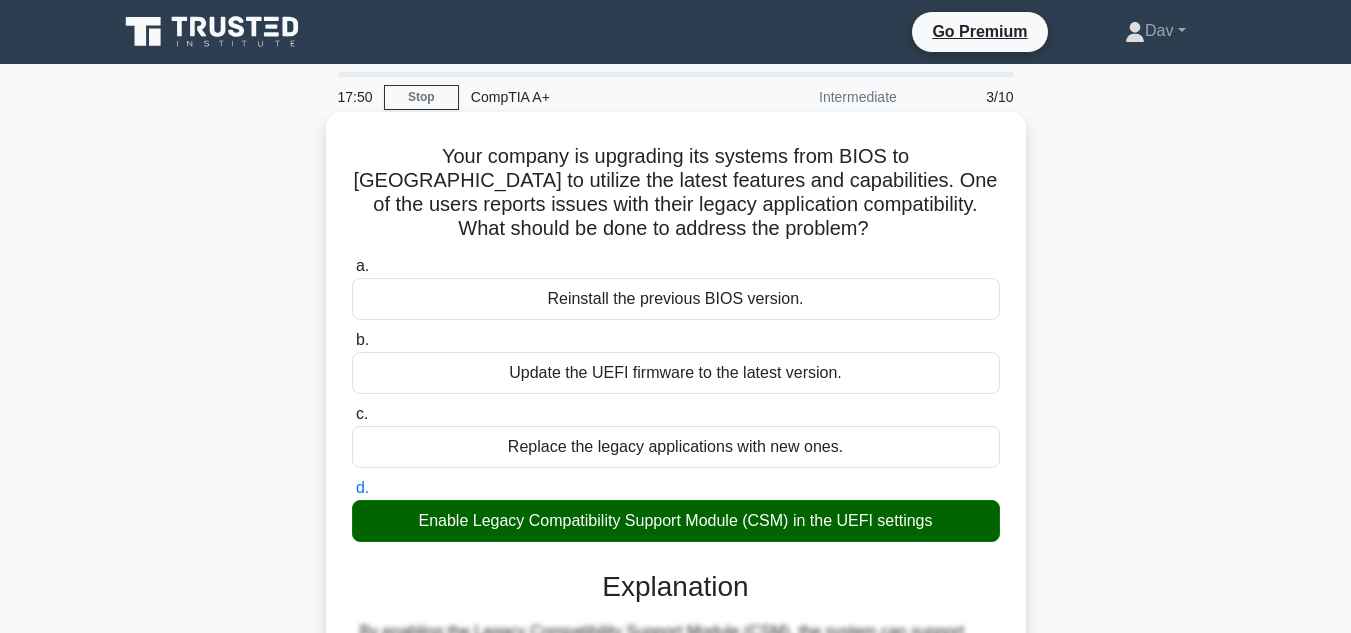 click on "a.
Reinstall the previous BIOS version." at bounding box center (352, 266) 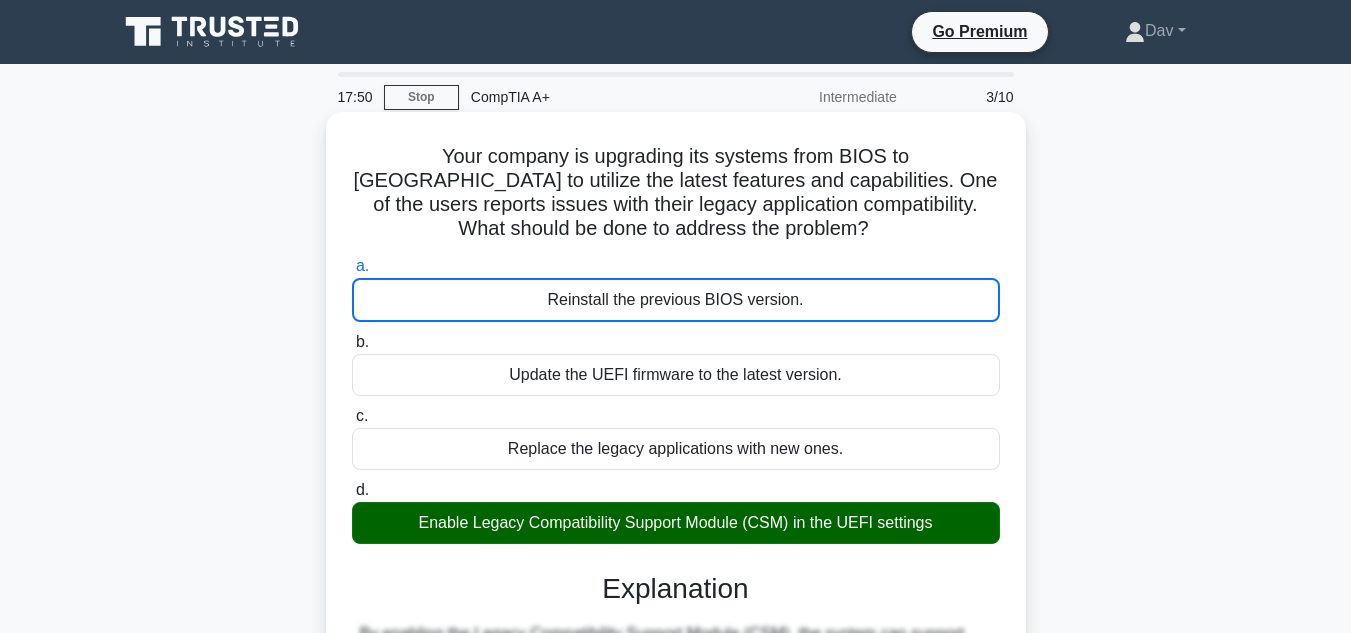 click on "b.
Update the UEFI firmware to the latest version." at bounding box center (352, 342) 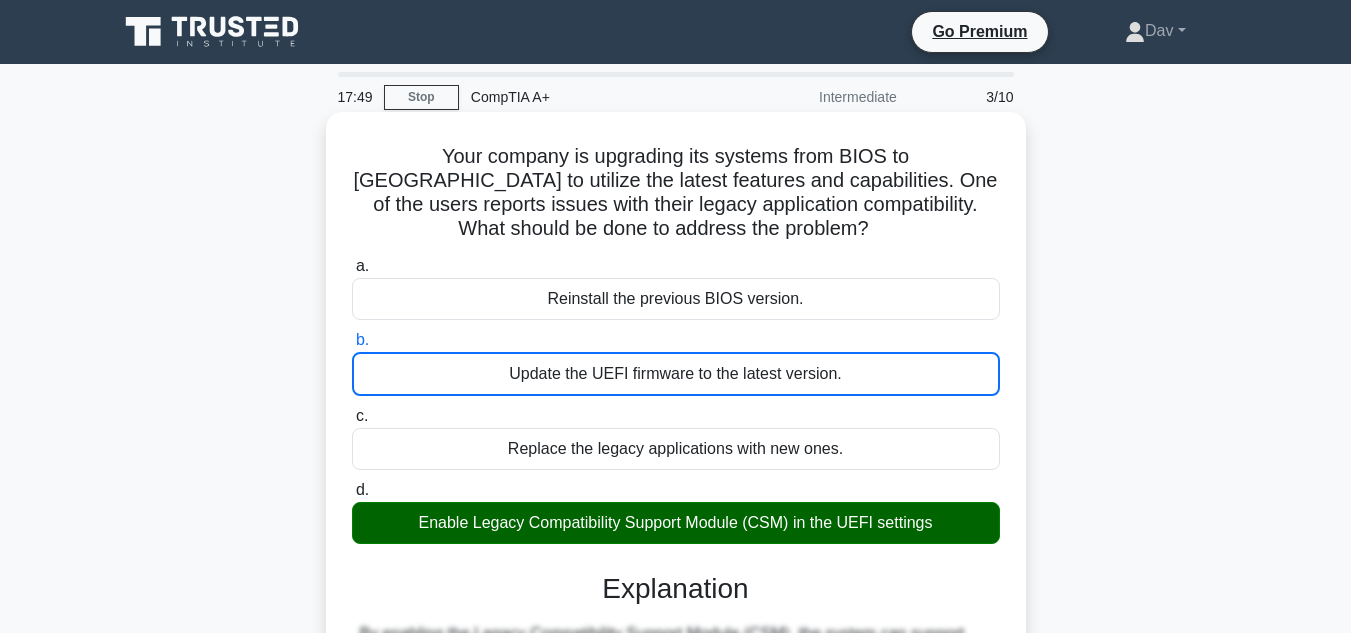 click on "c.
Replace the legacy applications with new ones." at bounding box center [352, 416] 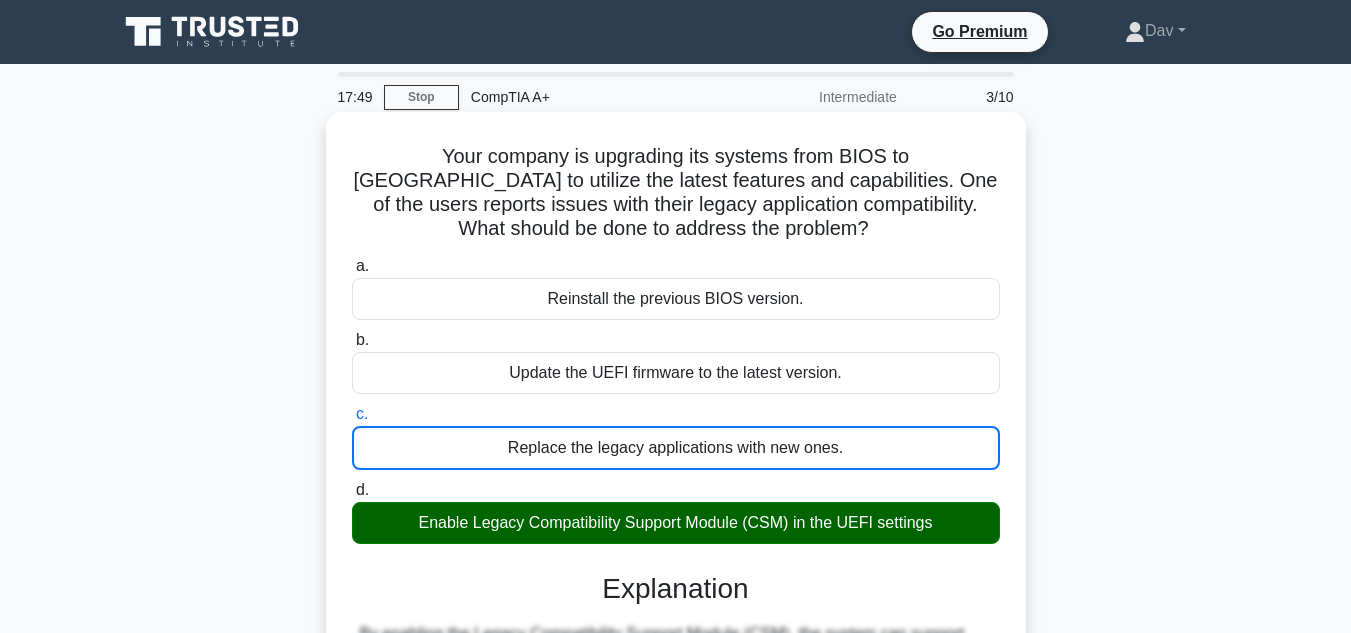 click on "d.
Enable Legacy Compatibility Support Module (CSM) in the UEFI settings" at bounding box center (352, 490) 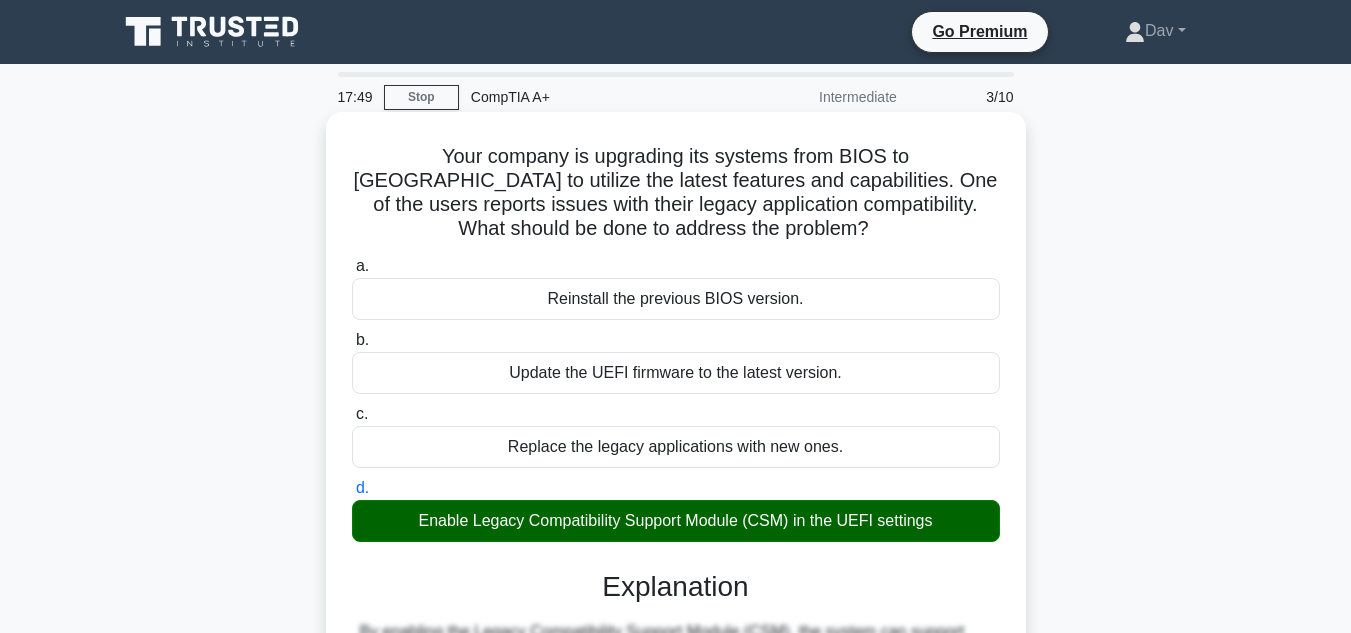click on "a.
Reinstall the previous BIOS version." at bounding box center (352, 266) 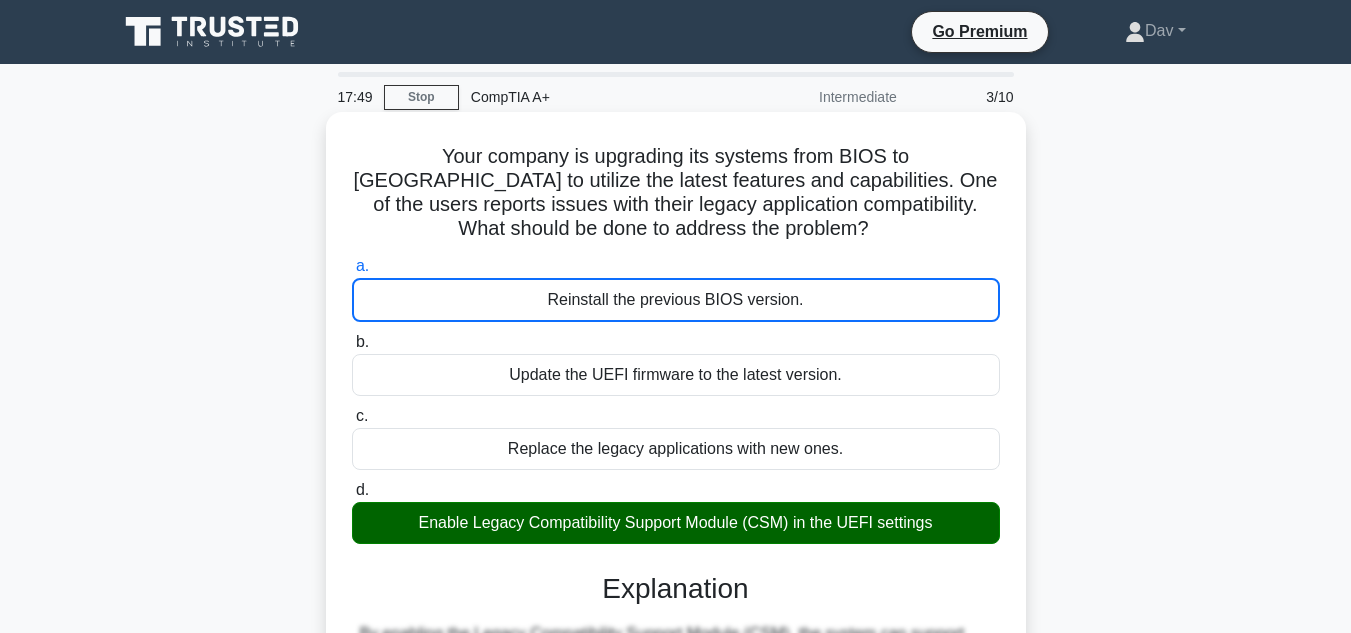 click on "b.
Update the UEFI firmware to the latest version." at bounding box center (352, 342) 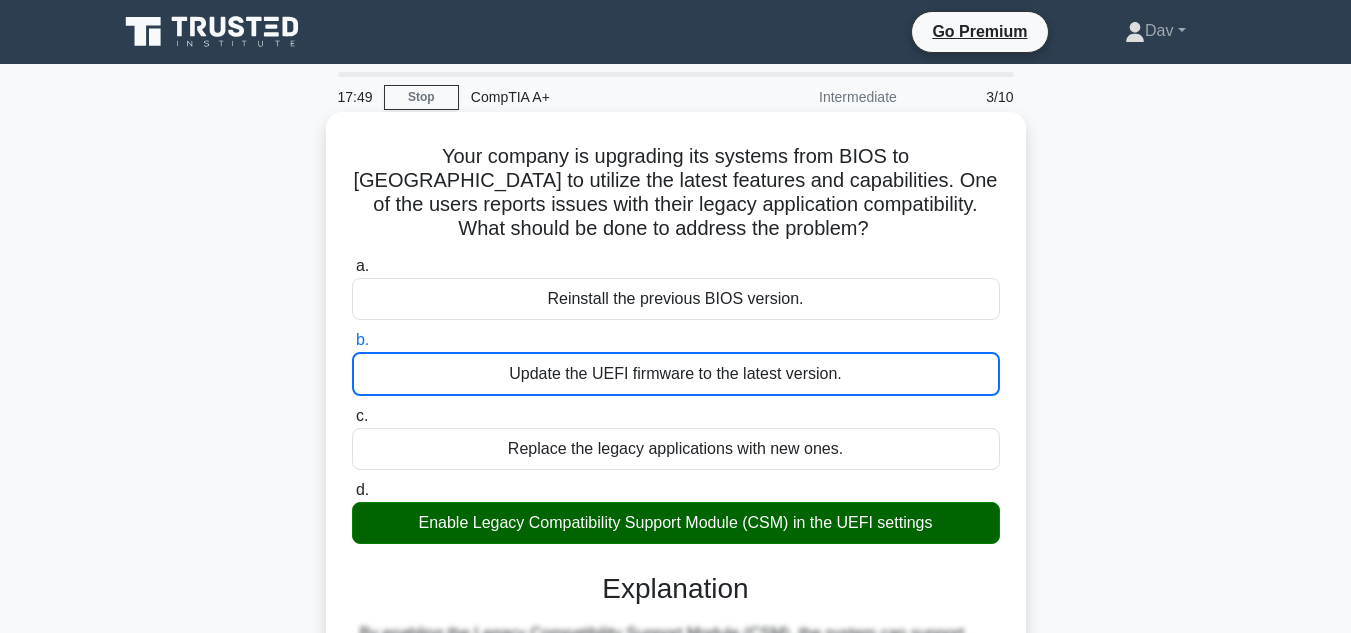 click on "c.
Replace the legacy applications with new ones." at bounding box center (352, 416) 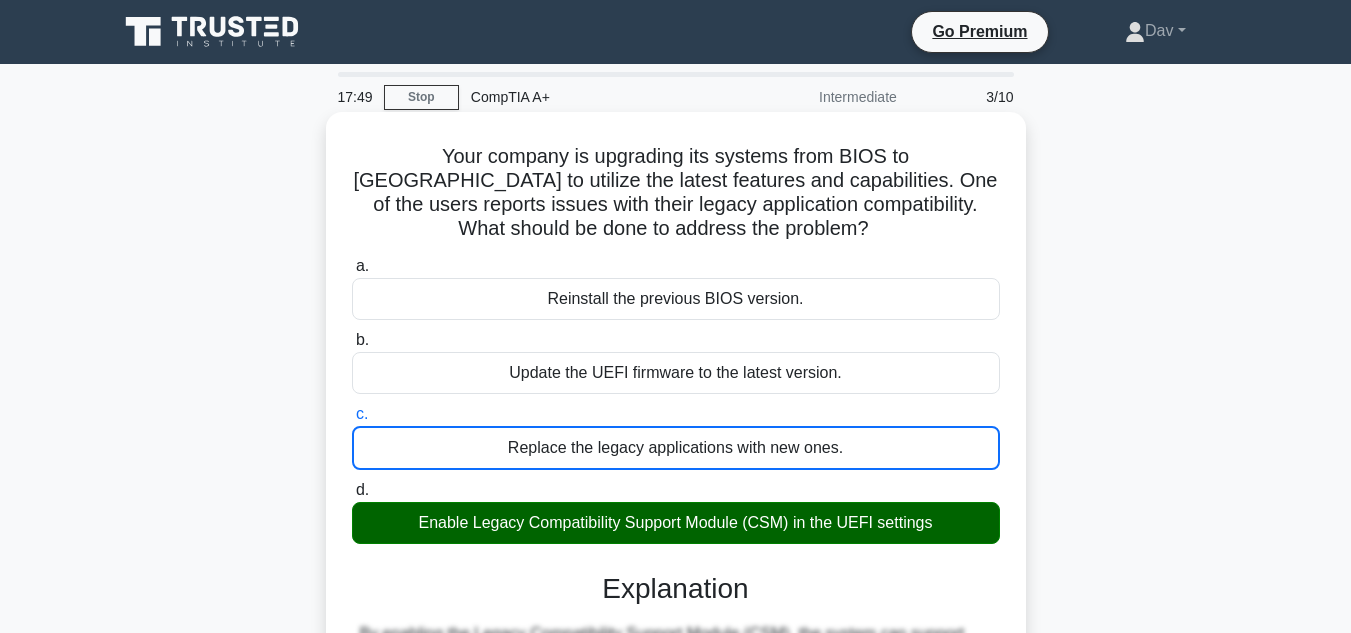 click on "d.
Enable Legacy Compatibility Support Module (CSM) in the UEFI settings" at bounding box center (352, 490) 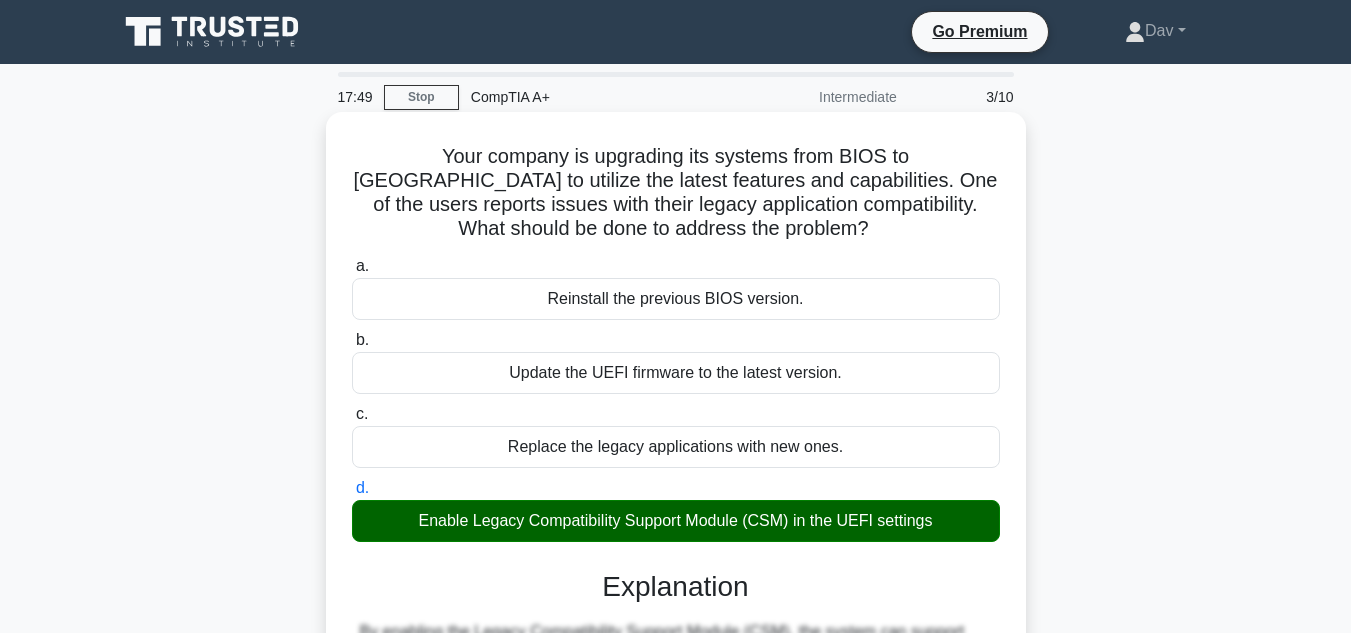 click on "a.
Reinstall the previous BIOS version." at bounding box center [352, 266] 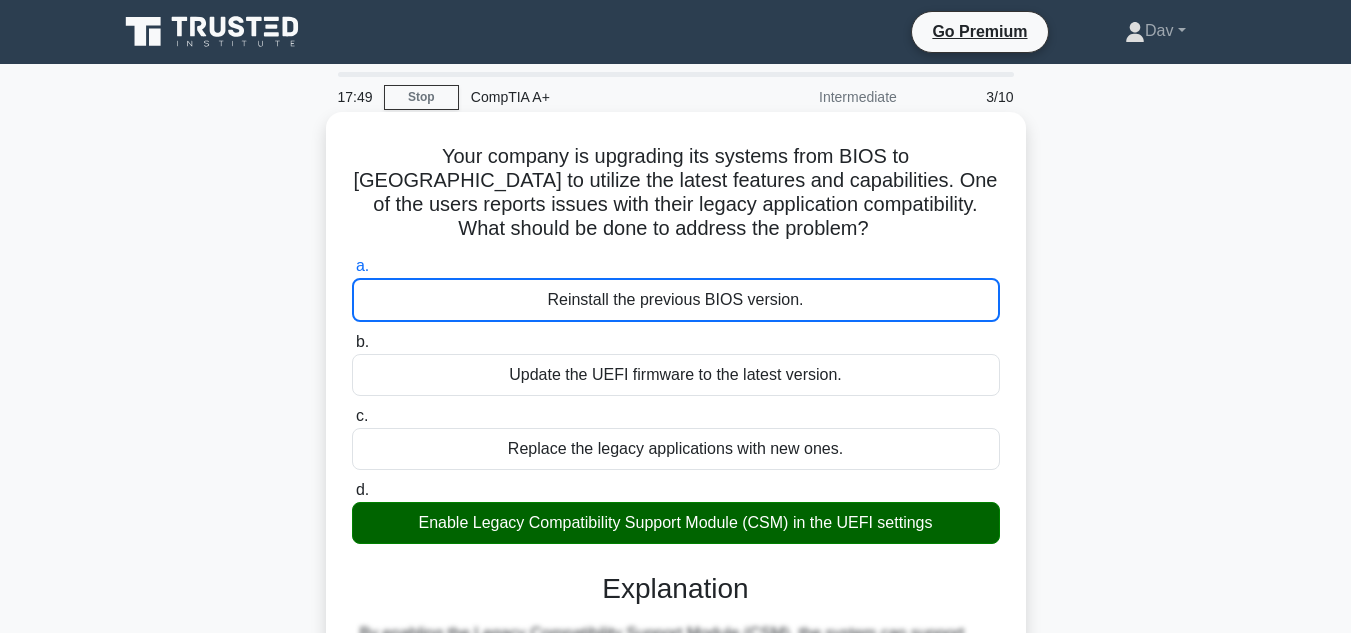 click on "b.
Update the UEFI firmware to the latest version." at bounding box center [352, 342] 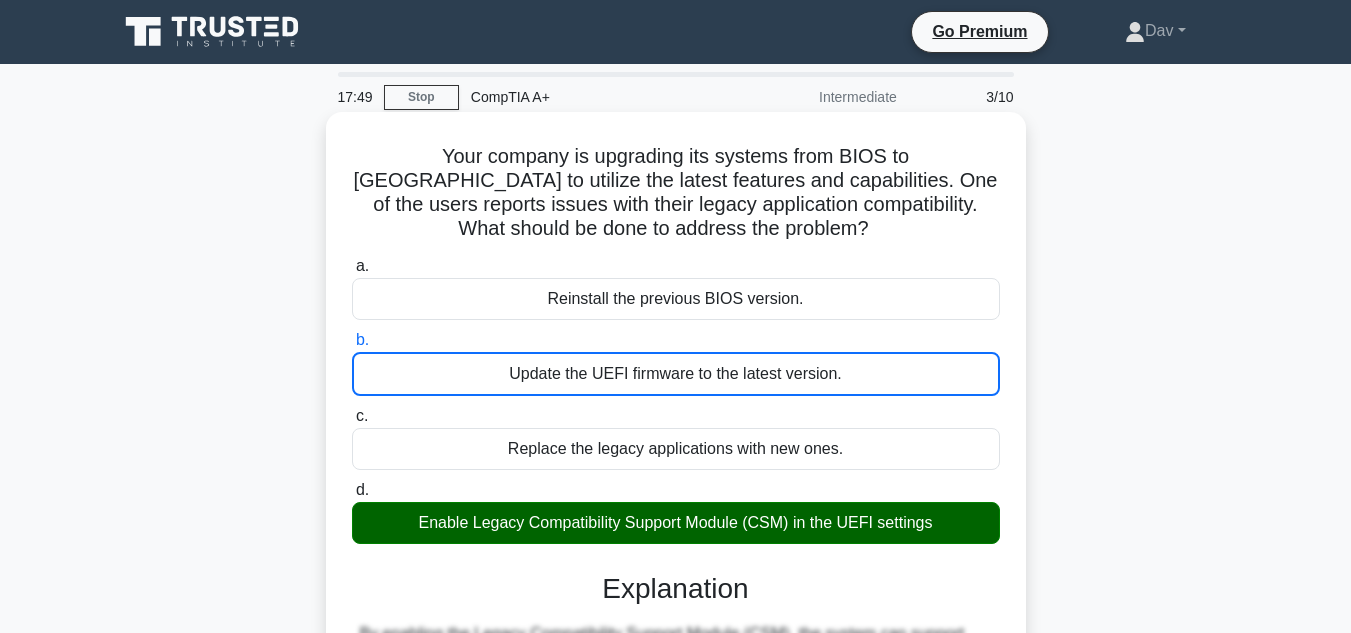 click on "c.
Replace the legacy applications with new ones." at bounding box center (352, 416) 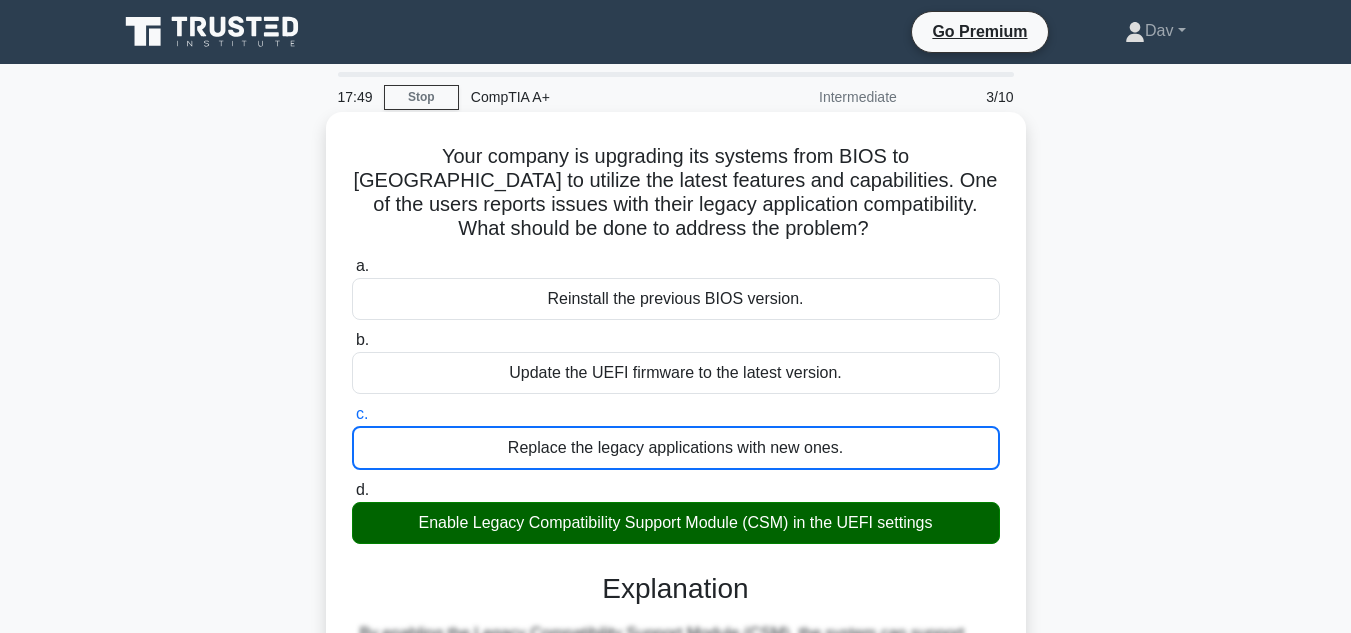 click on "d.
Enable Legacy Compatibility Support Module (CSM) in the UEFI settings" at bounding box center [352, 490] 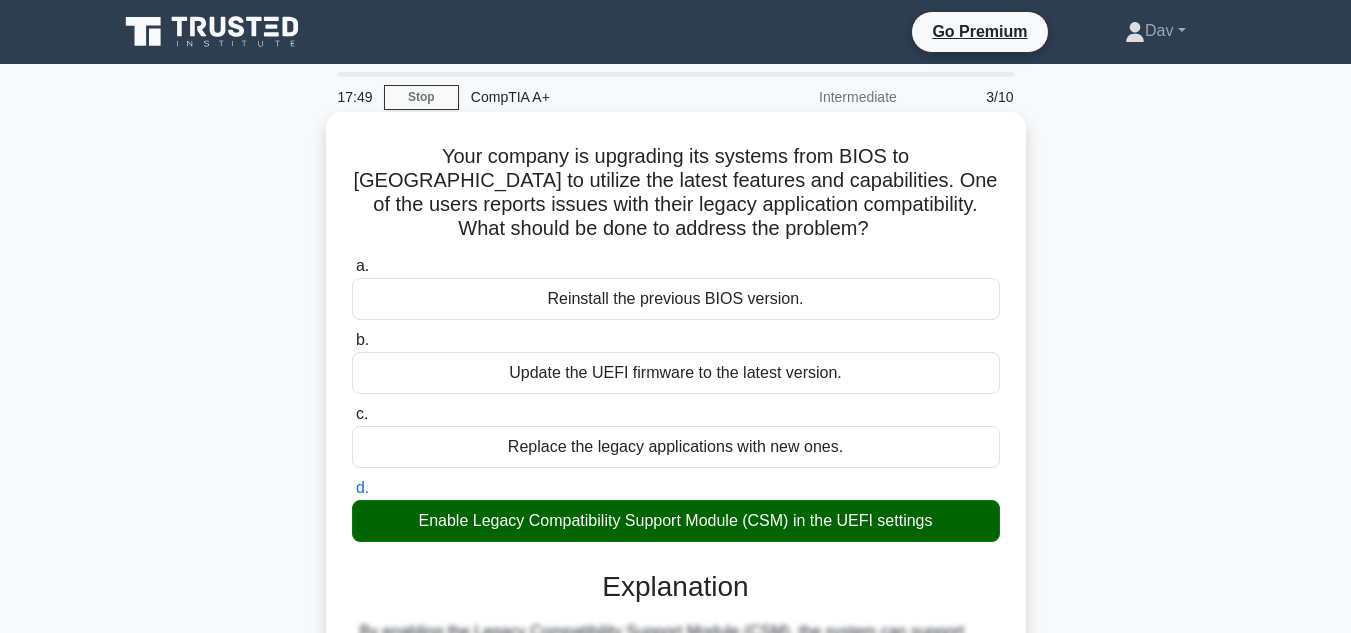 click on "a.
Reinstall the previous BIOS version." at bounding box center (352, 266) 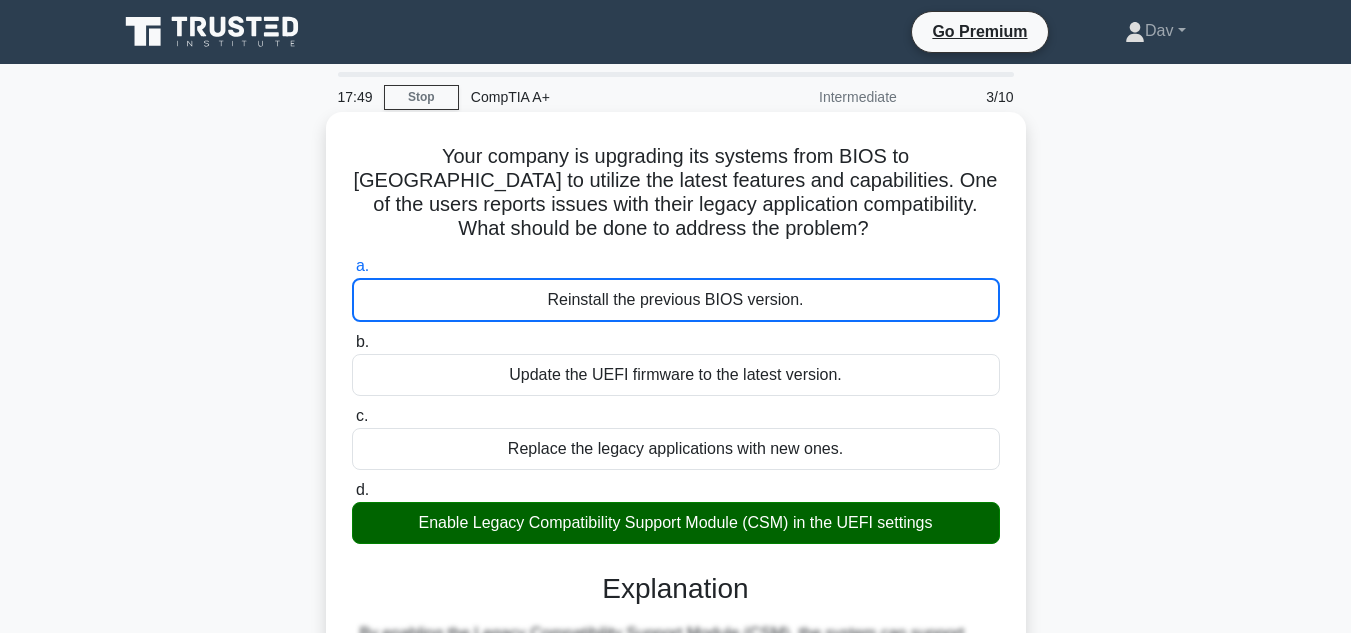 click on "b.
Update the UEFI firmware to the latest version." at bounding box center (352, 342) 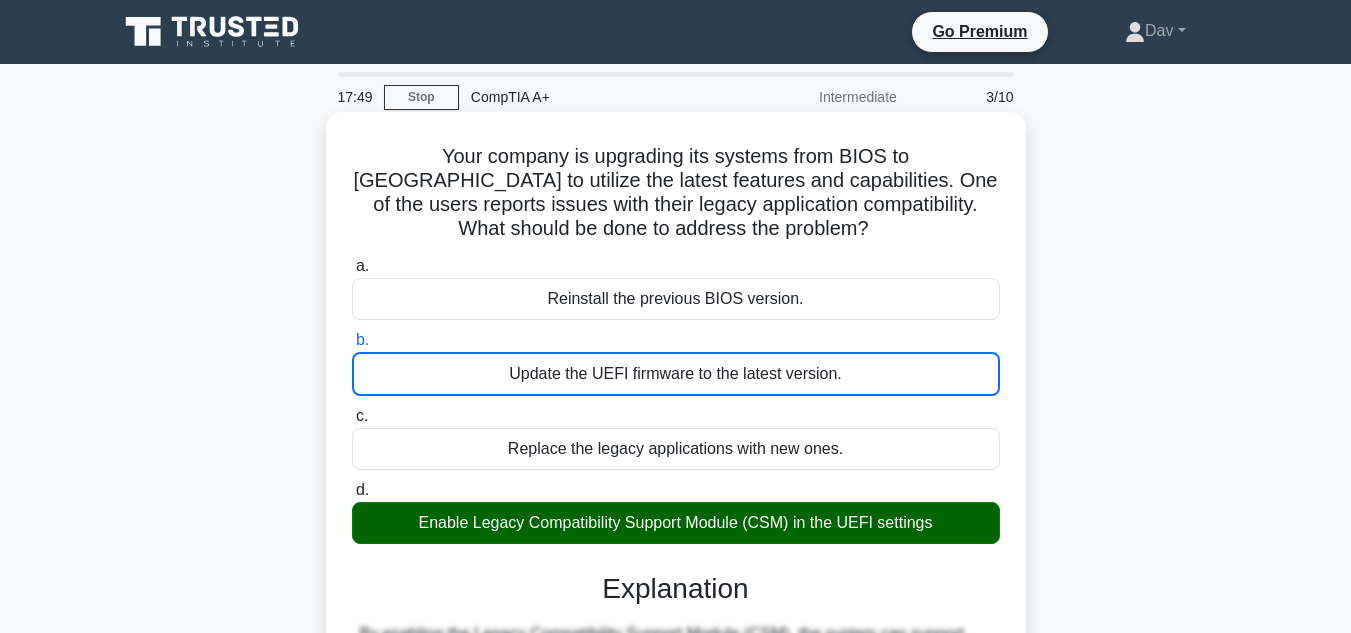 click on "c.
Replace the legacy applications with new ones." at bounding box center (352, 416) 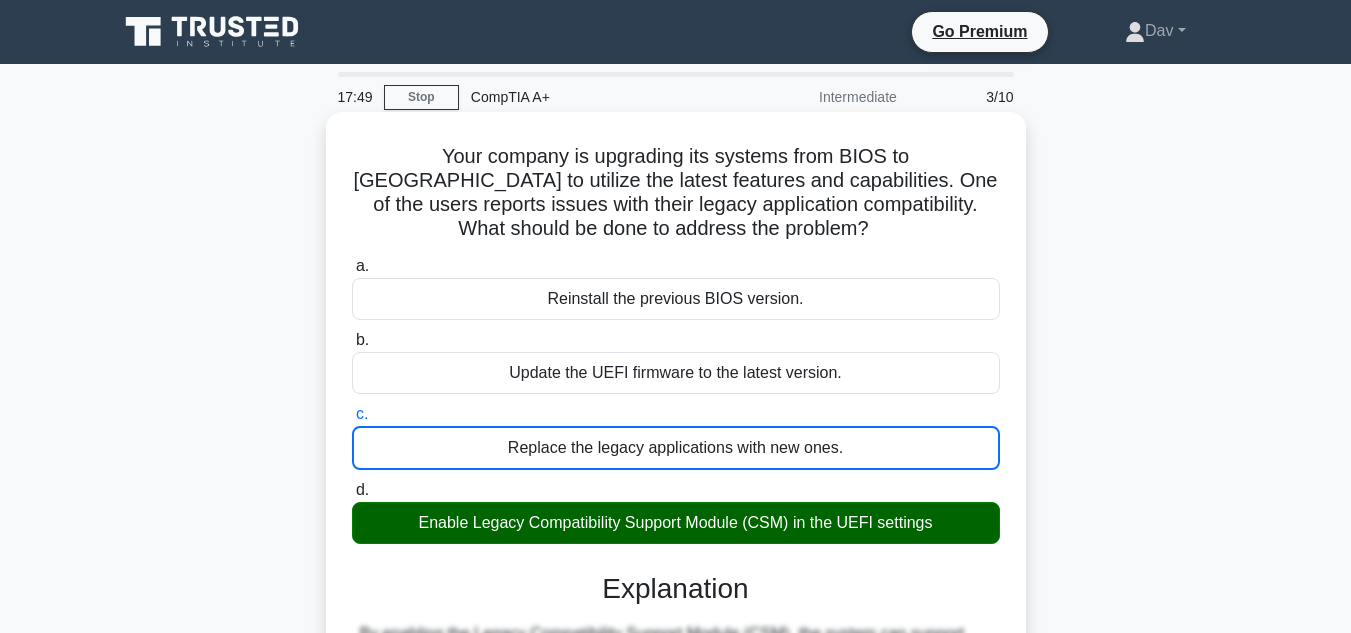 click on "d.
Enable Legacy Compatibility Support Module (CSM) in the UEFI settings" at bounding box center (352, 490) 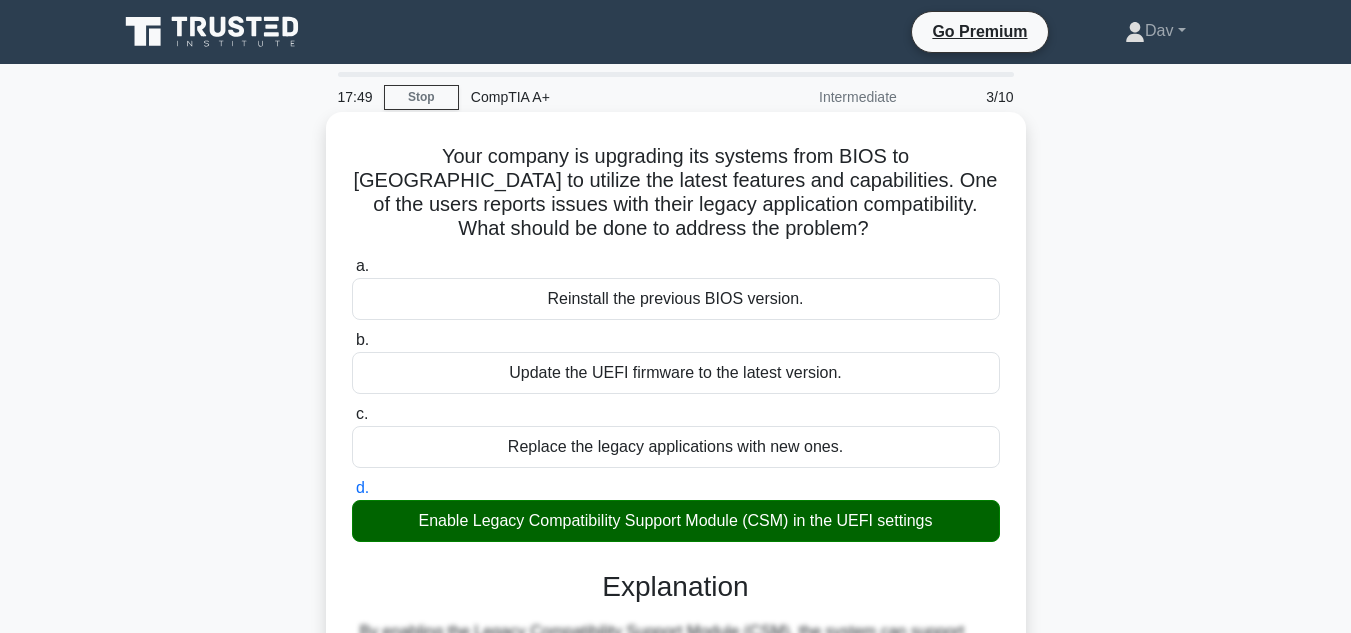 click on "a.
Reinstall the previous BIOS version." at bounding box center (352, 266) 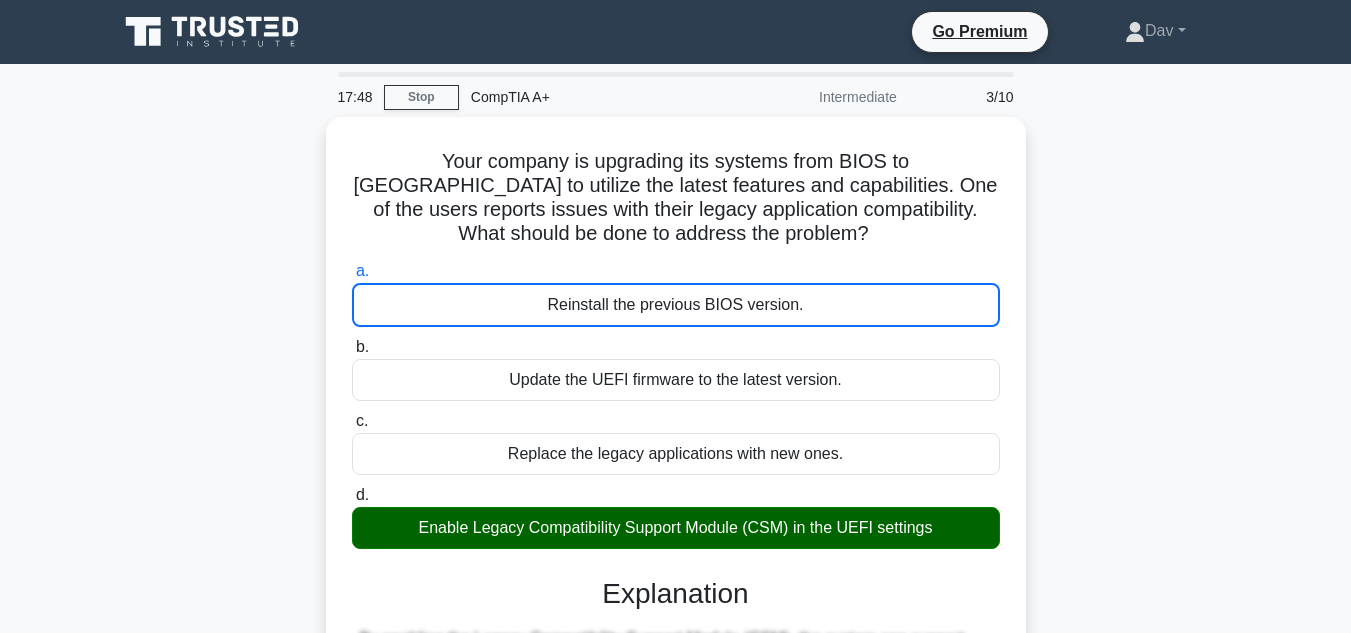 click on "Your company is upgrading its systems from BIOS to UEFI to utilize the latest features and capabilities. One of the users reports issues with their legacy application compatibility. What should be done to address the problem?
.spinner_0XTQ{transform-origin:center;animation:spinner_y6GP .75s linear infinite}@keyframes spinner_y6GP{100%{transform:rotate(360deg)}}
a.
b. c. d." at bounding box center [676, 575] 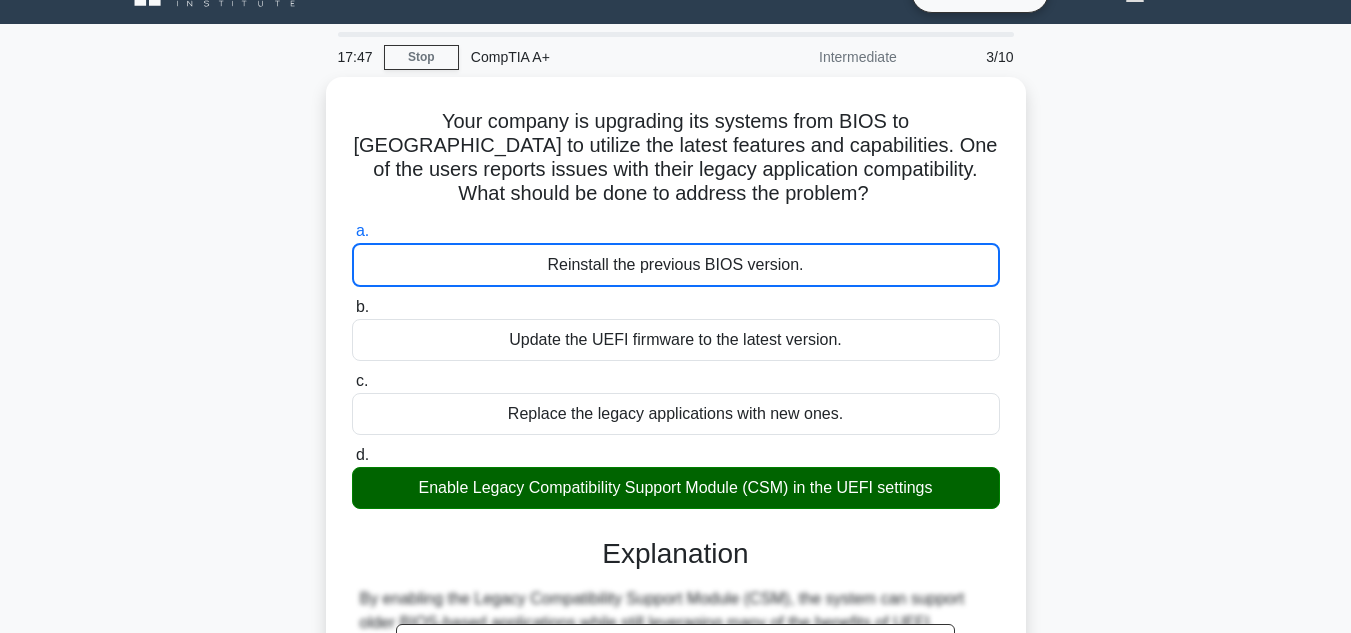 click on "Your company is upgrading its systems from BIOS to UEFI to utilize the latest features and capabilities. One of the users reports issues with their legacy application compatibility. What should be done to address the problem?
.spinner_0XTQ{transform-origin:center;animation:spinner_y6GP .75s linear infinite}@keyframes spinner_y6GP{100%{transform:rotate(360deg)}}
a.
b. c. d." at bounding box center [676, 535] 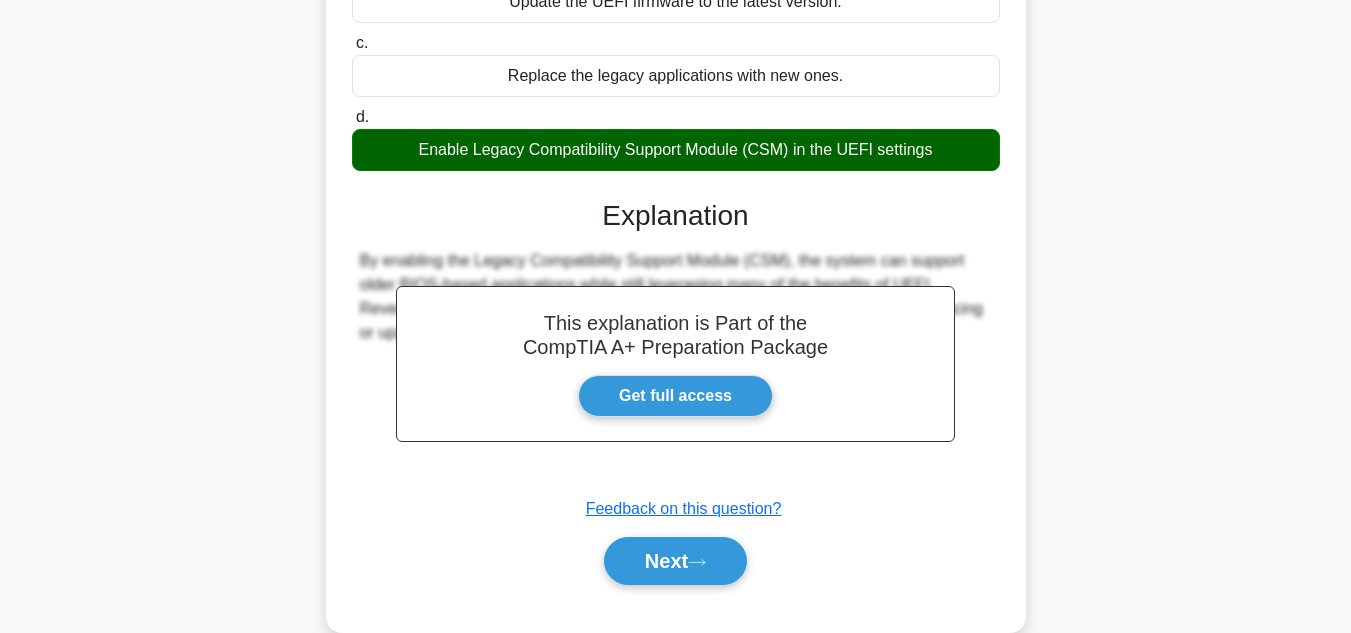 scroll, scrollTop: 447, scrollLeft: 0, axis: vertical 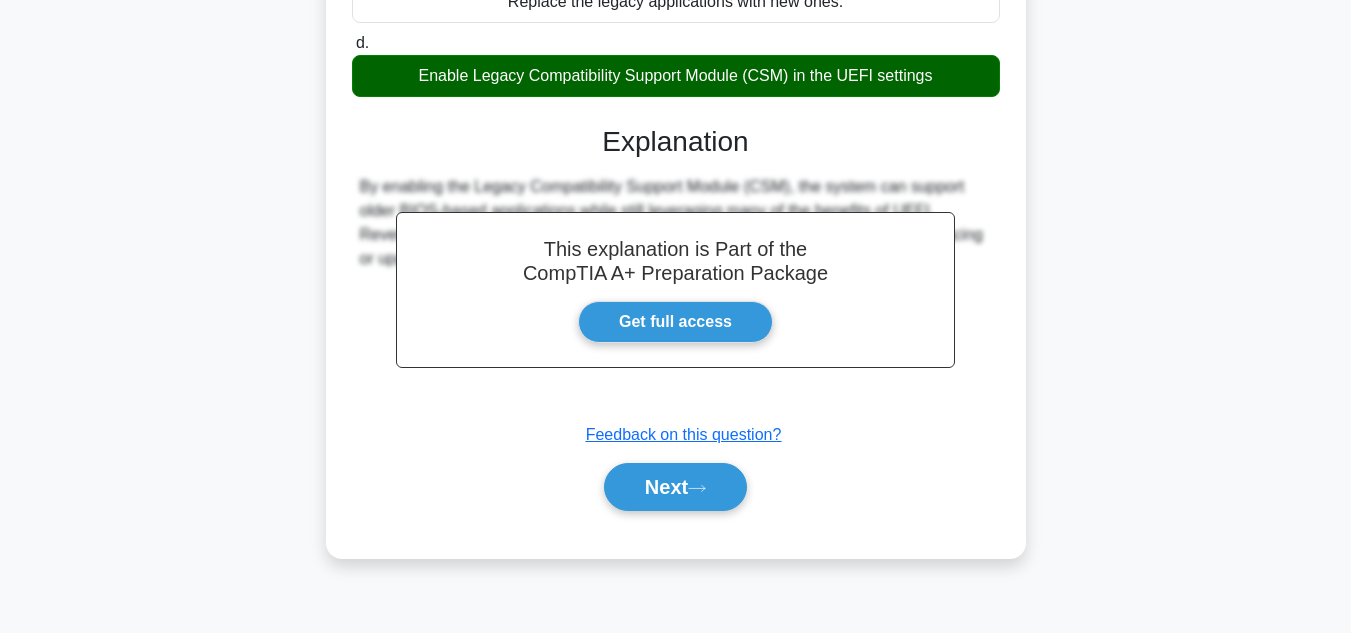 click on "Next" at bounding box center (676, 487) 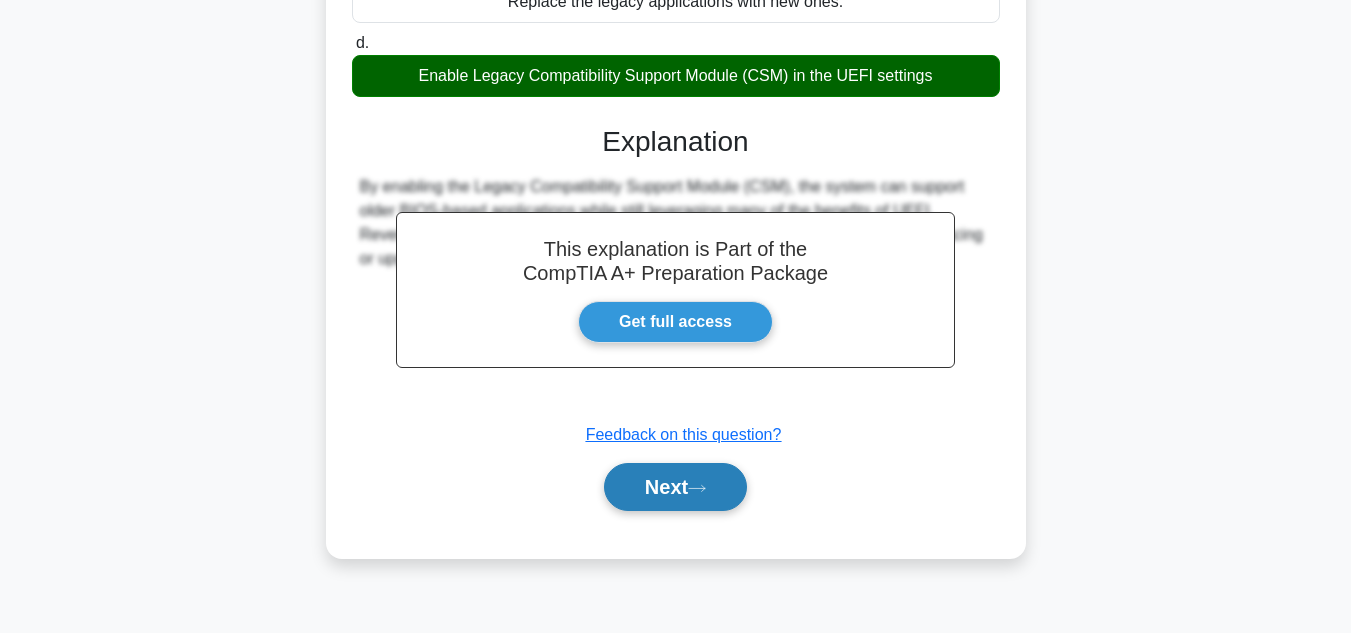 click on "Next" at bounding box center [675, 487] 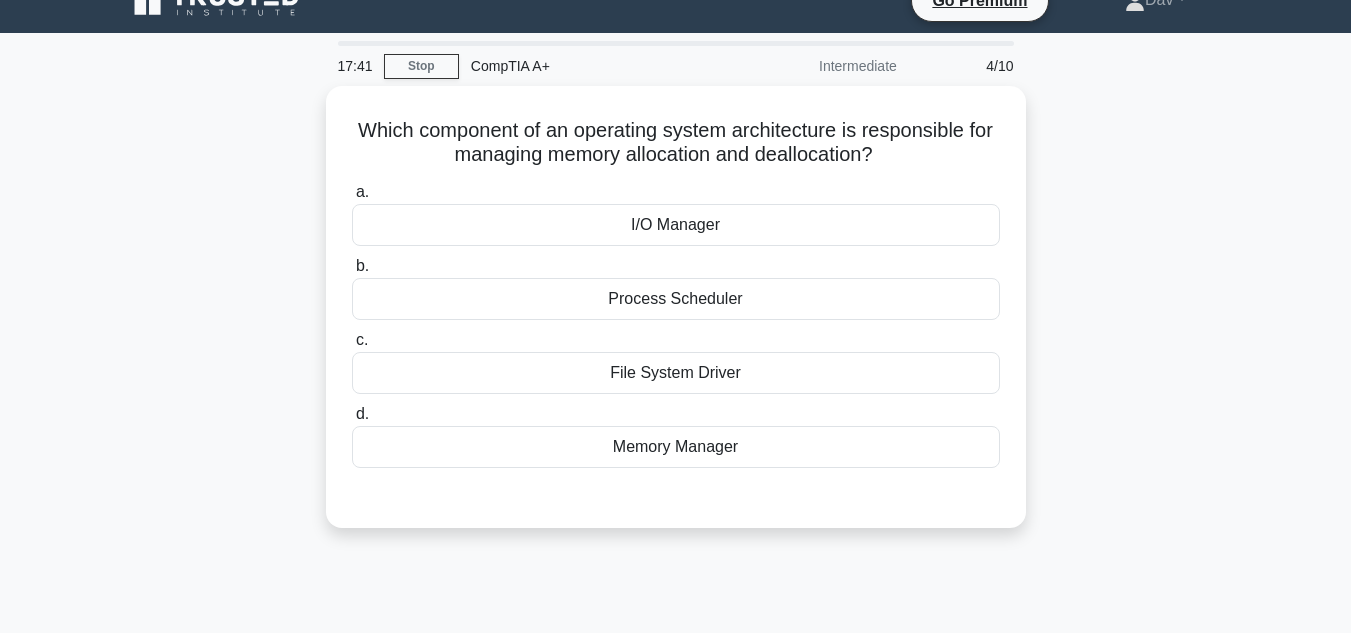 scroll, scrollTop: 0, scrollLeft: 0, axis: both 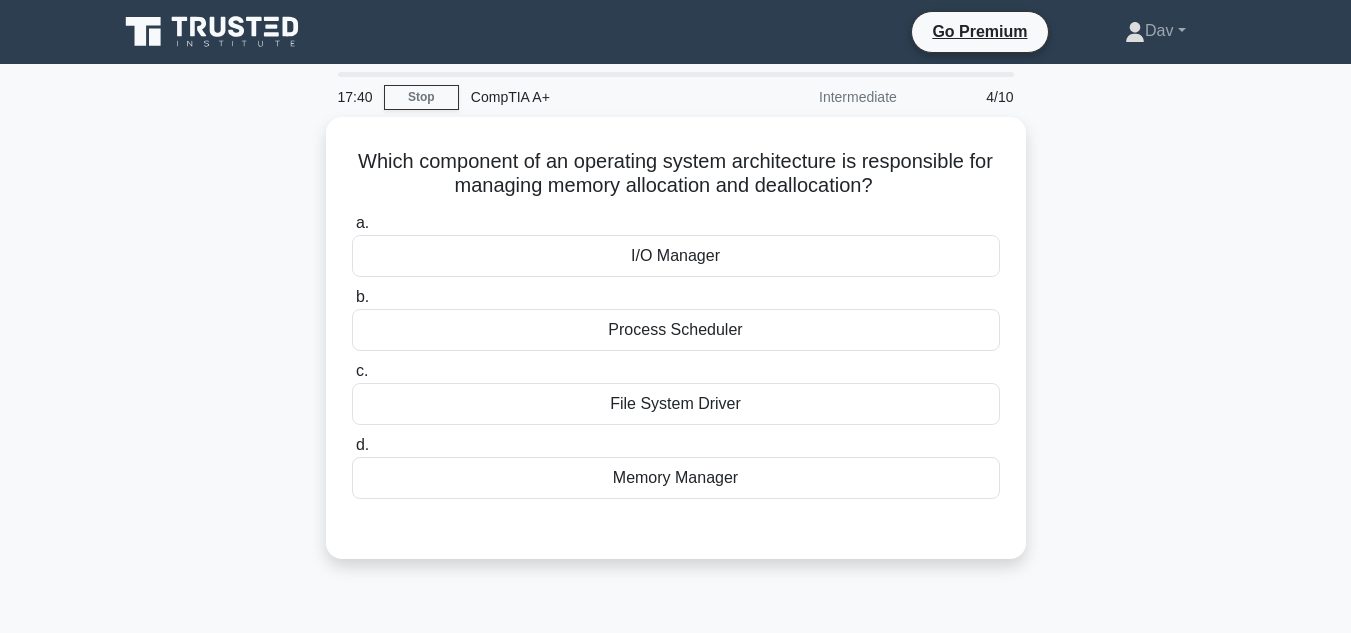 click on "Memory Manager" at bounding box center (676, 478) 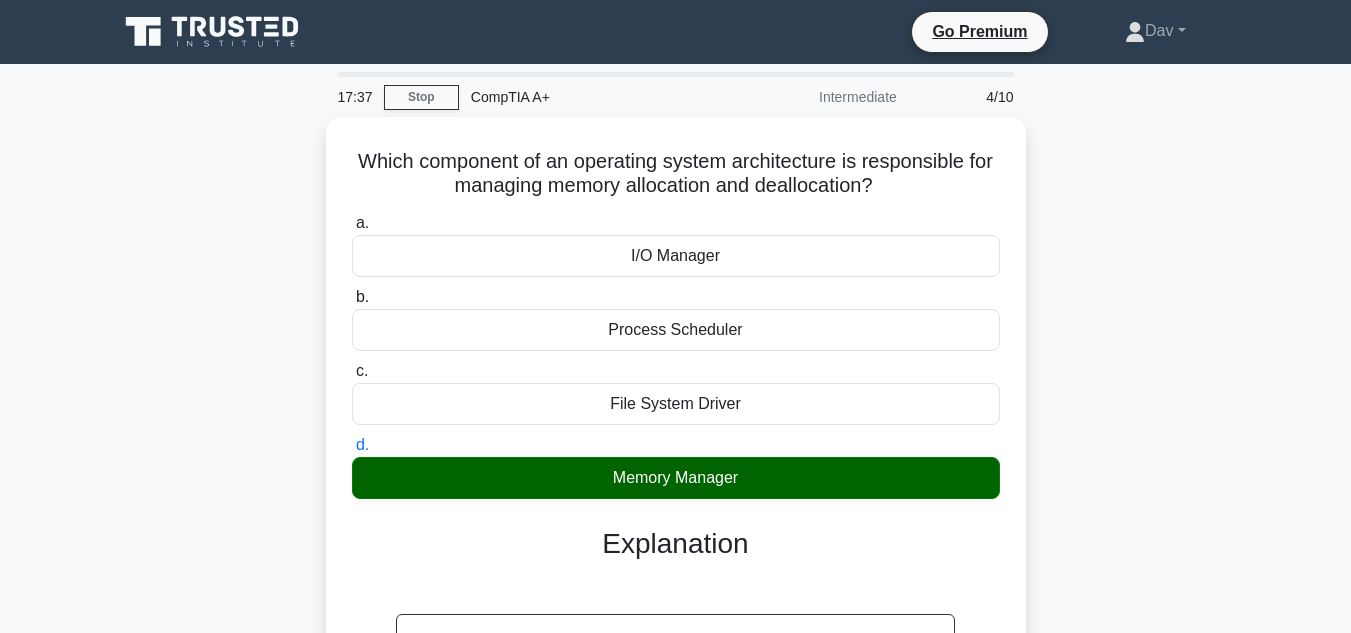 click on "17:37
Stop
CompTIA A+
Intermediate
4/10
Which component of an operating system architecture is responsible for managing memory allocation and deallocation?
.spinner_0XTQ{transform-origin:center;animation:spinner_y6GP .75s linear infinite}@keyframes spinner_y6GP{100%{transform:rotate(360deg)}}
a.
b. c. d." at bounding box center (675, 572) 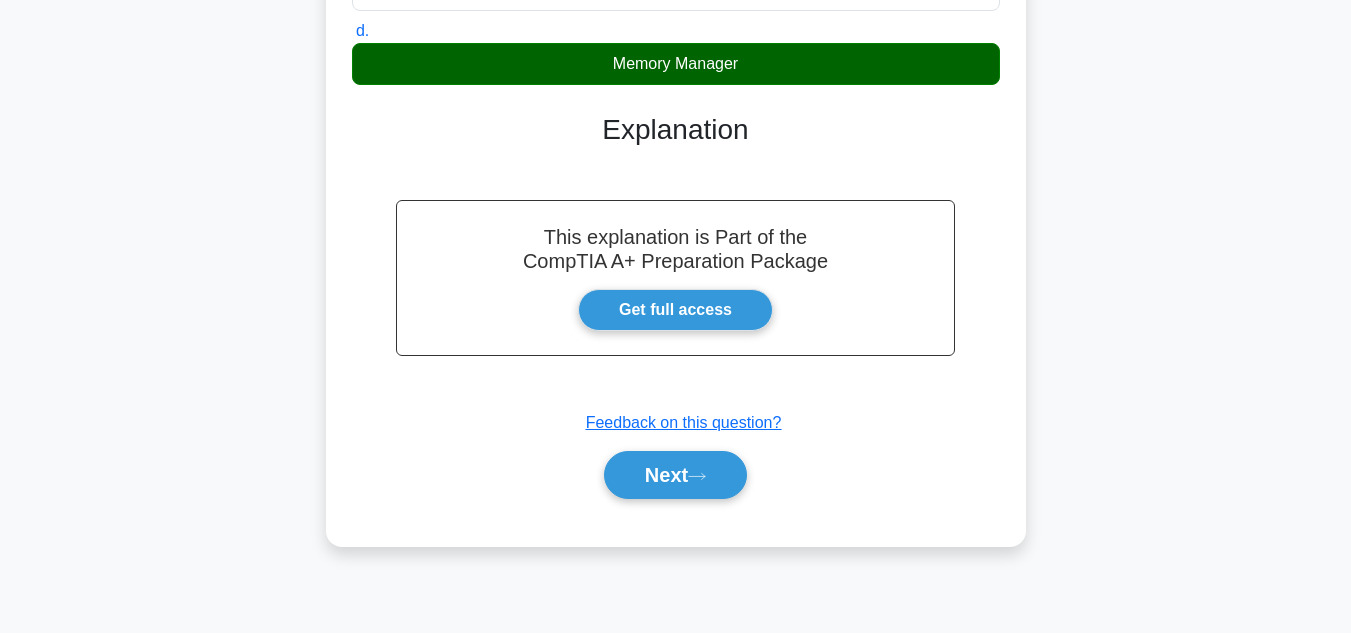 scroll, scrollTop: 447, scrollLeft: 0, axis: vertical 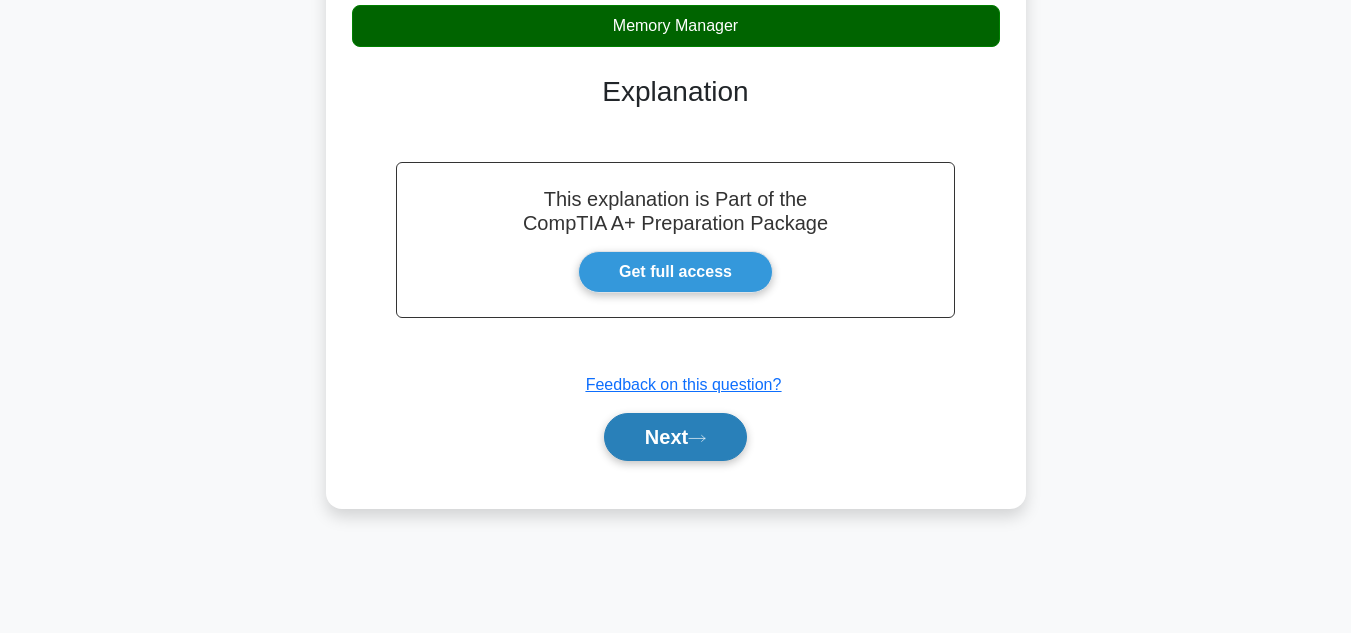 click on "Next" at bounding box center [675, 437] 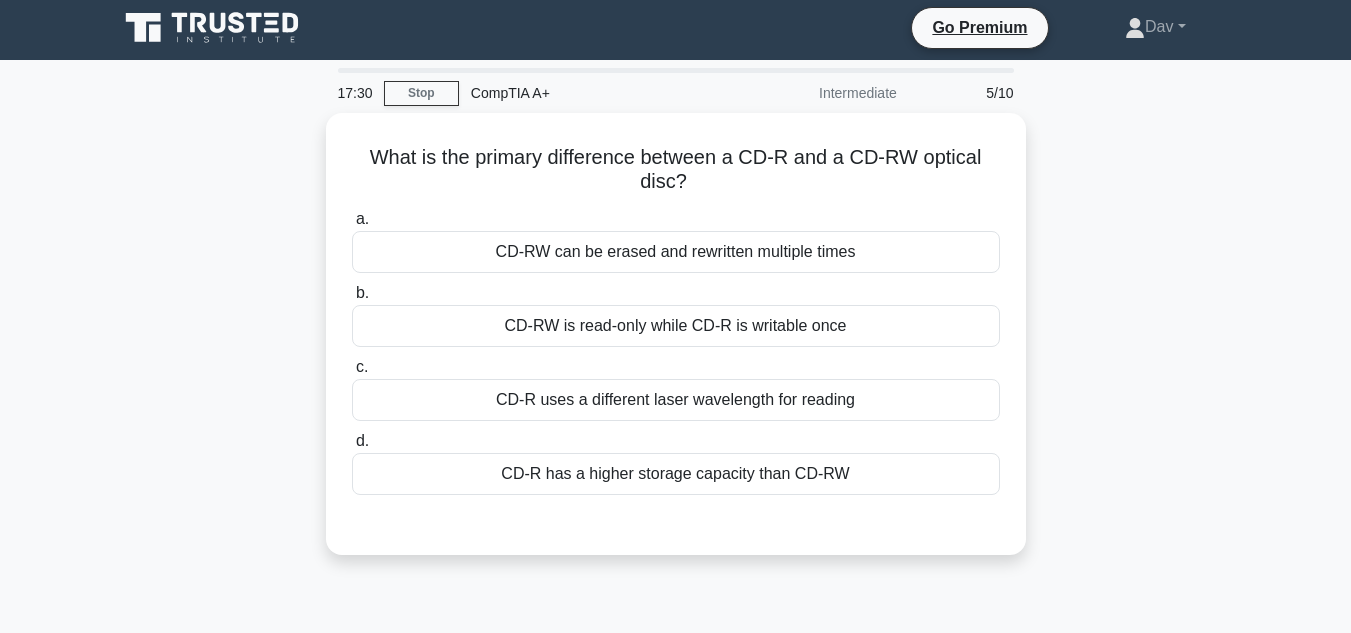scroll, scrollTop: 0, scrollLeft: 0, axis: both 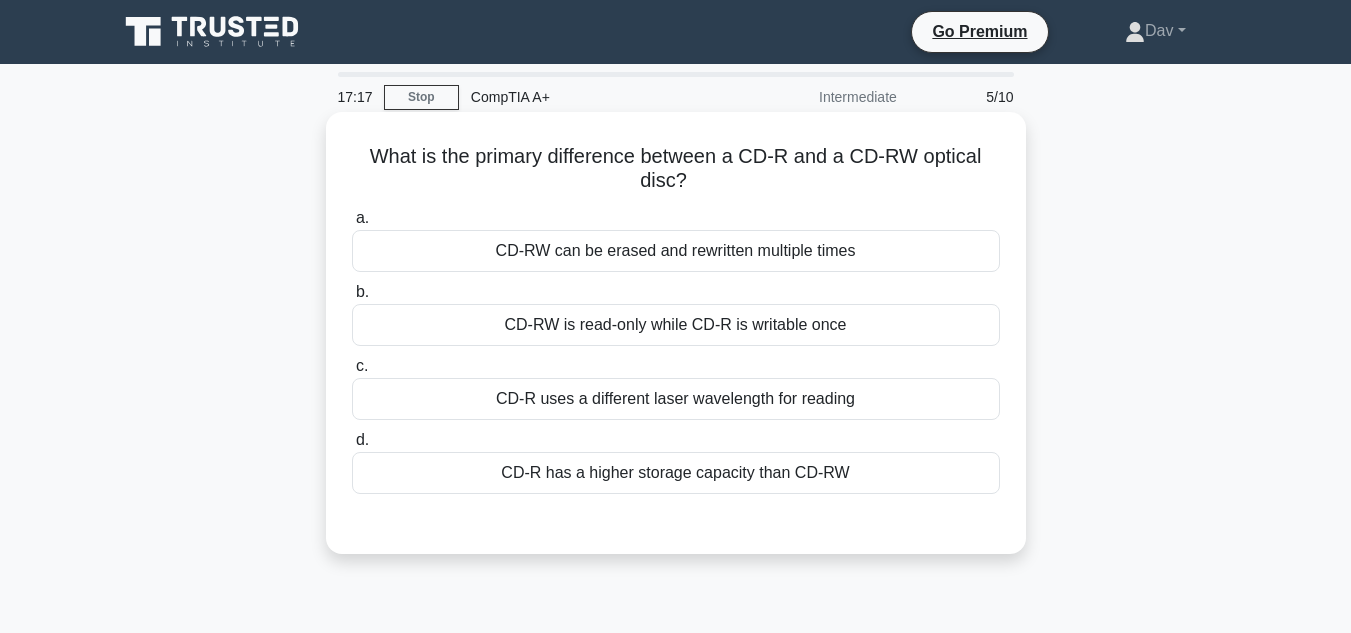 click on "CD-RW is read-only while CD-R is writable once" at bounding box center [676, 325] 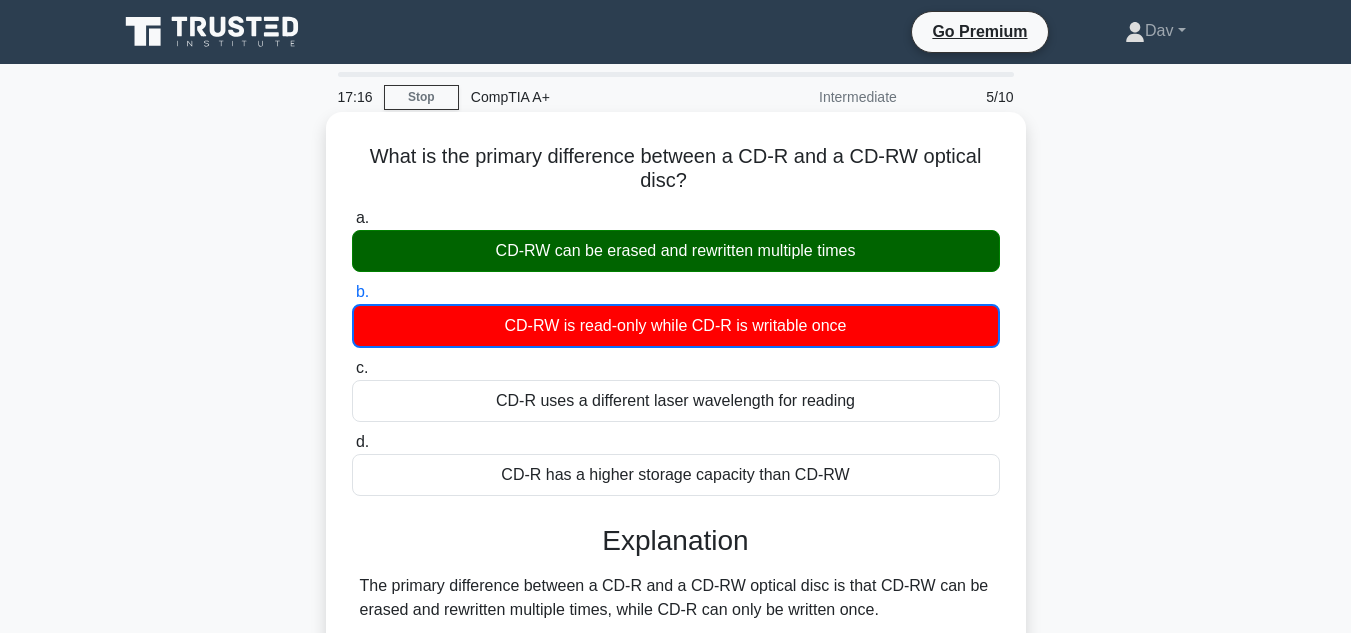 click on "a.
CD-RW can be erased and rewritten multiple times" at bounding box center [352, 218] 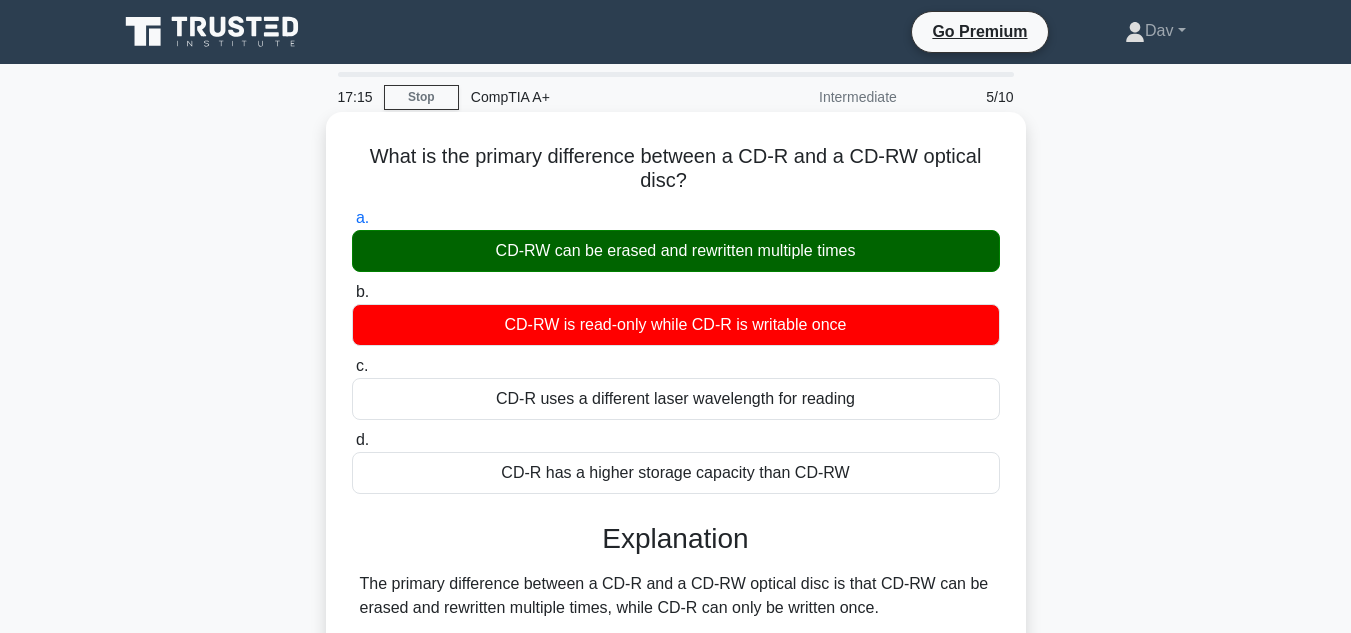 click on "b.
CD-RW is read-only while CD-R is writable once" at bounding box center (352, 292) 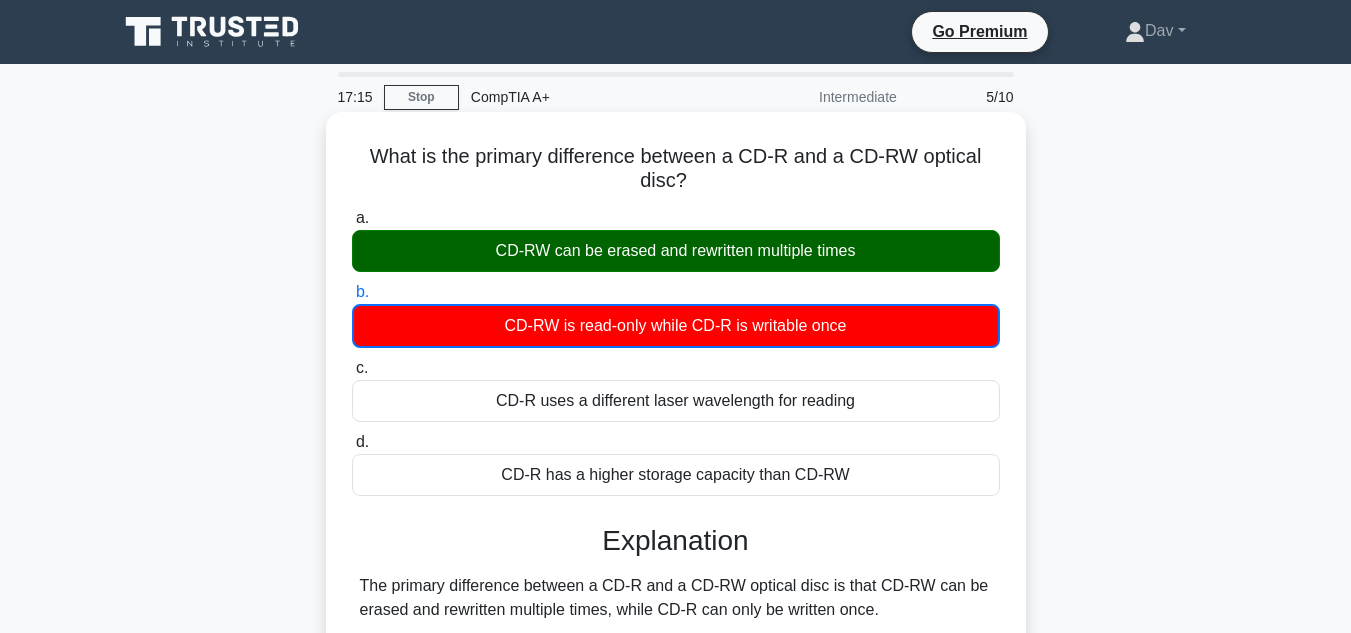 click on "c.
CD-R uses a different laser wavelength for reading" at bounding box center [352, 368] 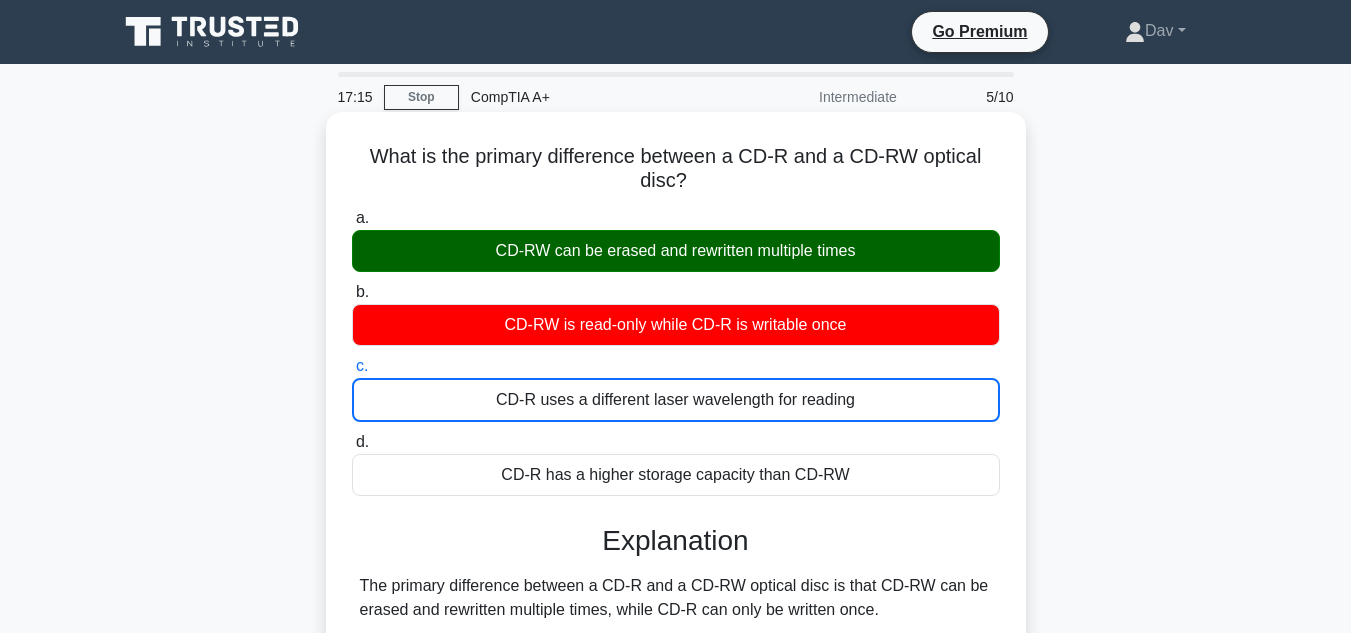 click on "d.
CD-R has a higher storage capacity than CD-RW" at bounding box center (352, 442) 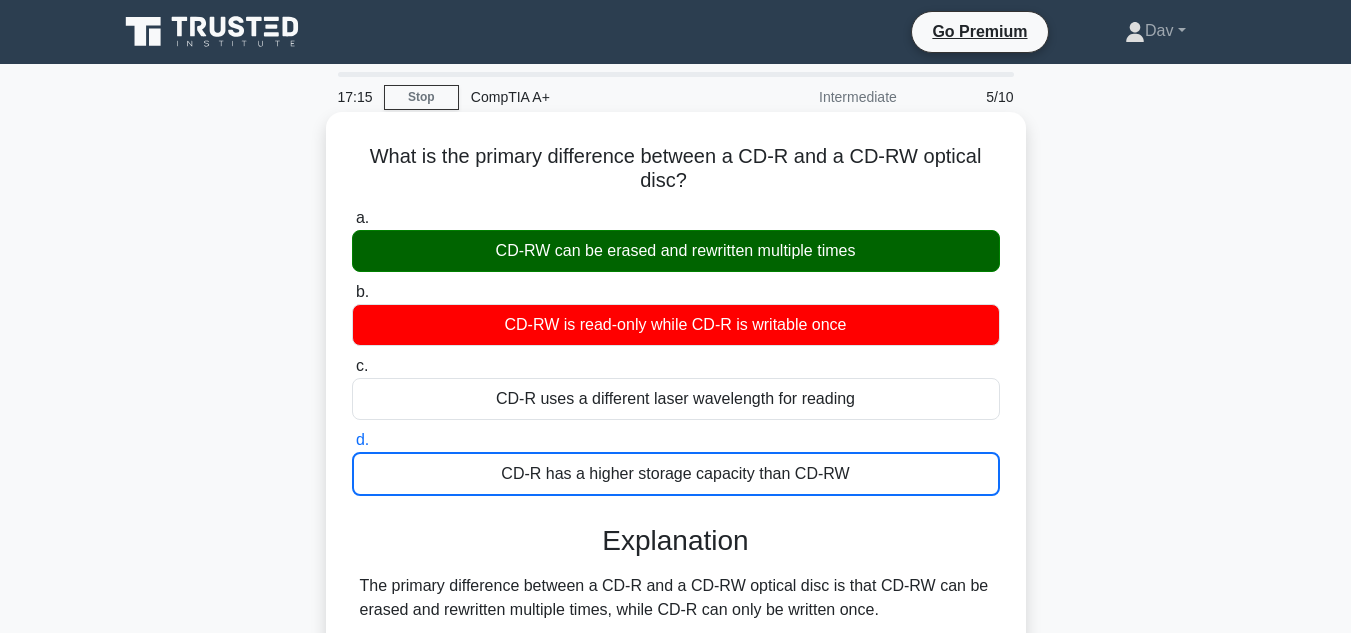 click on "a.
CD-RW can be erased and rewritten multiple times" at bounding box center [352, 218] 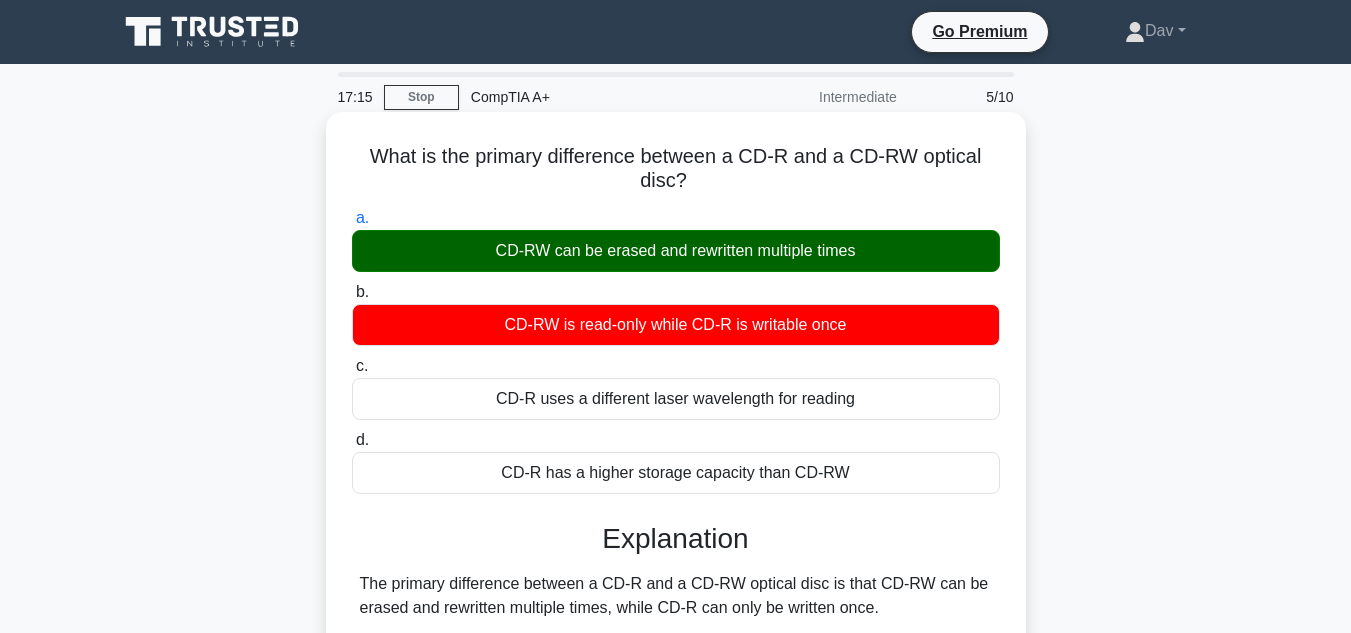 click on "b.
CD-RW is read-only while CD-R is writable once" at bounding box center [352, 292] 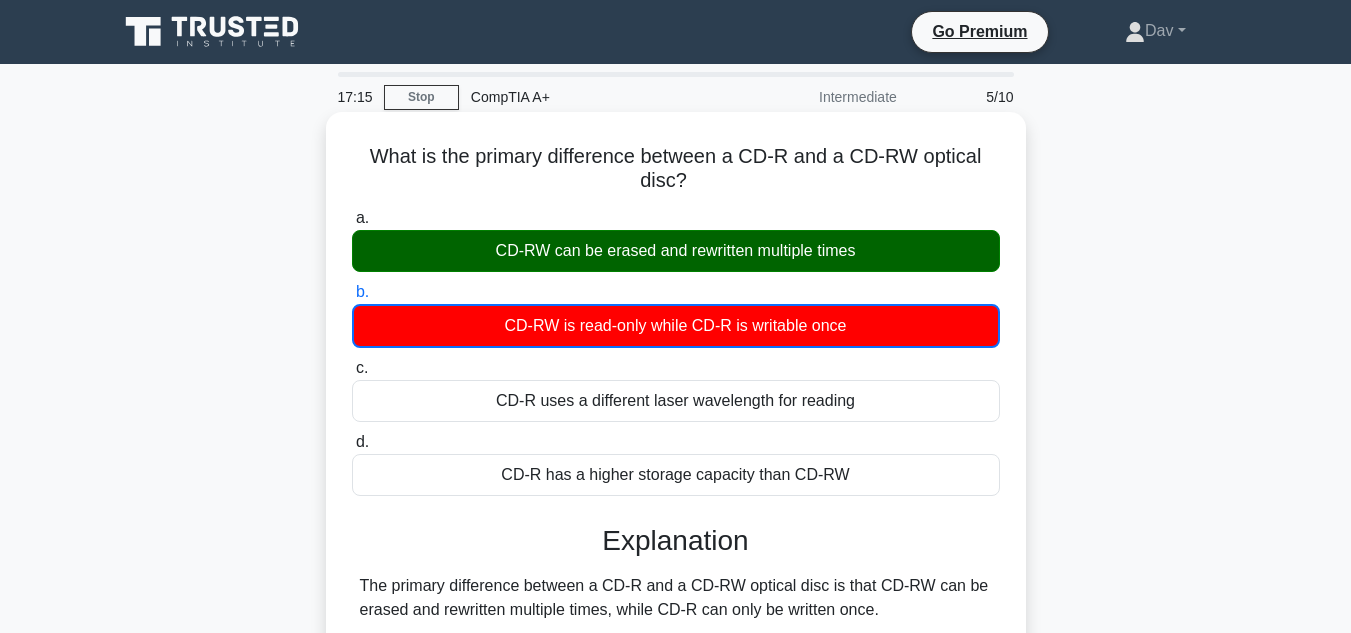 click on "c.
CD-R uses a different laser wavelength for reading" at bounding box center [352, 368] 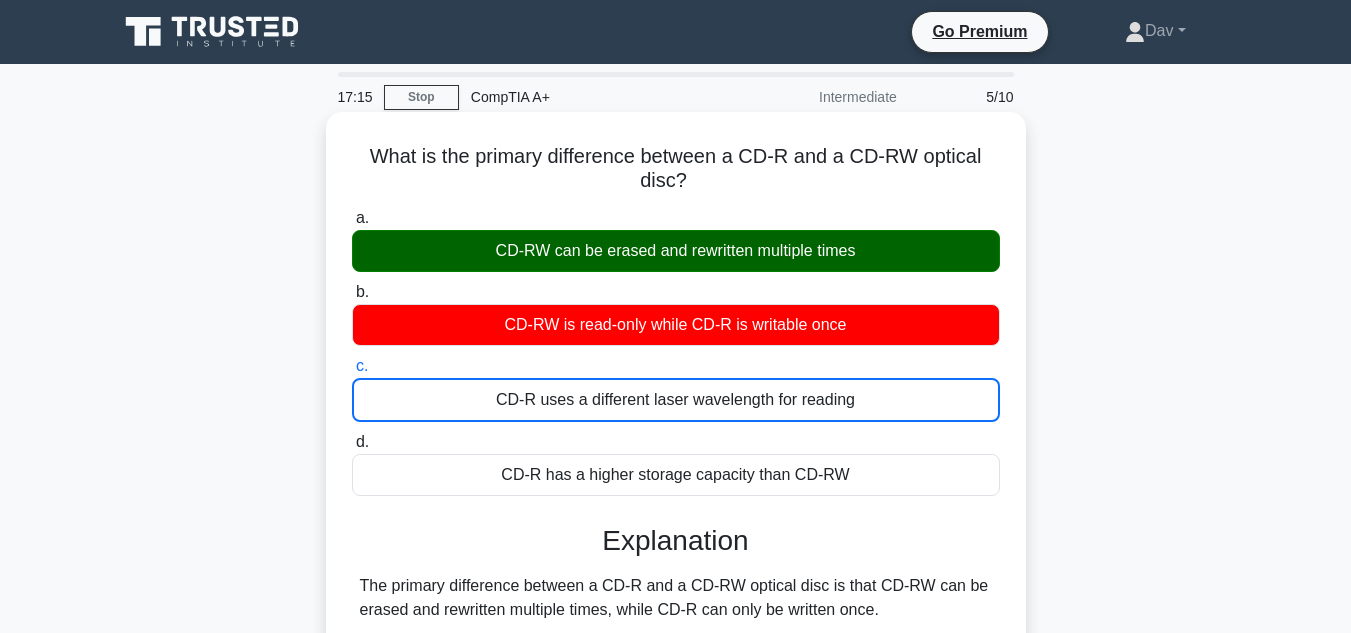 click on "d.
CD-R has a higher storage capacity than CD-RW" at bounding box center [352, 442] 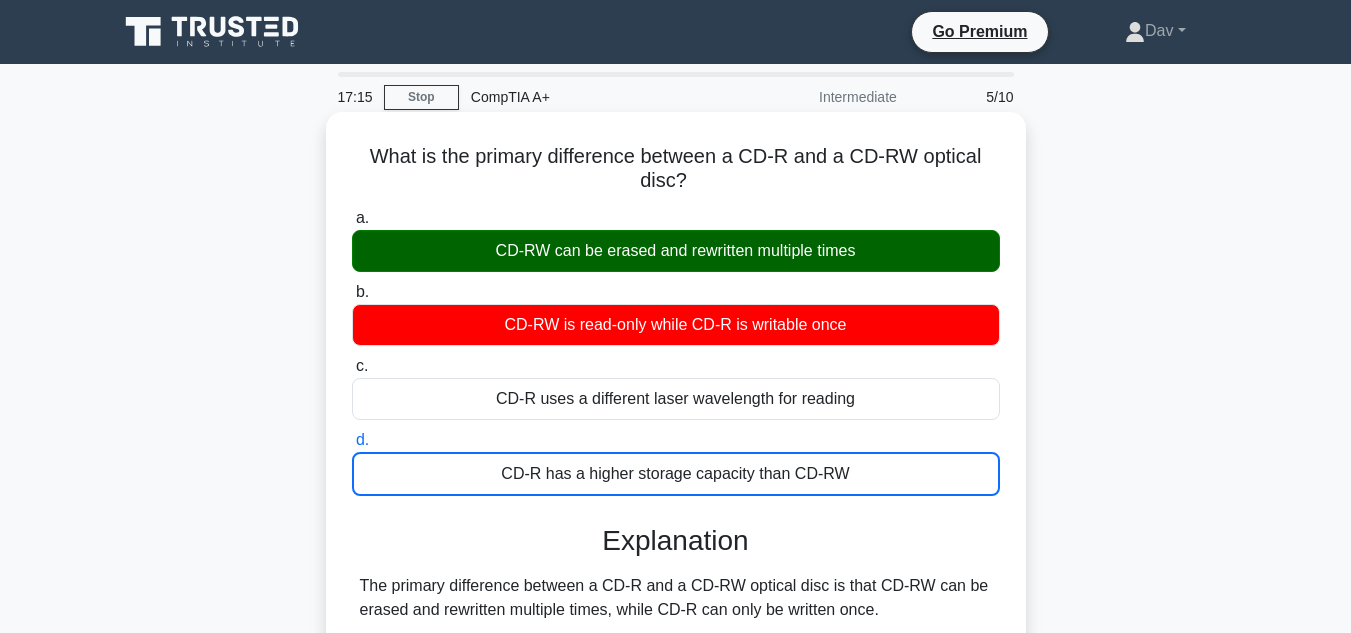 click on "a.
CD-RW can be erased and rewritten multiple times" at bounding box center (352, 218) 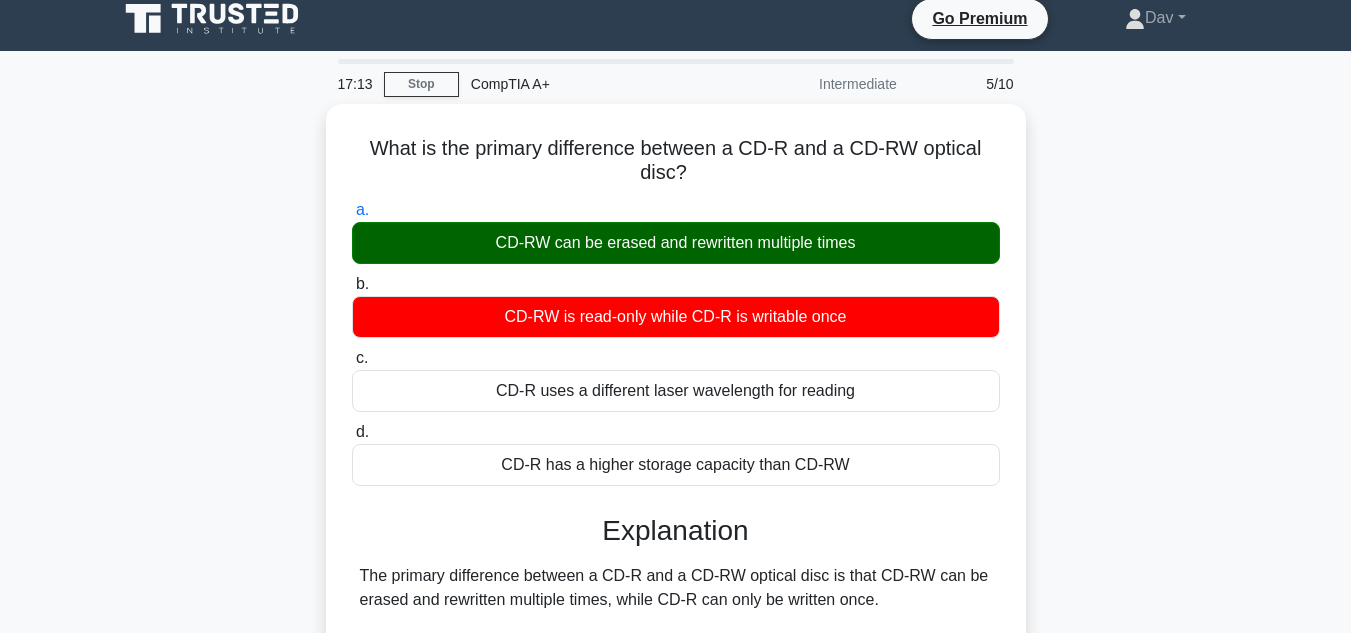 click on "17:13
Stop
CompTIA A+
Intermediate
5/10
What is the primary difference between a CD-R and a CD-RW optical disc?
.spinner_0XTQ{transform-origin:center;animation:spinner_y6GP .75s linear infinite}@keyframes spinner_y6GP{100%{transform:rotate(360deg)}}
a.
b. c." at bounding box center (675, 671) 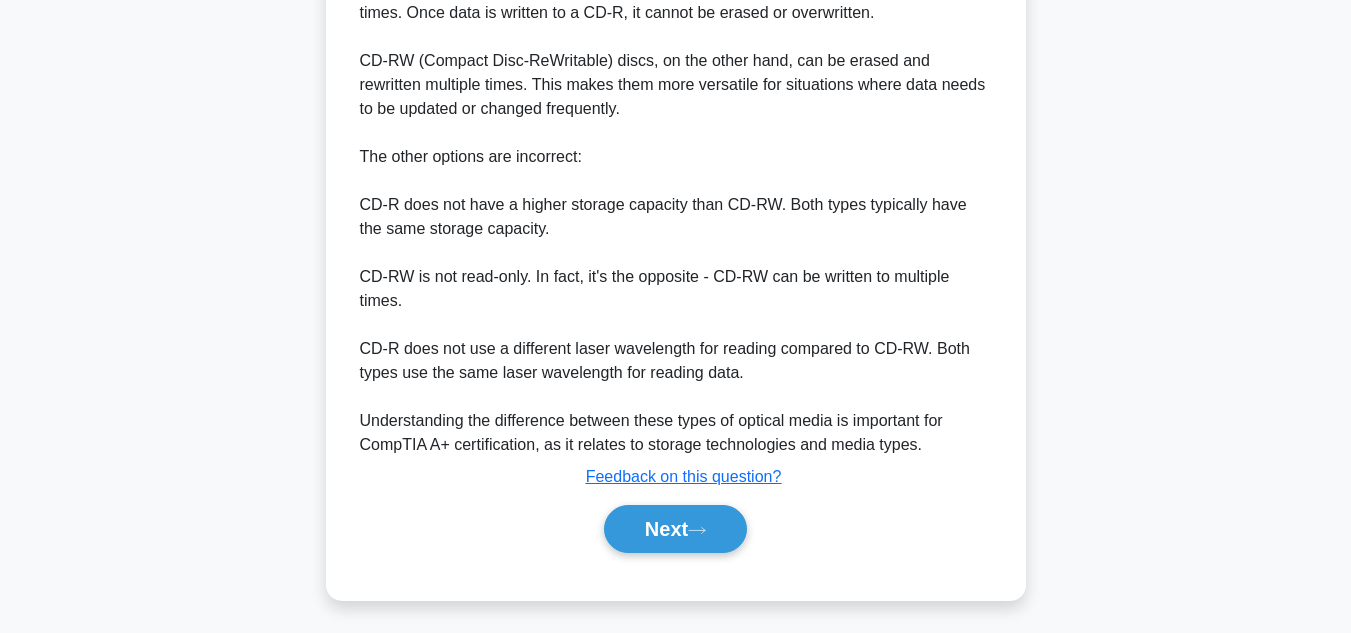 scroll, scrollTop: 673, scrollLeft: 0, axis: vertical 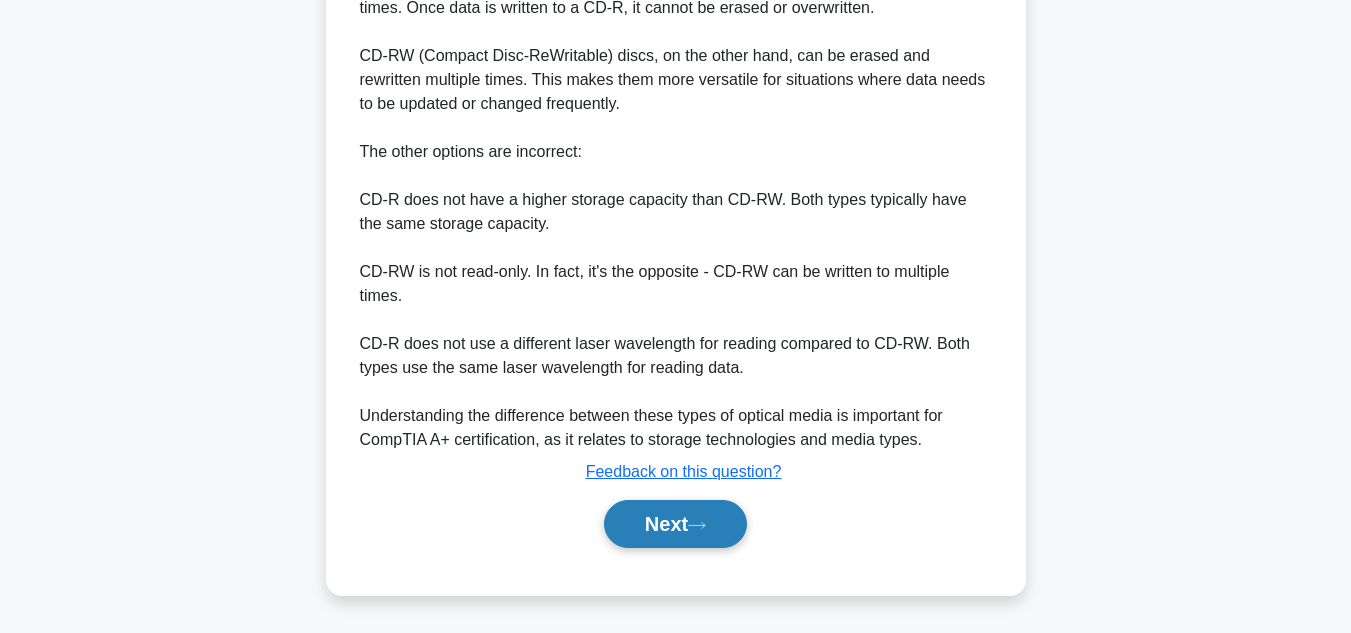 click on "Next" at bounding box center (675, 524) 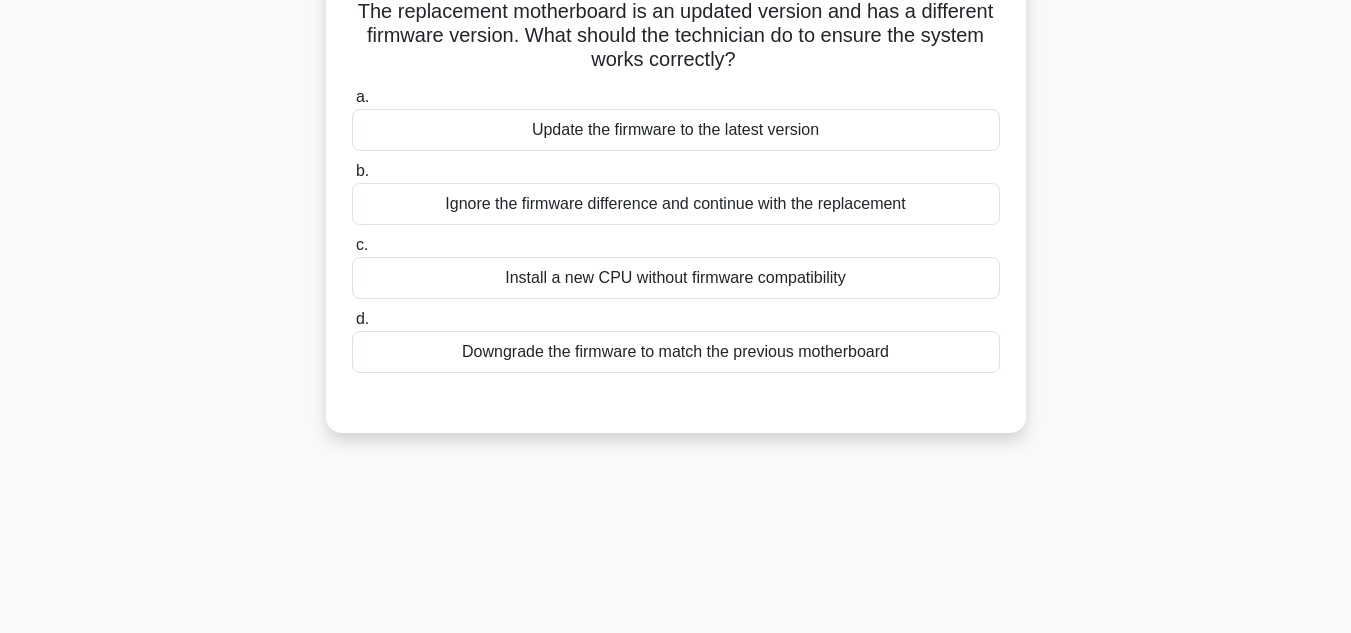 scroll, scrollTop: 0, scrollLeft: 0, axis: both 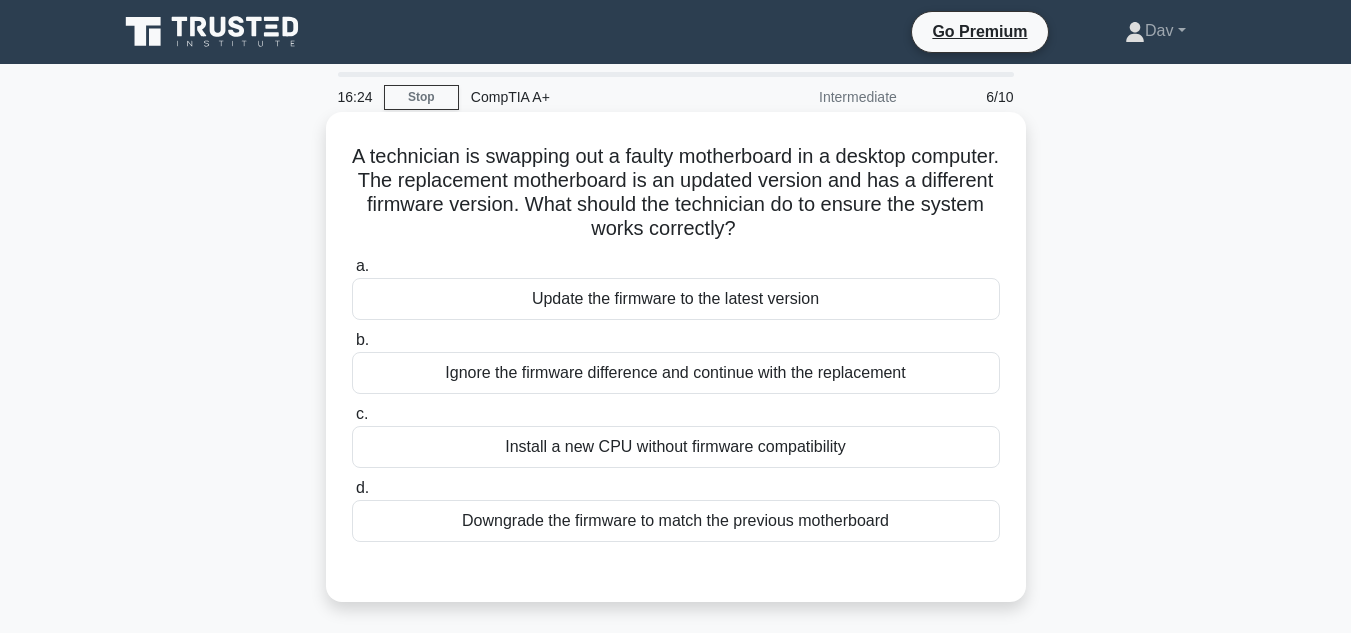 click on "Downgrade the firmware to match the previous motherboard" at bounding box center [676, 521] 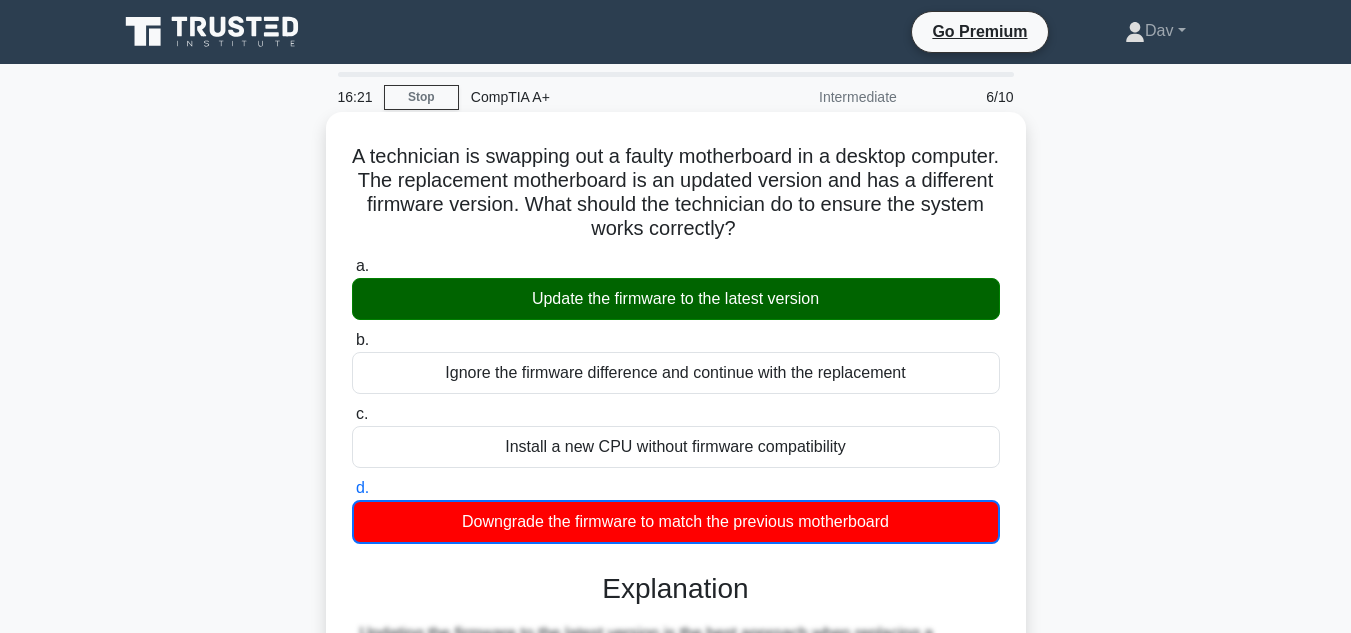 click on "a.
Update the firmware to the latest version" at bounding box center [352, 266] 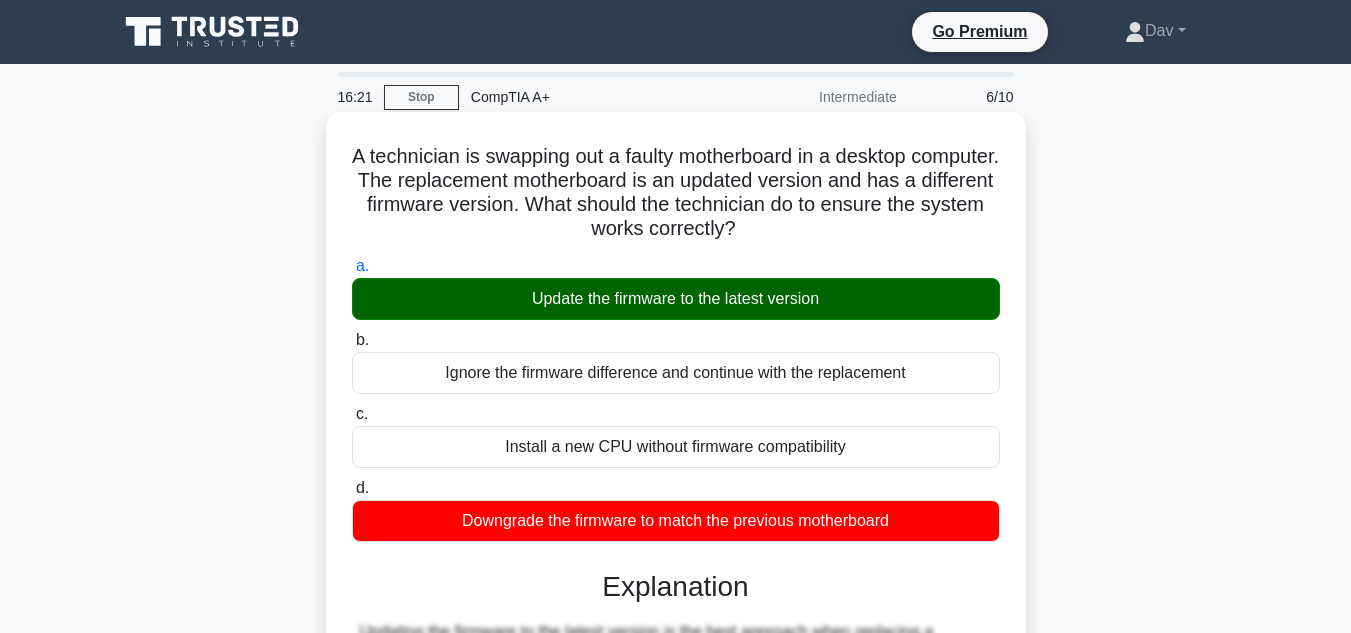 click on "b.
Ignore the firmware difference and continue with the replacement" at bounding box center (352, 340) 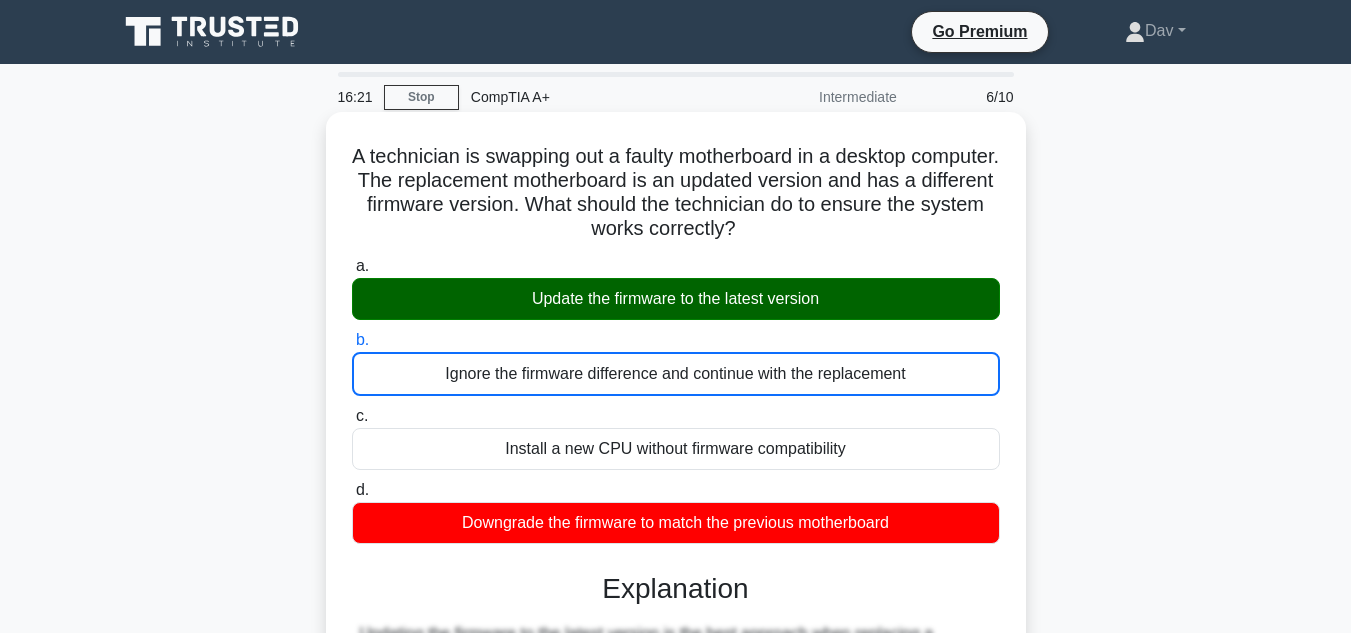 click on "c.
Install a new CPU without firmware compatibility" at bounding box center (352, 416) 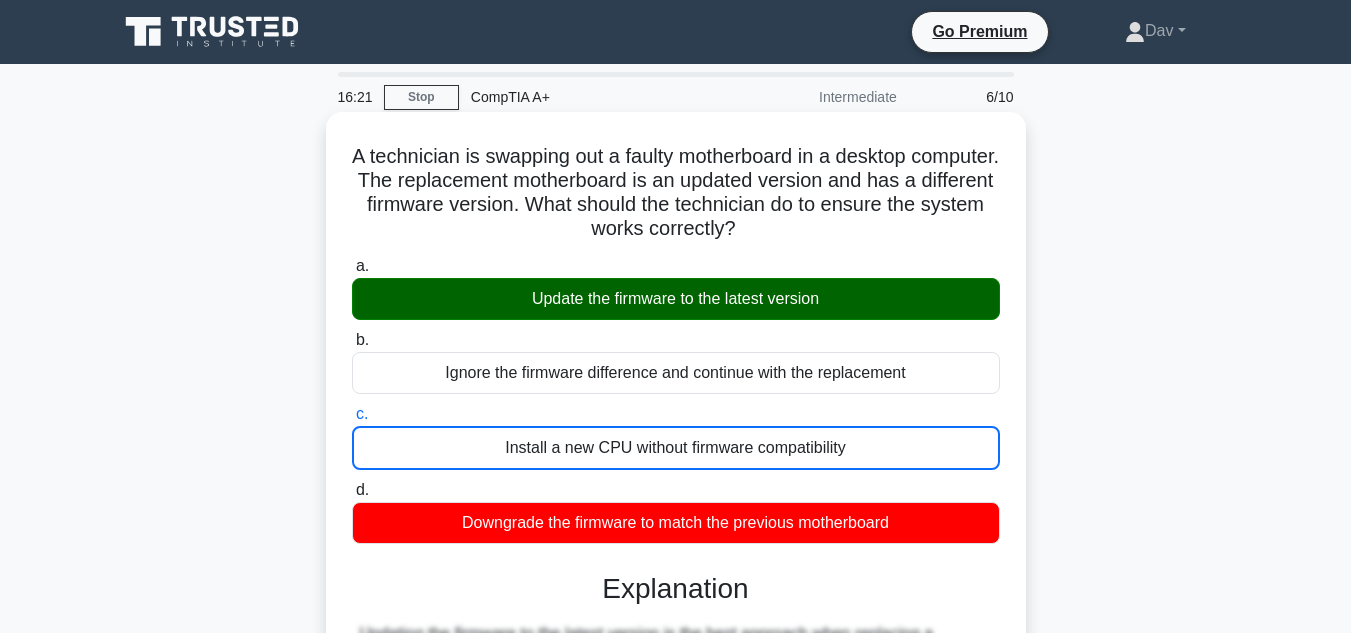 click on "d.
Downgrade the firmware to match the previous motherboard" at bounding box center (352, 490) 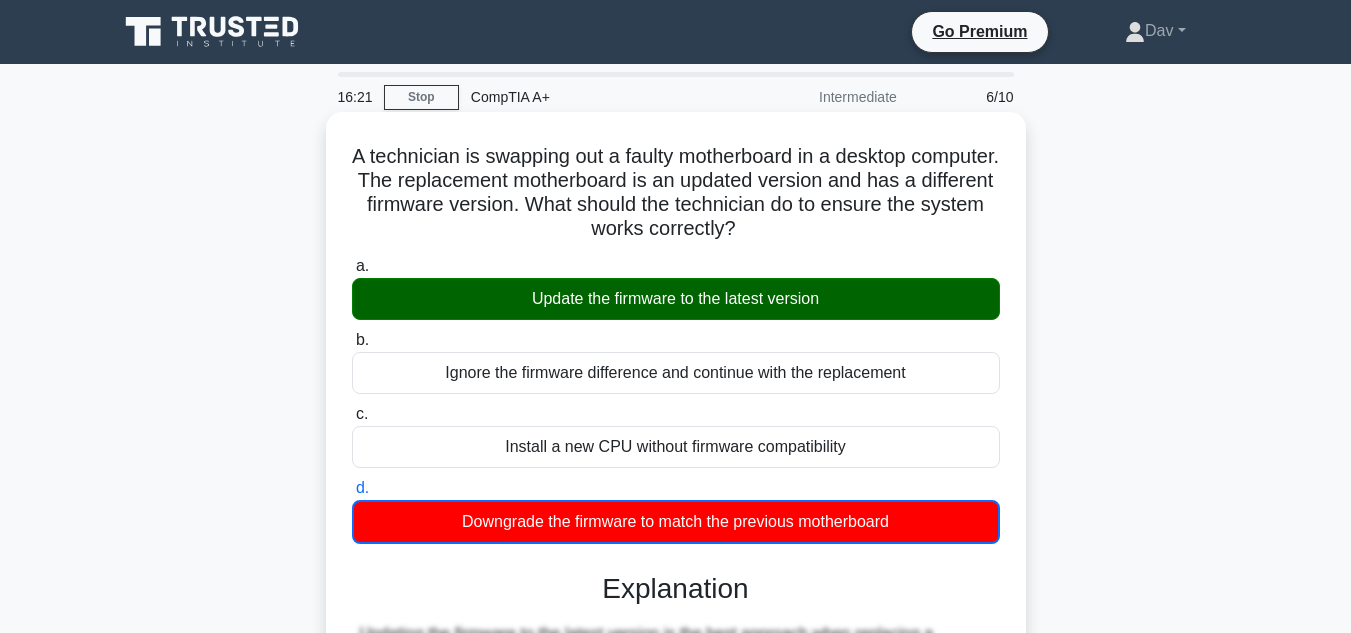click on "a.
Update the firmware to the latest version" at bounding box center [352, 266] 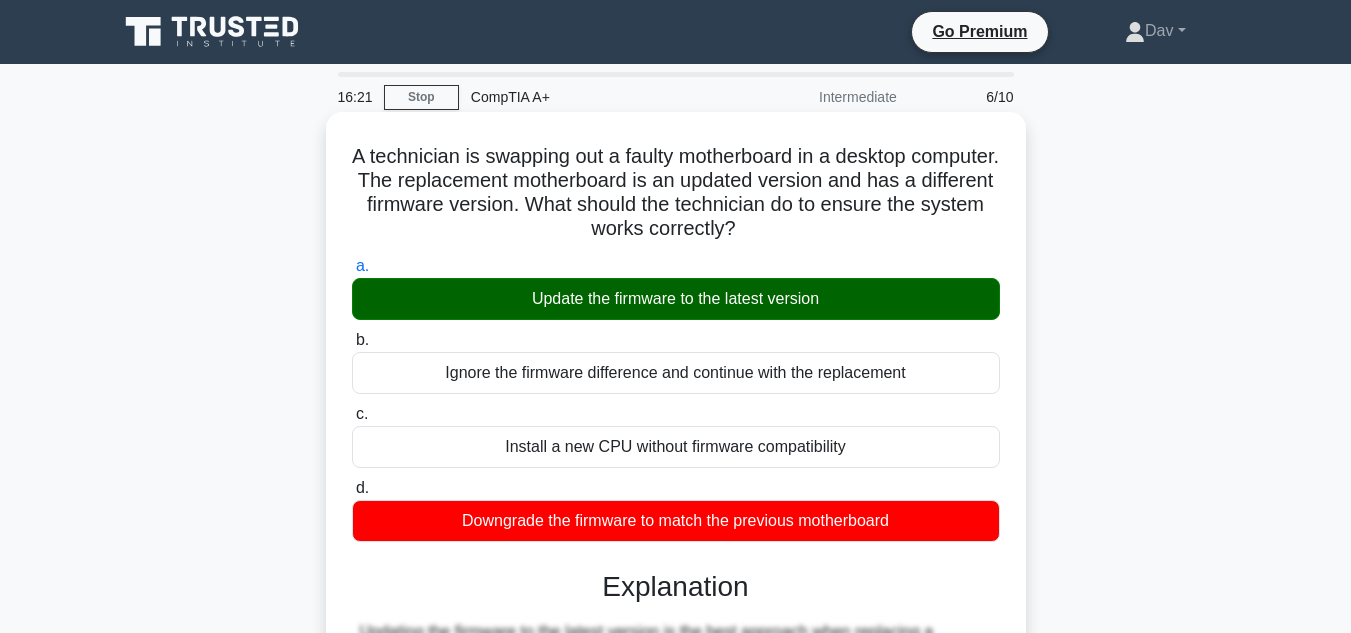 click on "b.
Ignore the firmware difference and continue with the replacement" at bounding box center [352, 340] 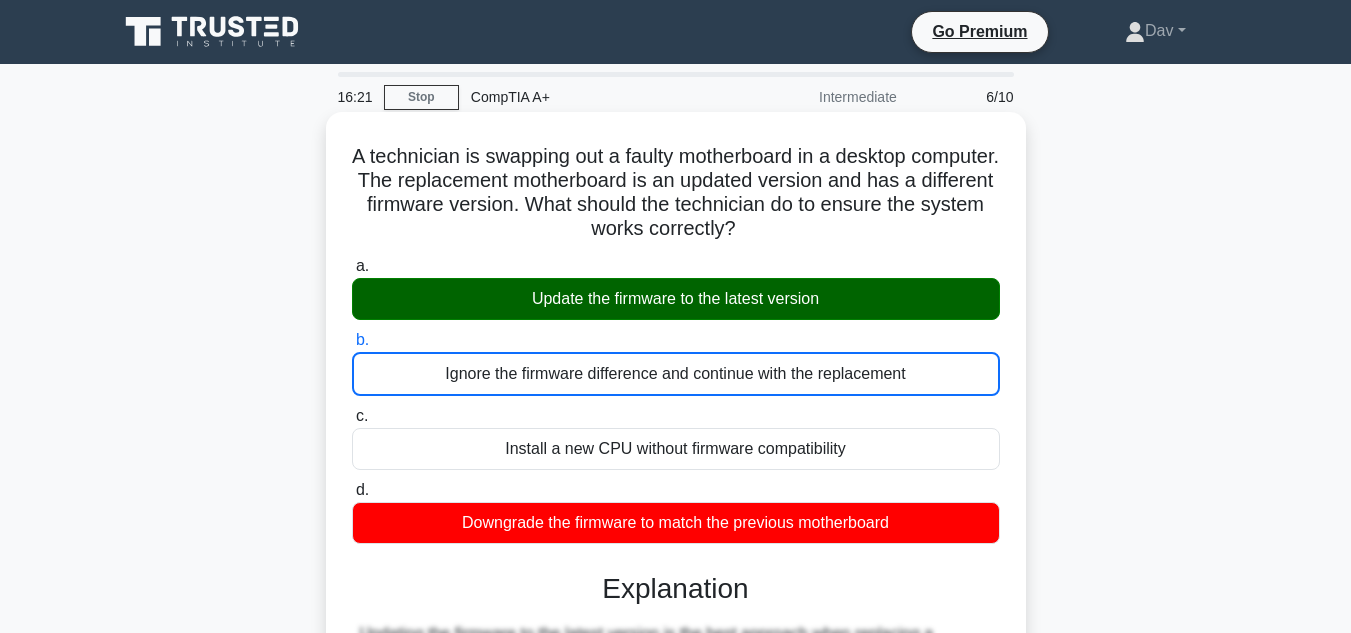 click on "c.
Install a new CPU without firmware compatibility" at bounding box center [352, 416] 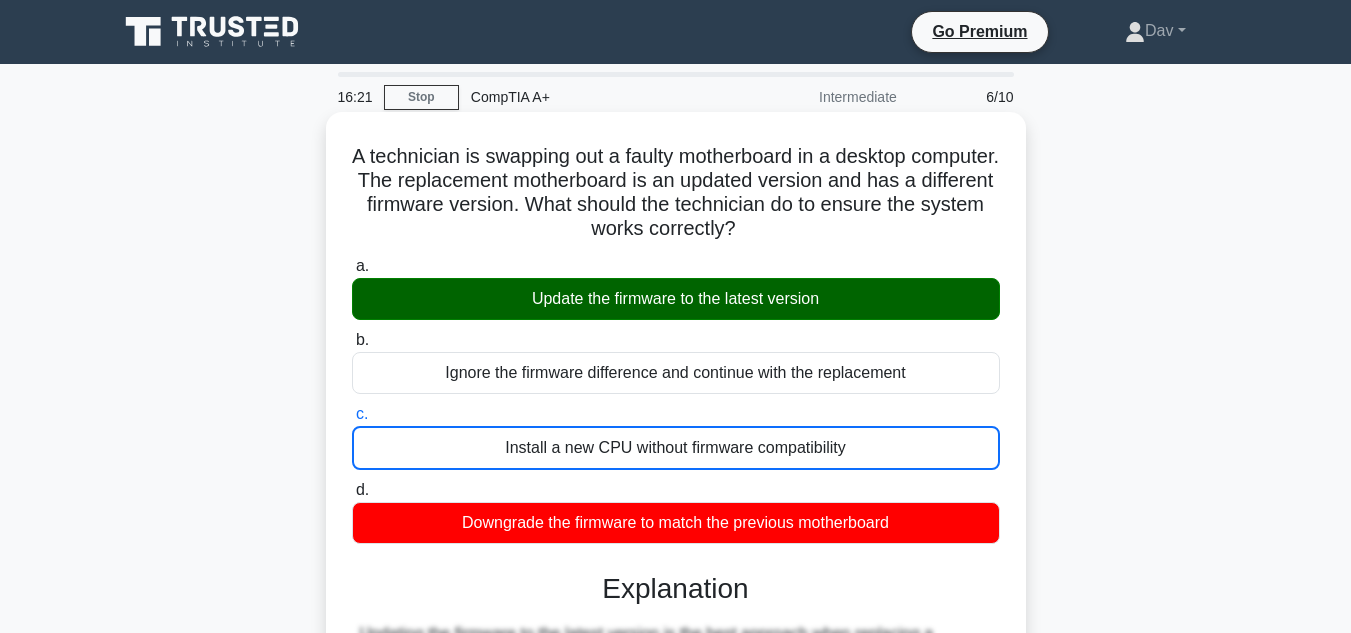click on "d.
Downgrade the firmware to match the previous motherboard" at bounding box center [352, 490] 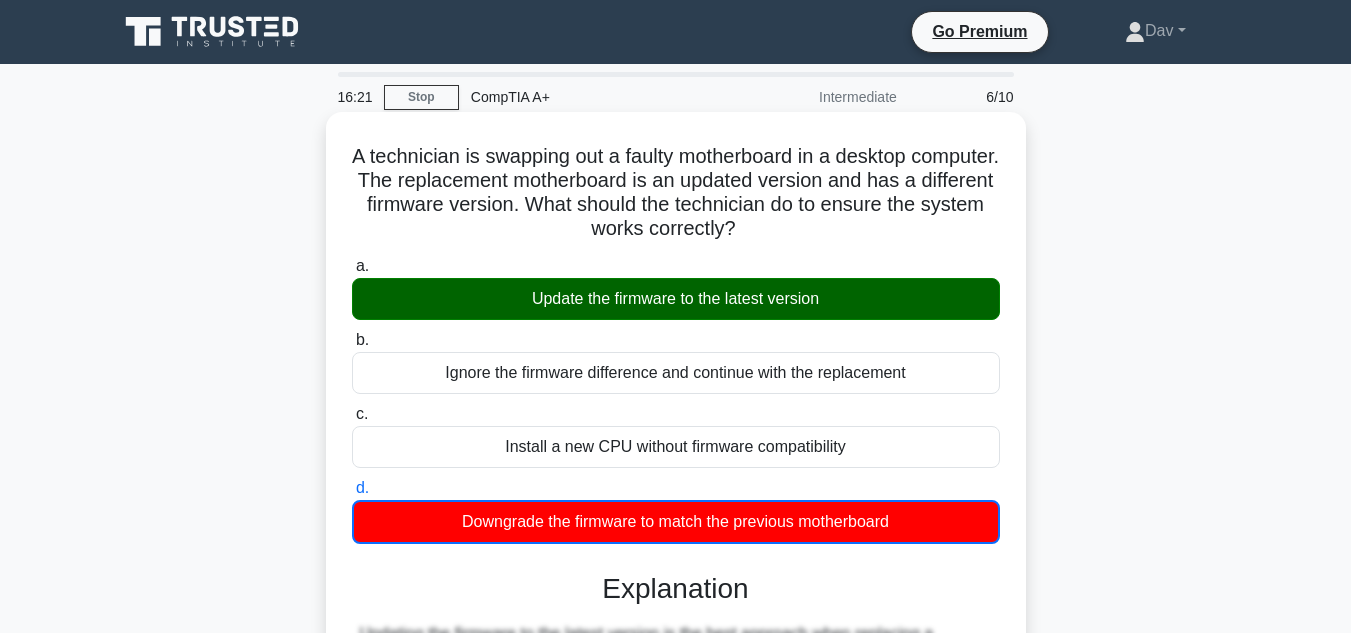 click on "a.
Update the firmware to the latest version" at bounding box center (352, 266) 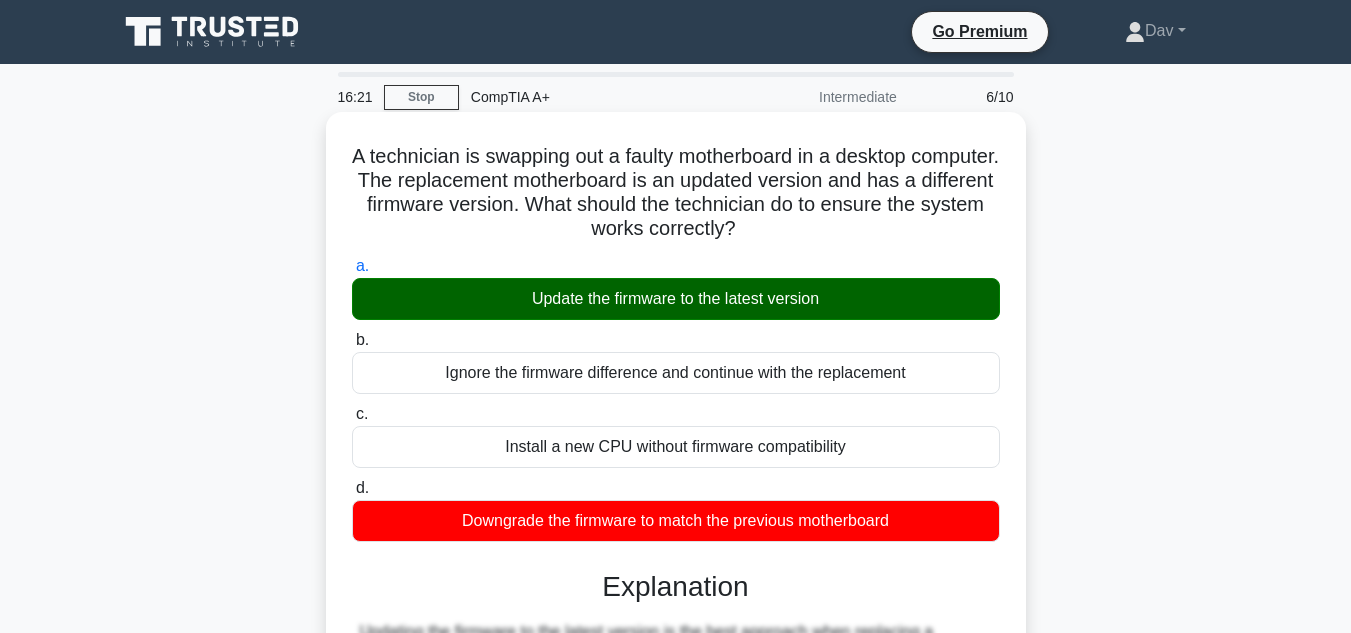 click on "b.
Ignore the firmware difference and continue with the replacement" at bounding box center [352, 340] 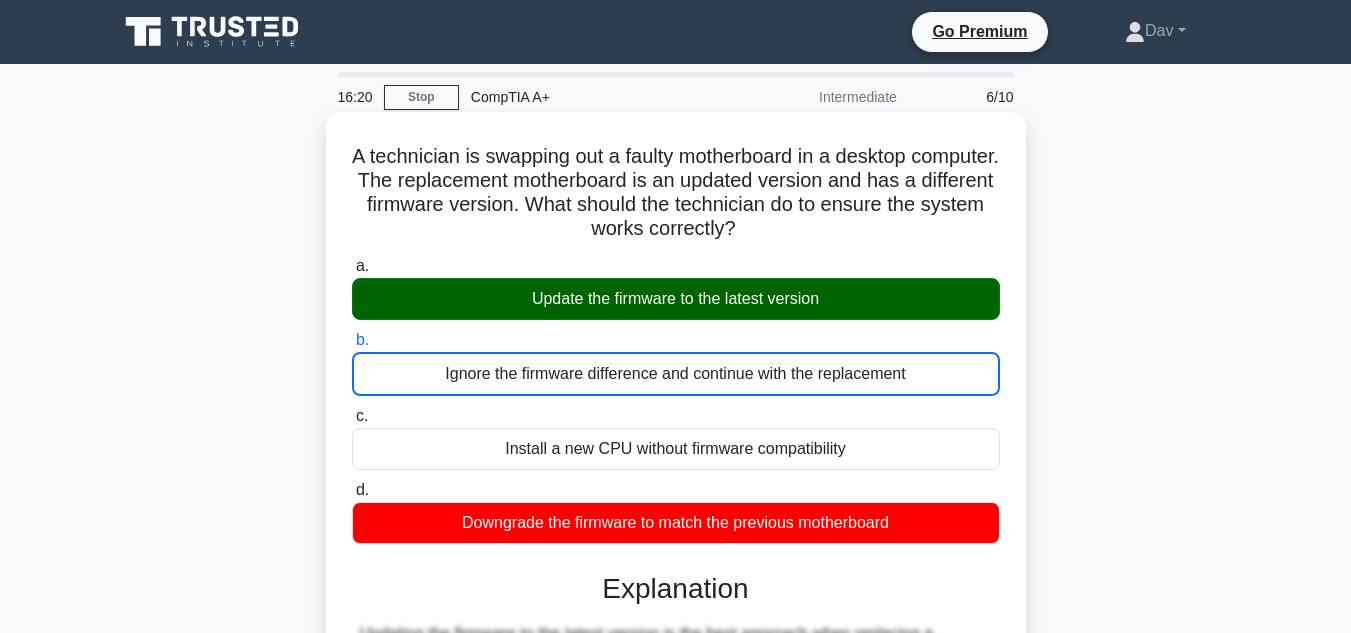 click on "c.
Install a new CPU without firmware compatibility" at bounding box center [352, 416] 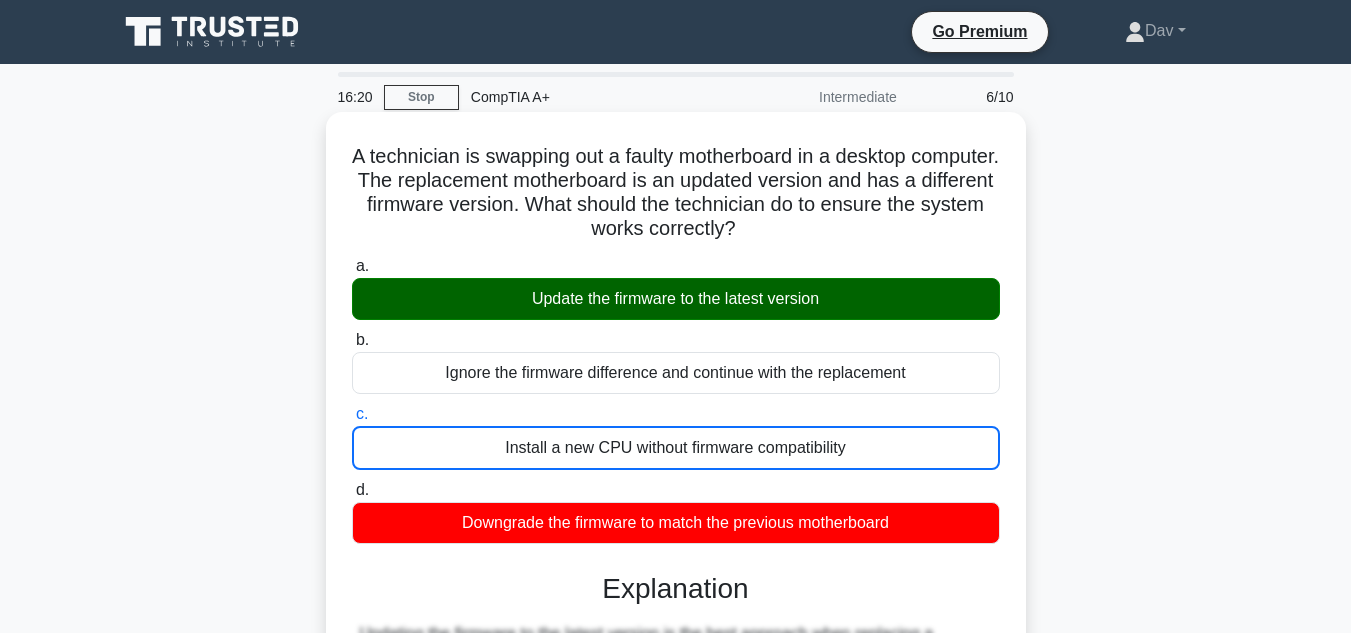 click on "d.
Downgrade the firmware to match the previous motherboard" at bounding box center [352, 490] 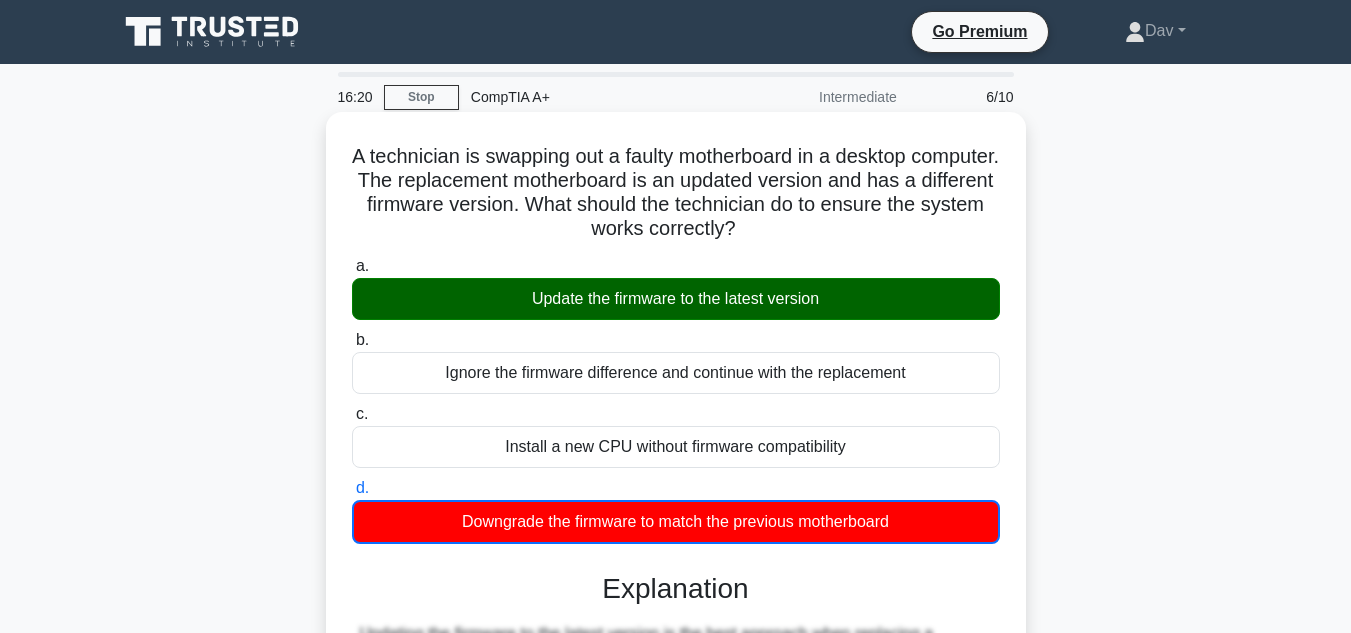 click on "a.
Update the firmware to the latest version" at bounding box center [352, 266] 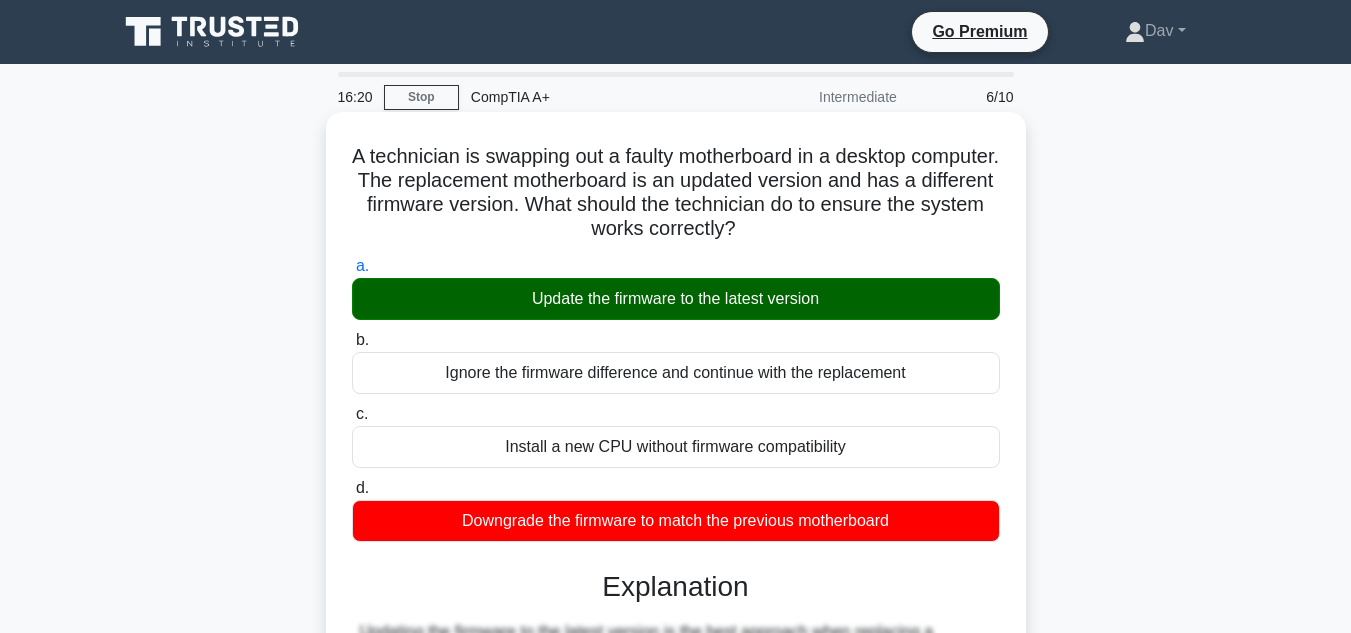 click on "b.
Ignore the firmware difference and continue with the replacement" at bounding box center [352, 340] 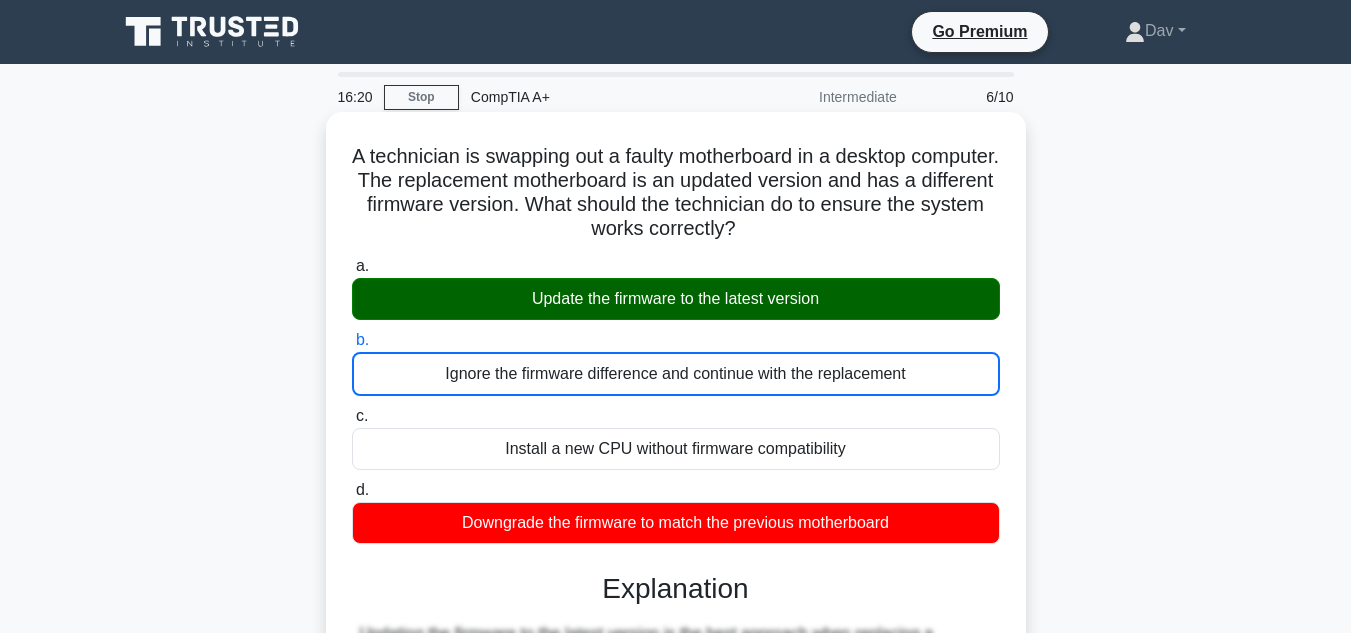 click on "c.
Install a new CPU without firmware compatibility" at bounding box center (352, 416) 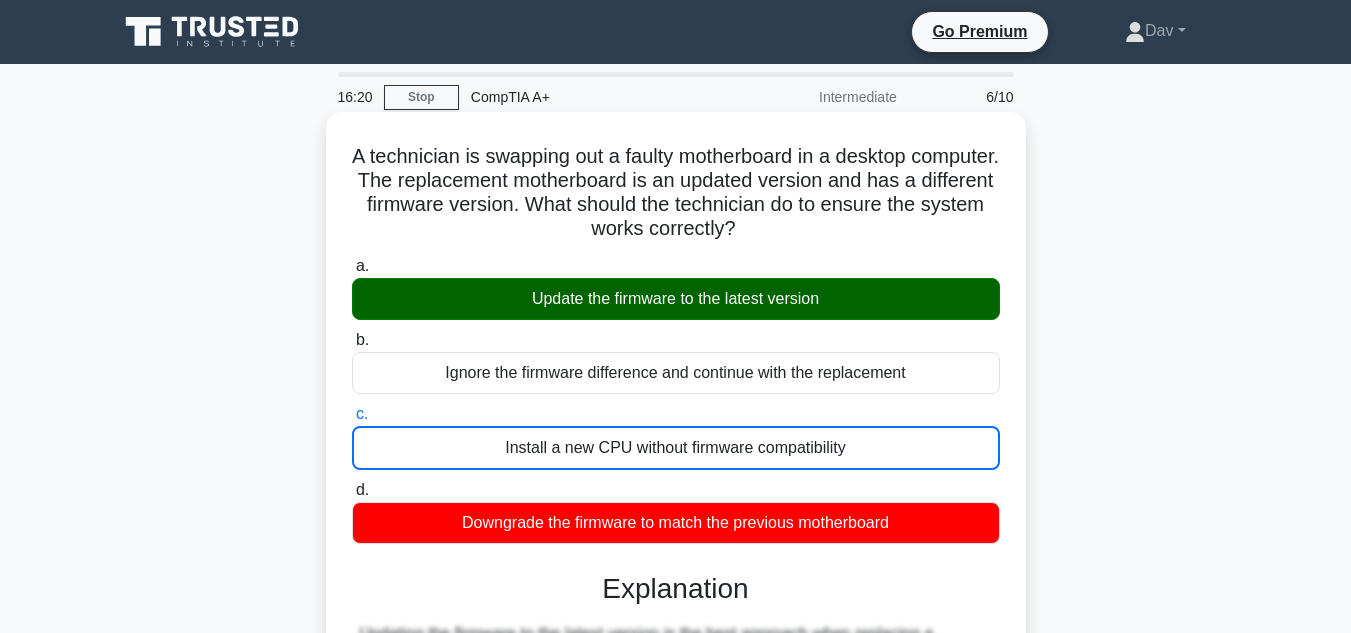 click on "d.
Downgrade the firmware to match the previous motherboard" at bounding box center [352, 490] 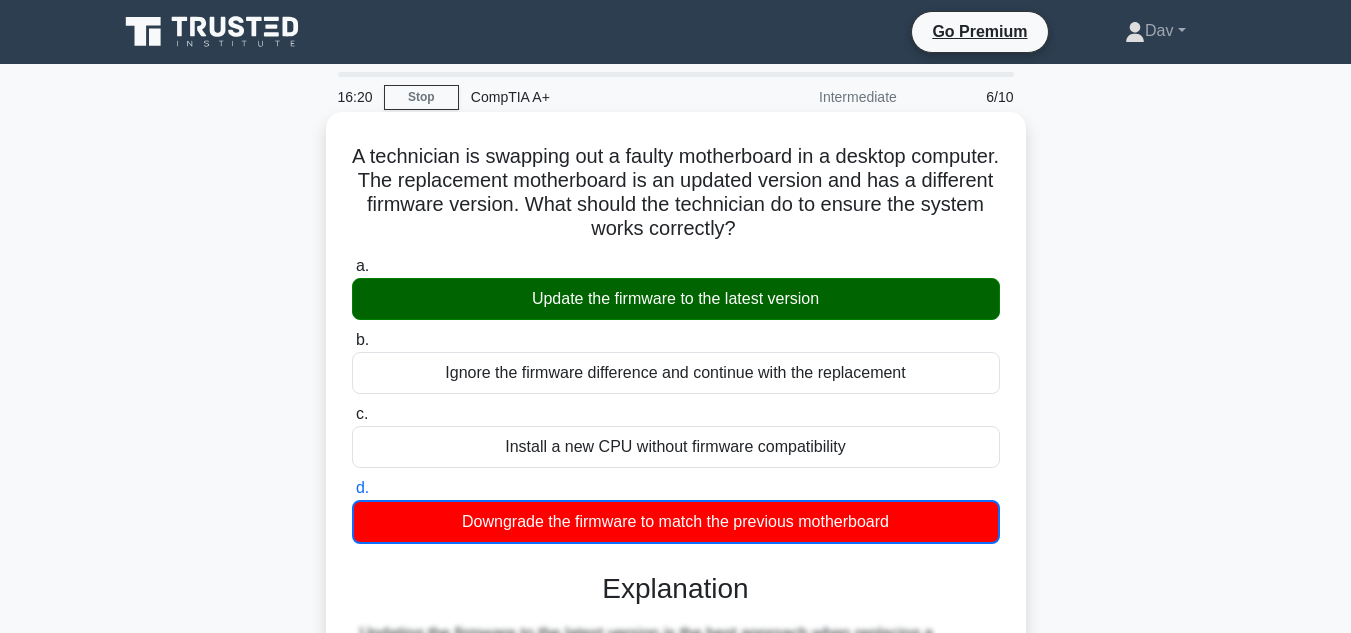 click on "a.
Update the firmware to the latest version" at bounding box center (352, 266) 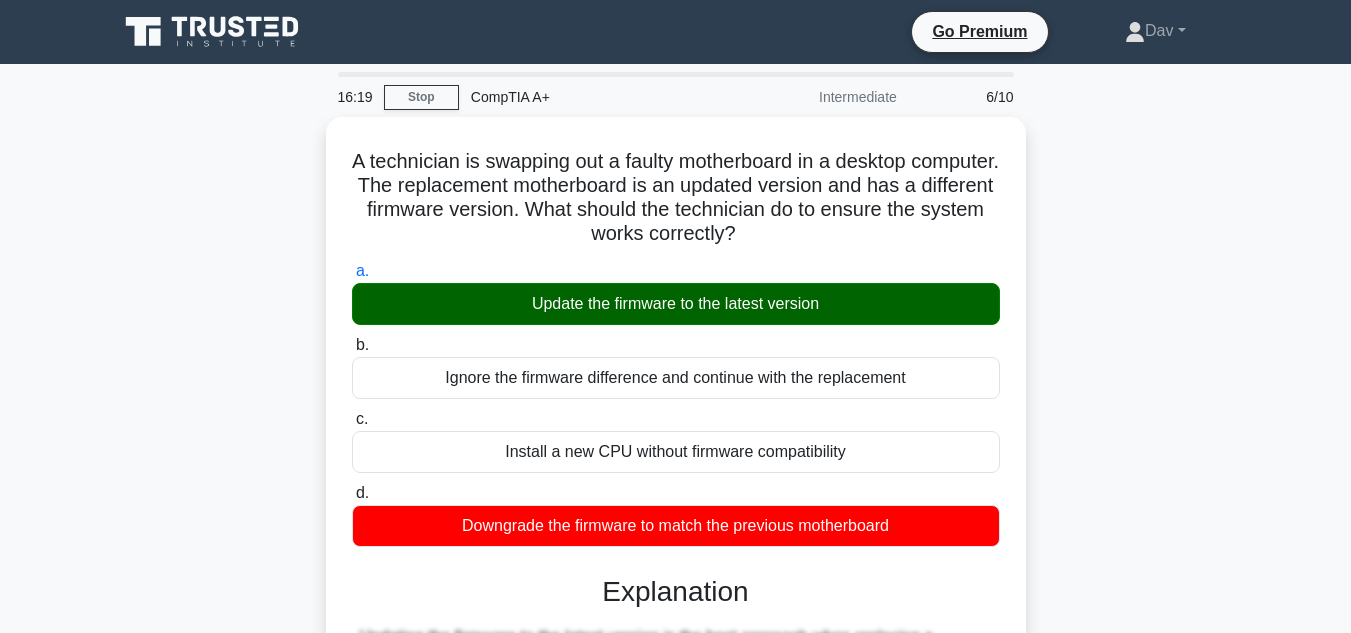 click on "A technician is swapping out a faulty motherboard in a desktop computer. The replacement motherboard is an updated version and has a different firmware version. What should the technician do to ensure the system works correctly?
.spinner_0XTQ{transform-origin:center;animation:spinner_y6GP .75s linear infinite}@keyframes spinner_y6GP{100%{transform:rotate(360deg)}}
a.
b. c." at bounding box center [676, 574] 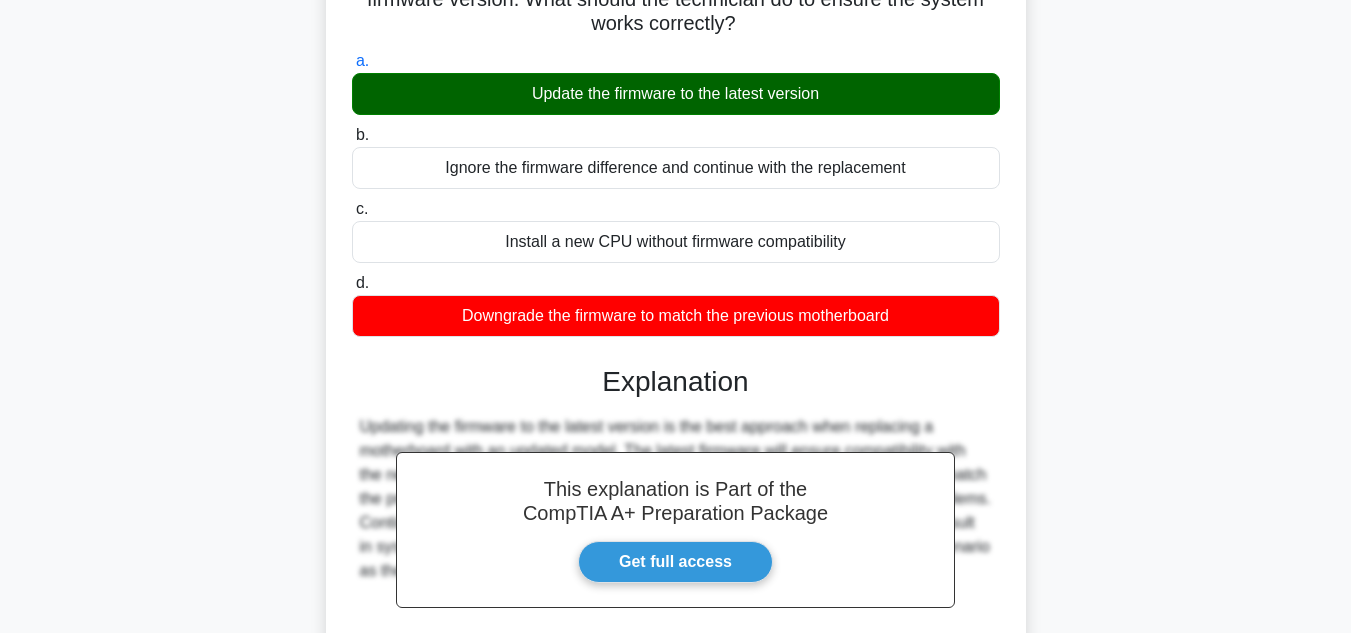 scroll, scrollTop: 440, scrollLeft: 0, axis: vertical 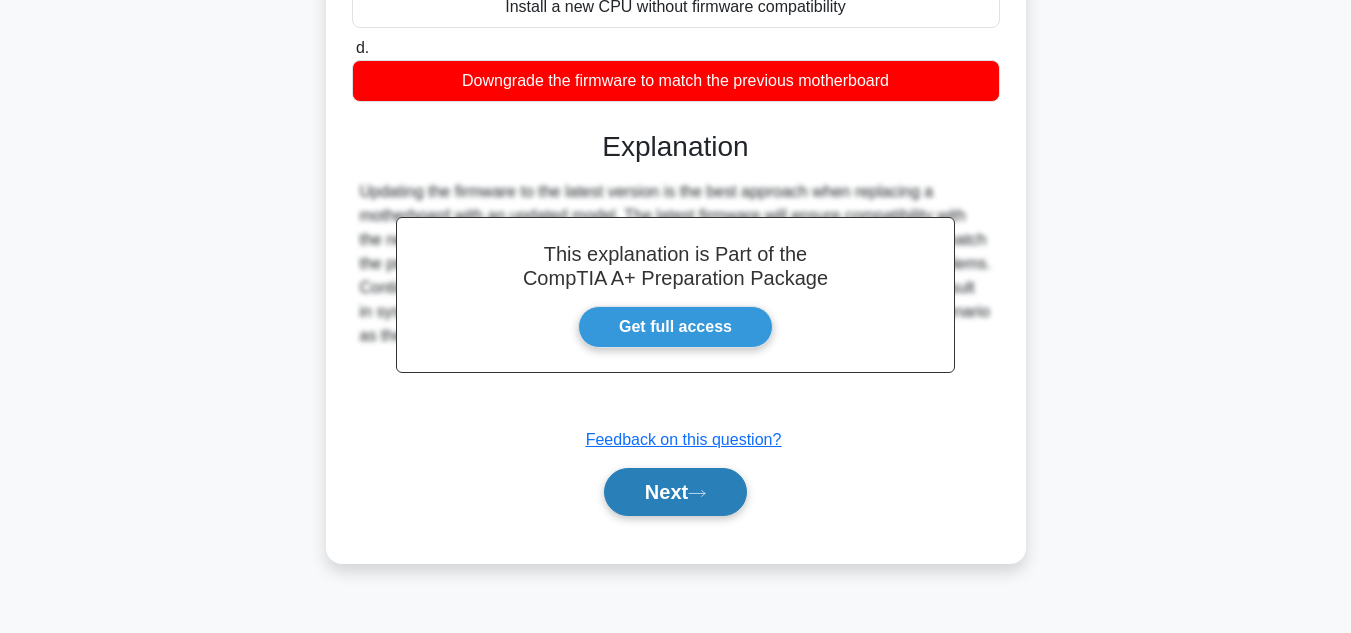 click 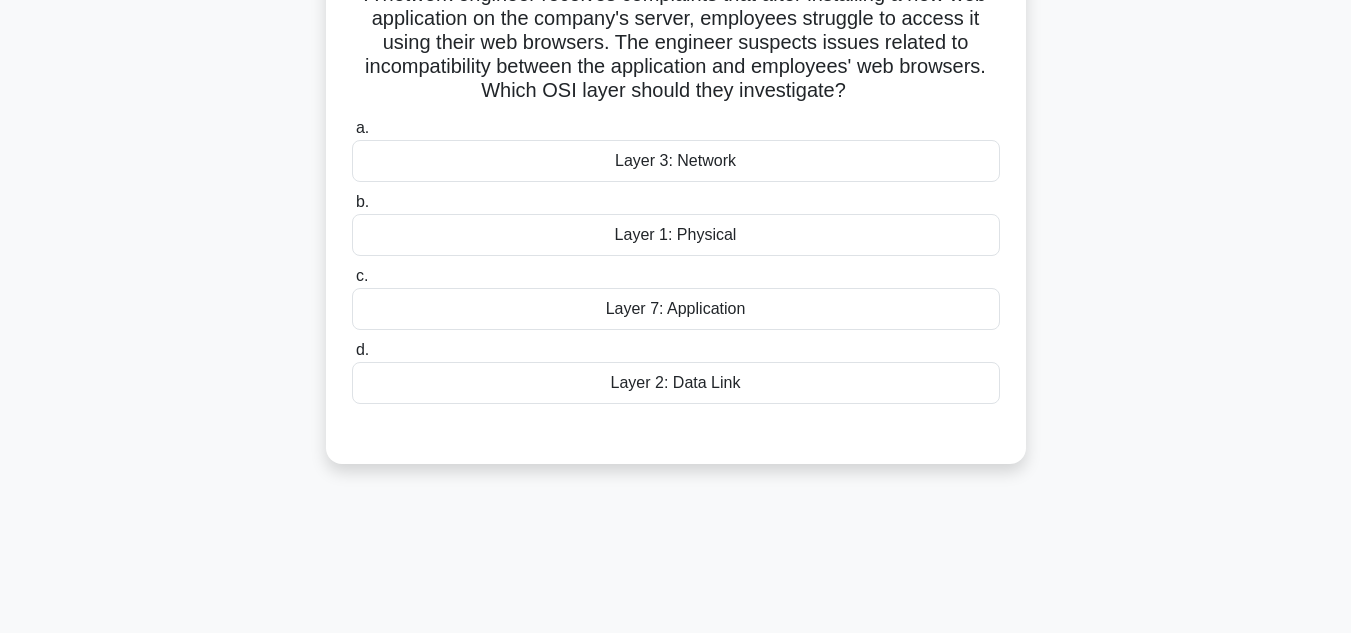 scroll, scrollTop: 0, scrollLeft: 0, axis: both 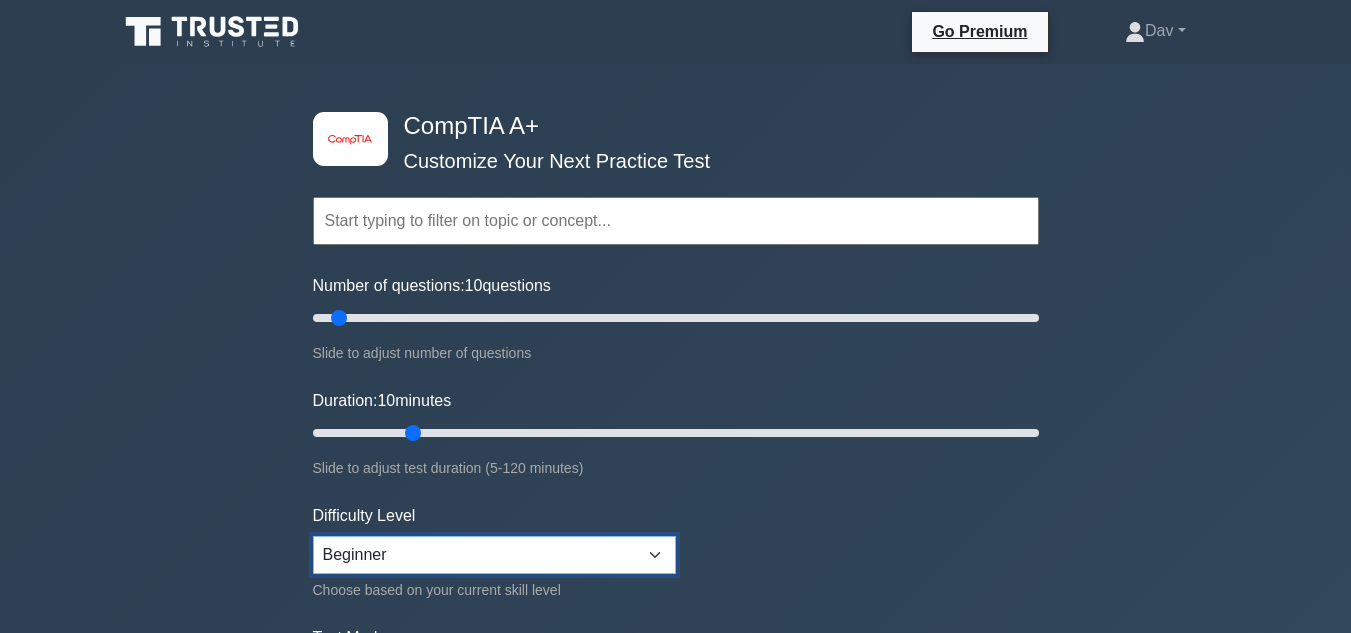 click on "Beginner
Intermediate
Expert" at bounding box center (494, 555) 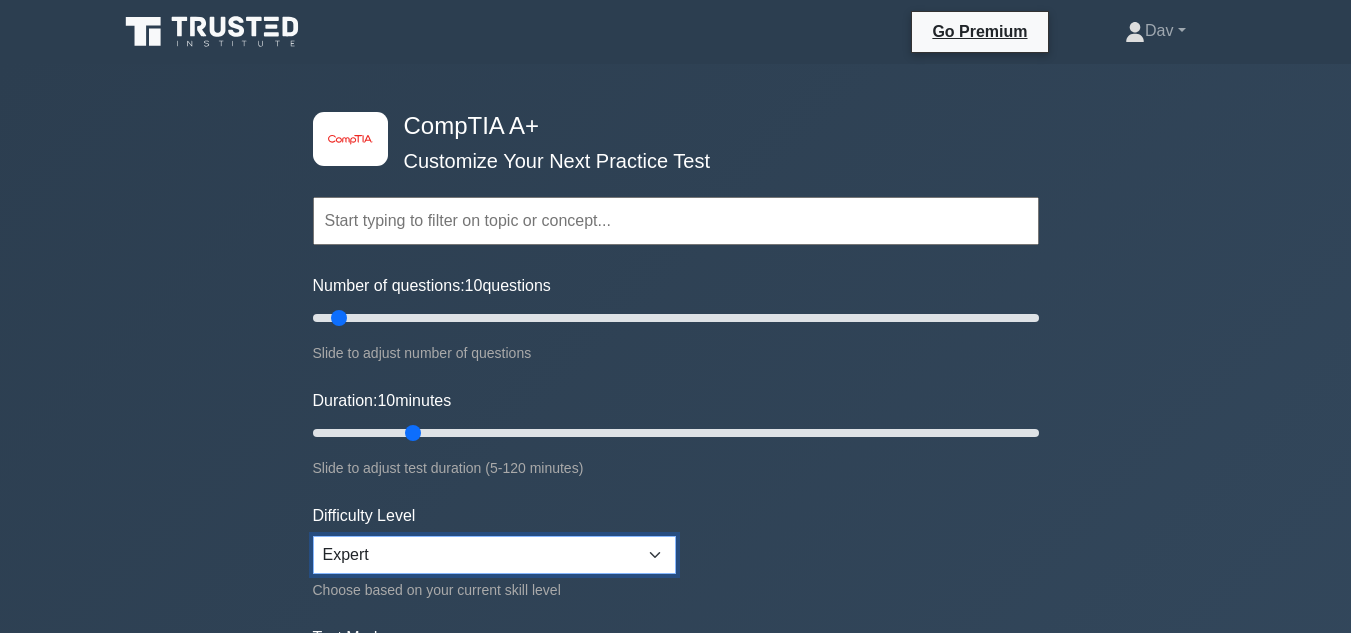 click on "Beginner
Intermediate
Expert" at bounding box center [494, 555] 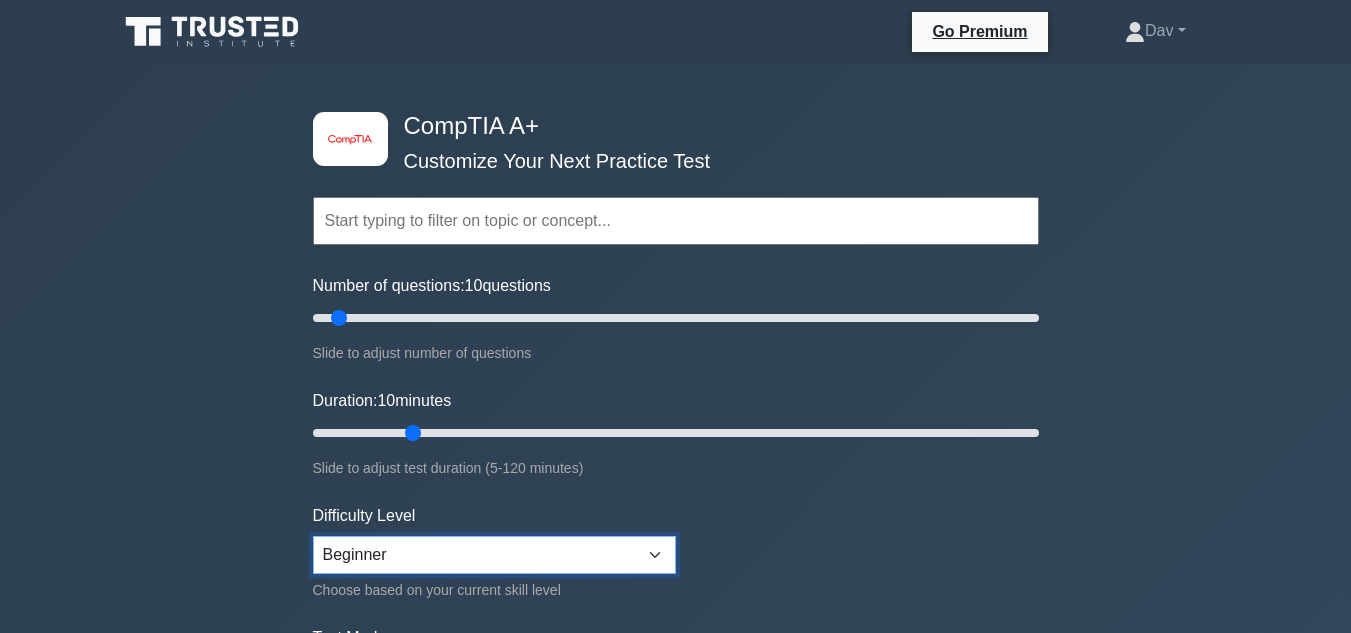 click on "Beginner
Intermediate
Expert" at bounding box center (494, 555) 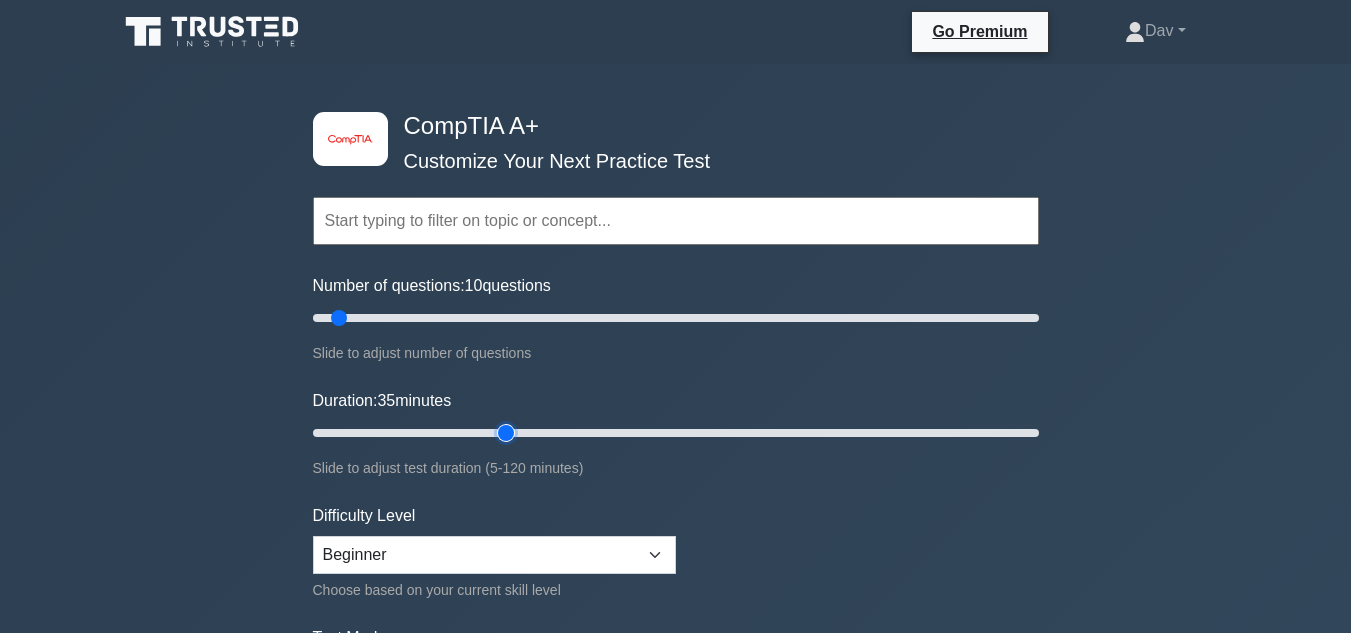 type on "35" 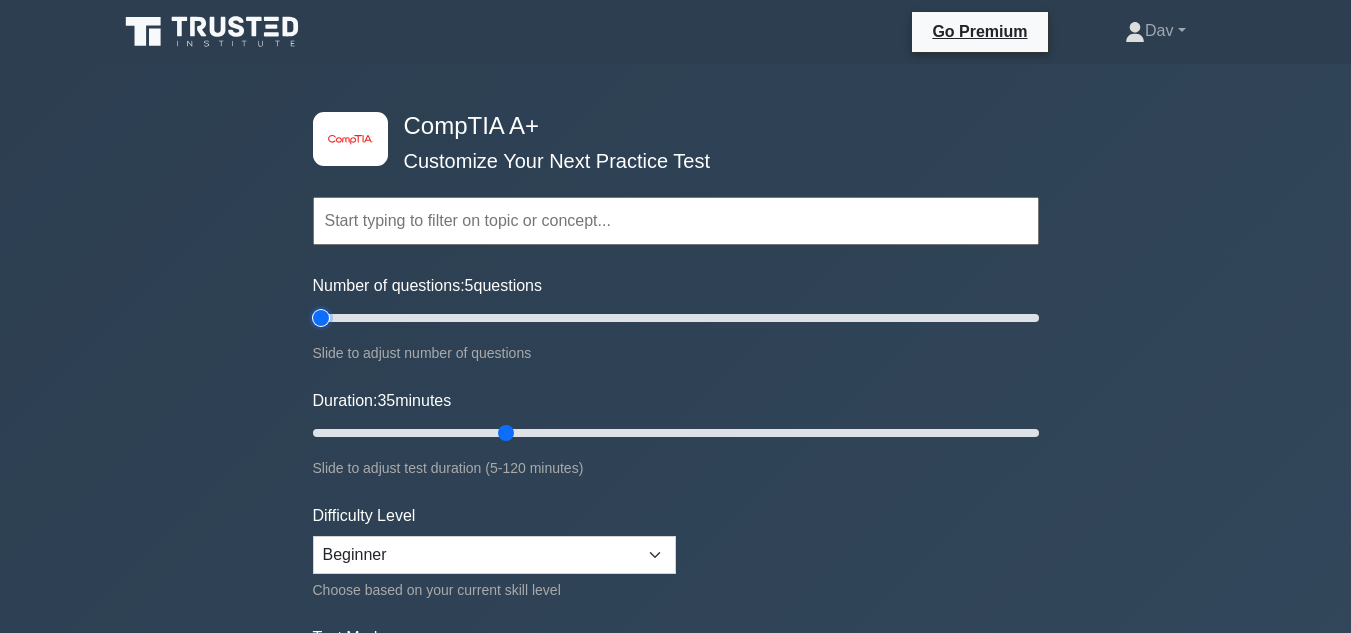 type on "5" 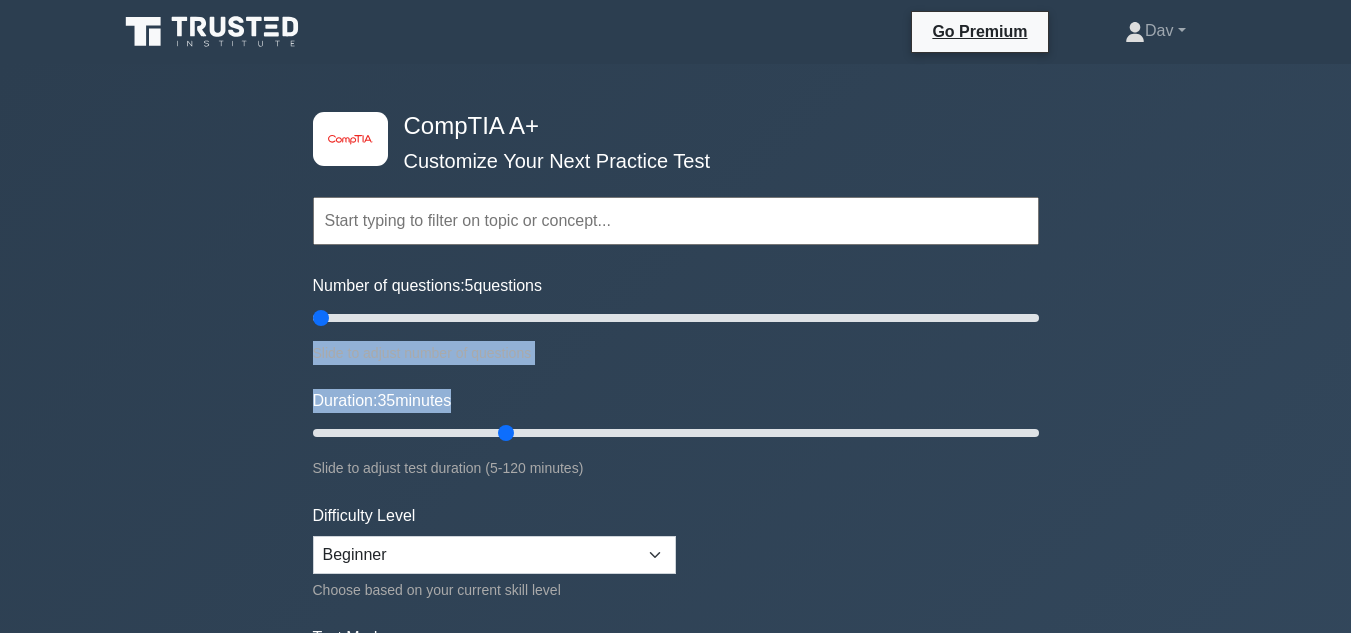 drag, startPoint x: 311, startPoint y: 314, endPoint x: 673, endPoint y: 428, distance: 379.52603 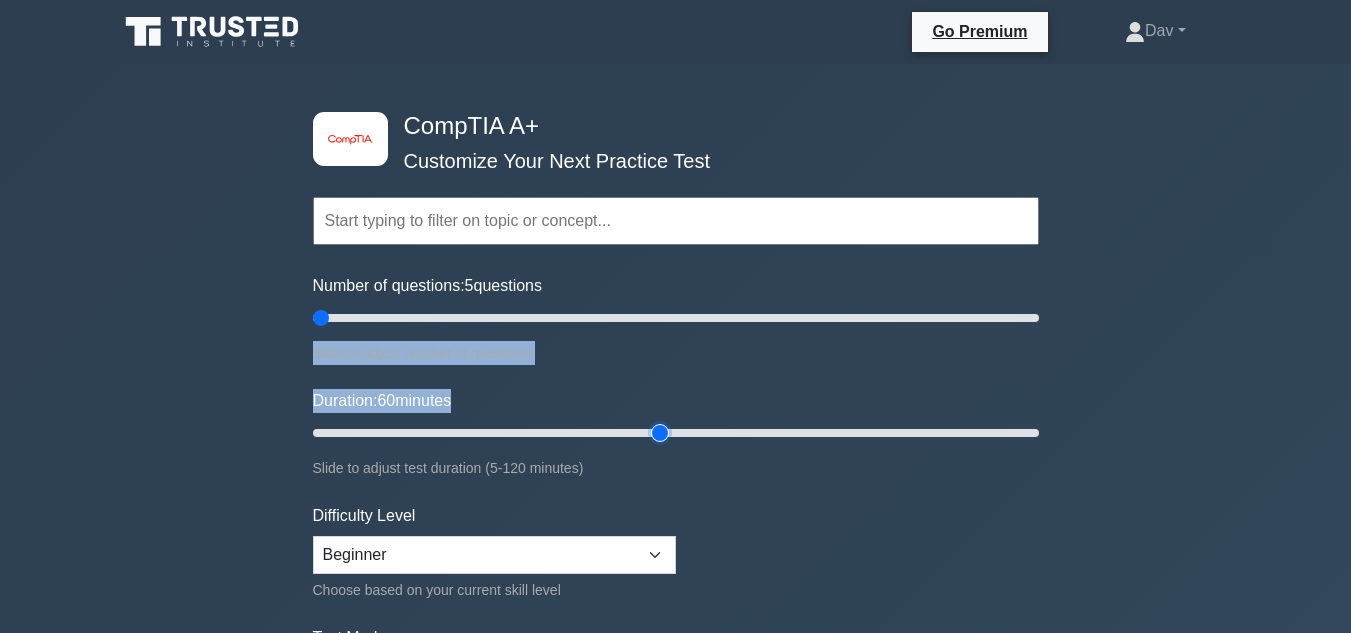 click on "Duration:  60  minutes" at bounding box center [676, 433] 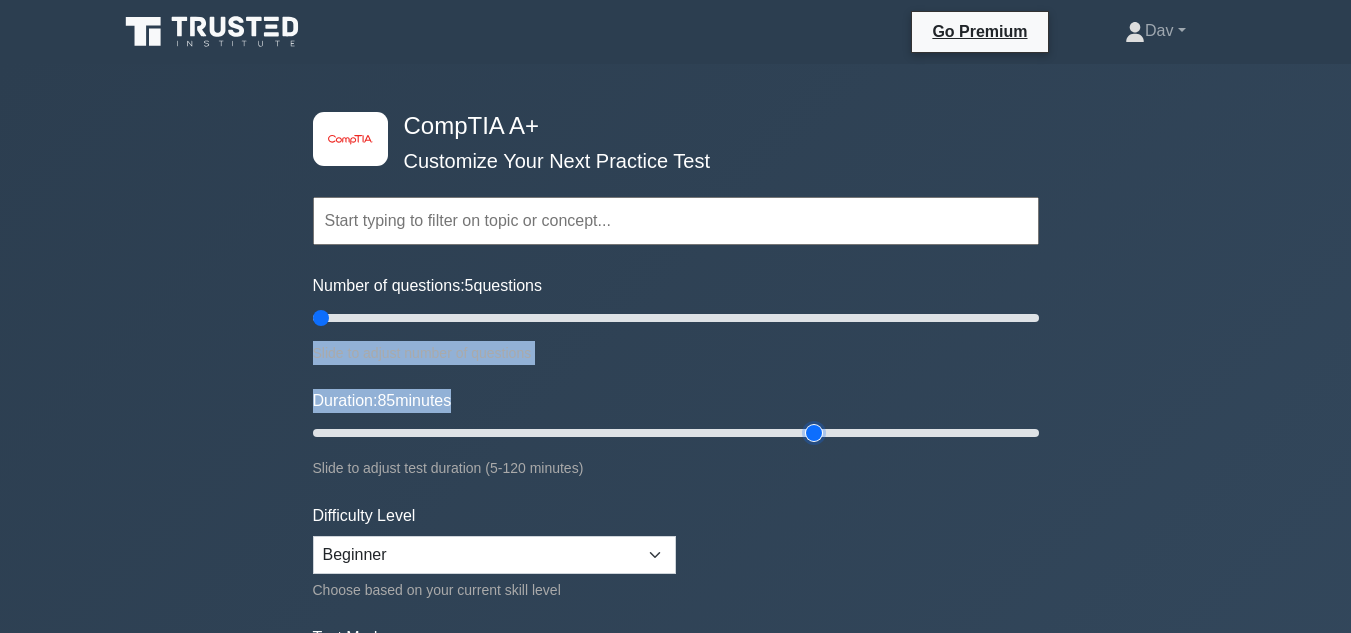 click on "Duration:  85  minutes" at bounding box center [676, 433] 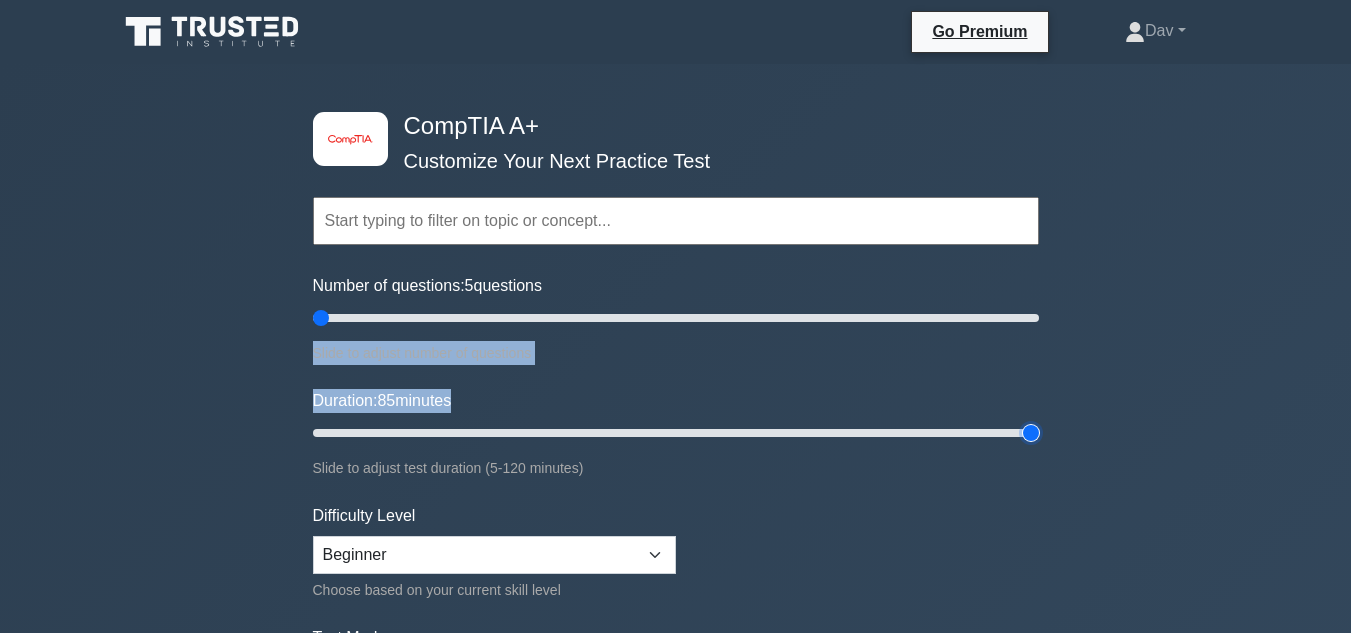 type on "120" 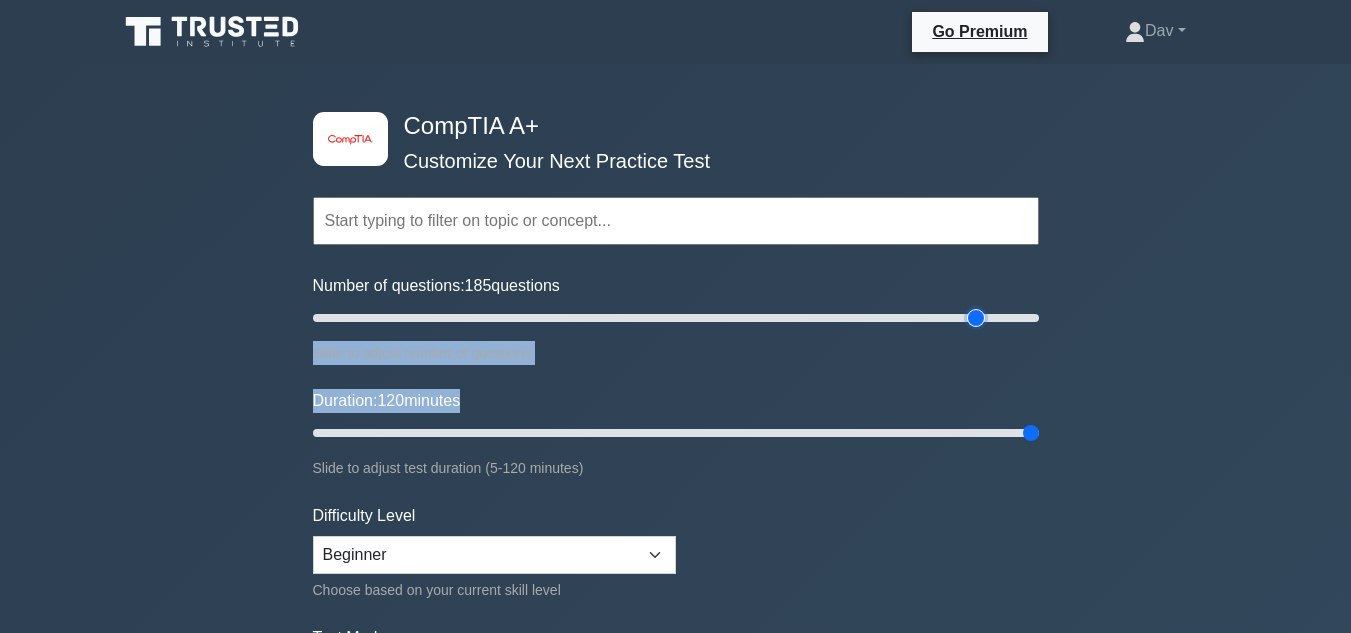 click on "Number of questions:  185  questions" at bounding box center [676, 318] 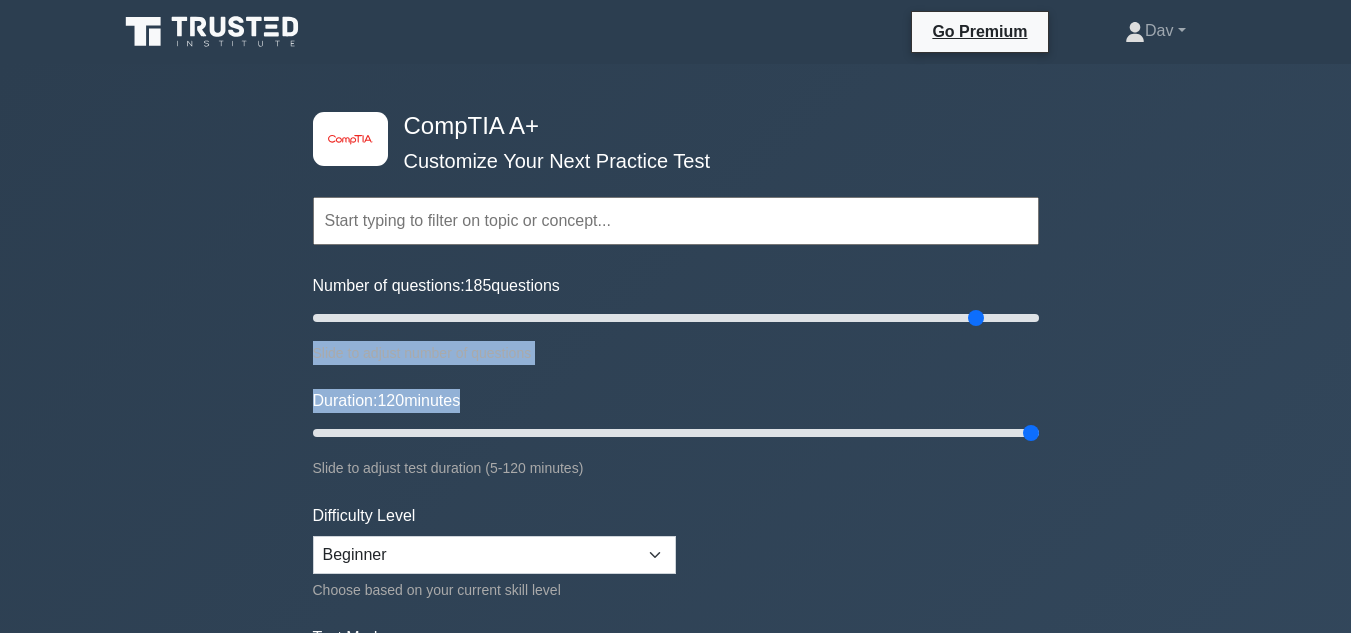 click on "Topics
Hardware
Operating Systems
Networking
Security
Troubleshooting
Mobile Devices
Virtualization and Cloud Computing
Hardware and Network Troubleshooting
Operational Procedures" at bounding box center (676, 445) 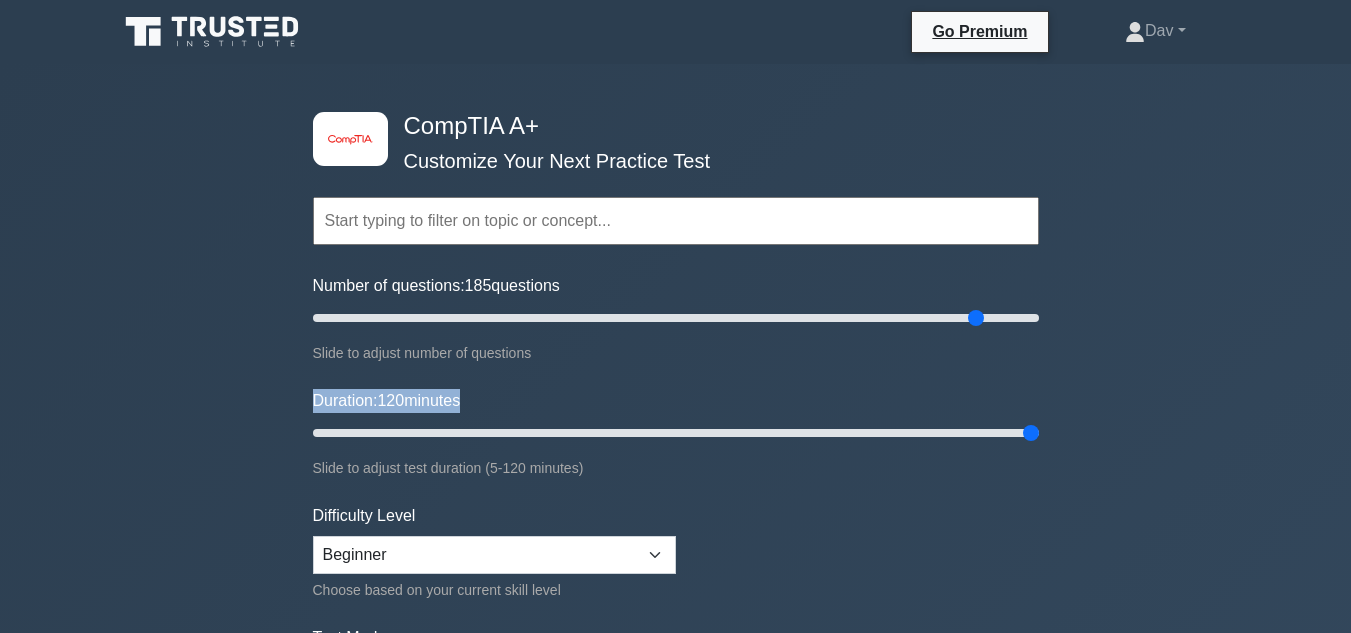click on "Topics
Hardware
Operating Systems
Networking
Security
Troubleshooting
Mobile Devices
Virtualization and Cloud Computing
Hardware and Network Troubleshooting
Operational Procedures" at bounding box center [676, 445] 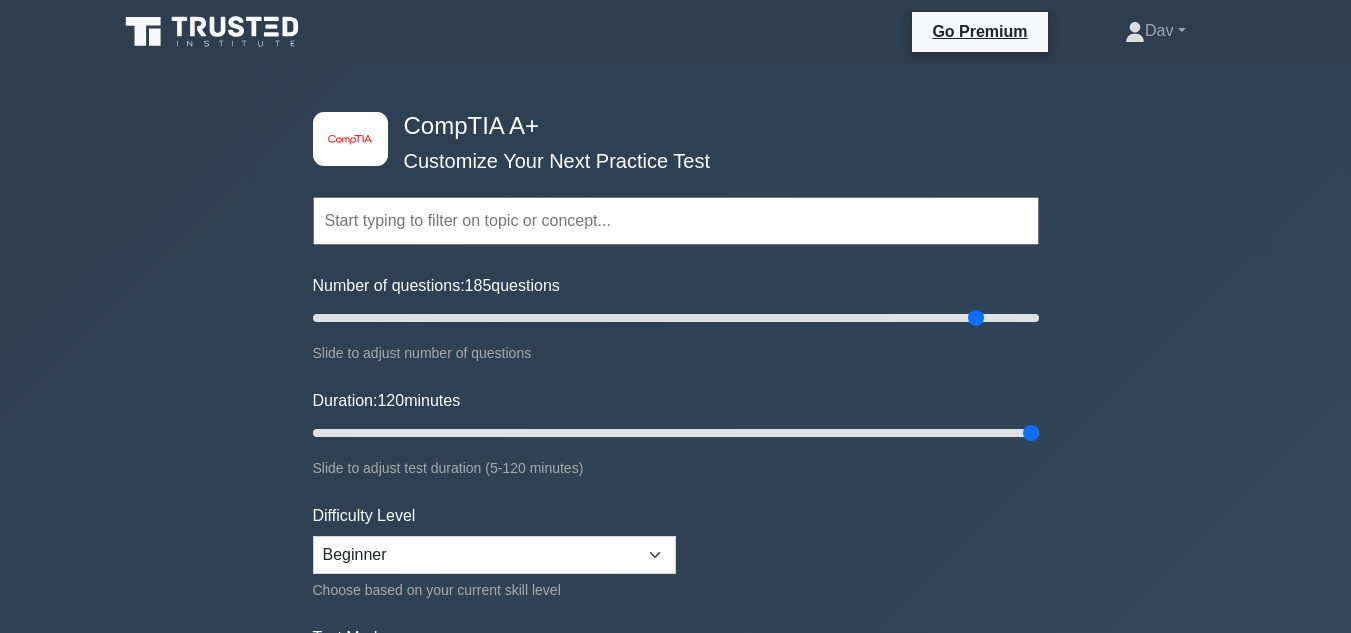 click on "Slide to adjust number of questions" at bounding box center (676, 353) 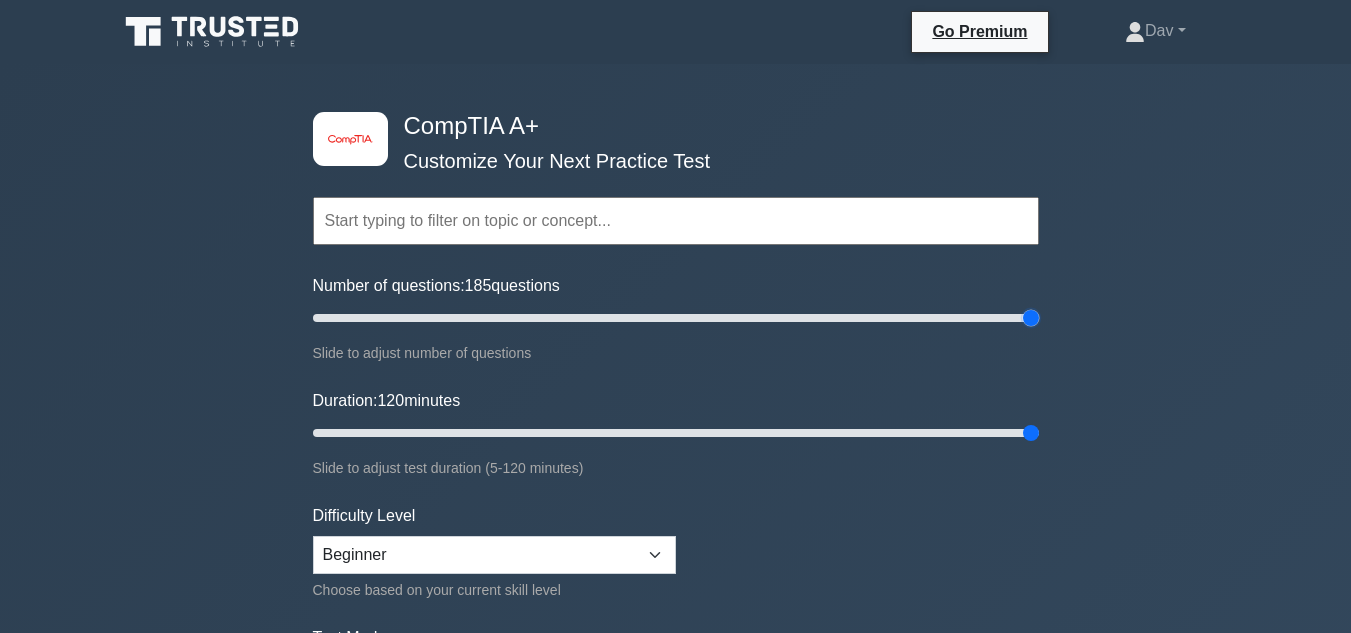 type on "200" 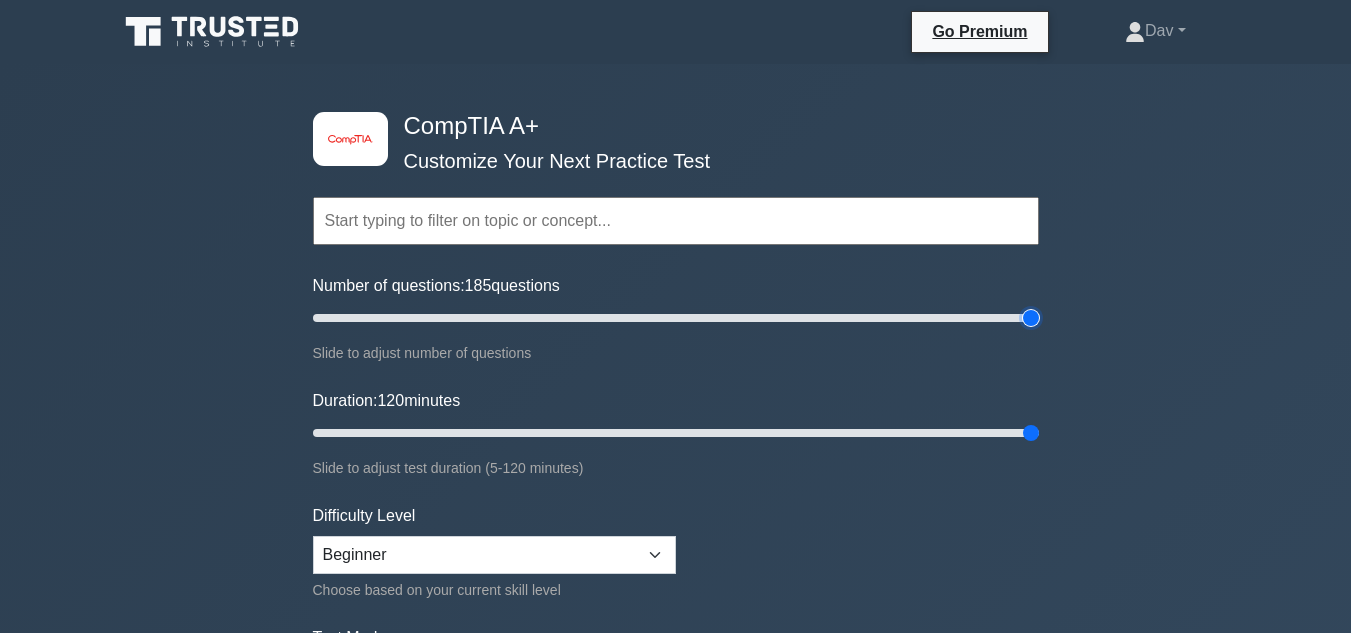 click on "Number of questions:  185  questions" at bounding box center (676, 318) 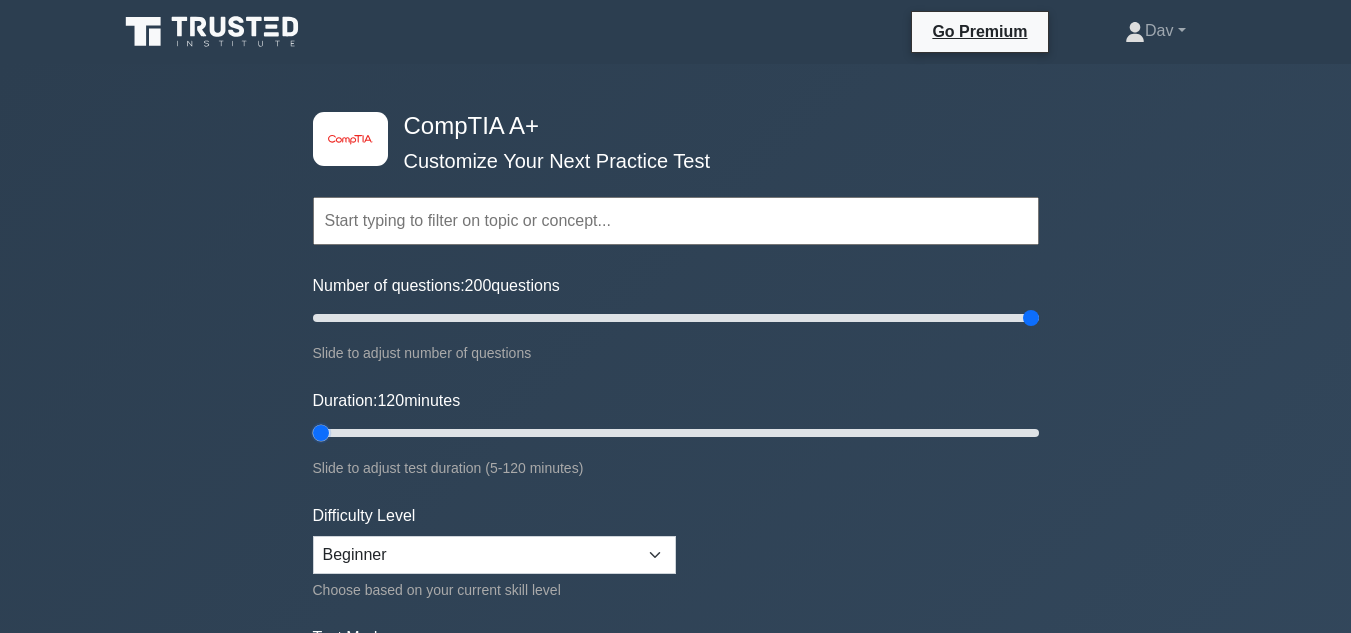 type on "5" 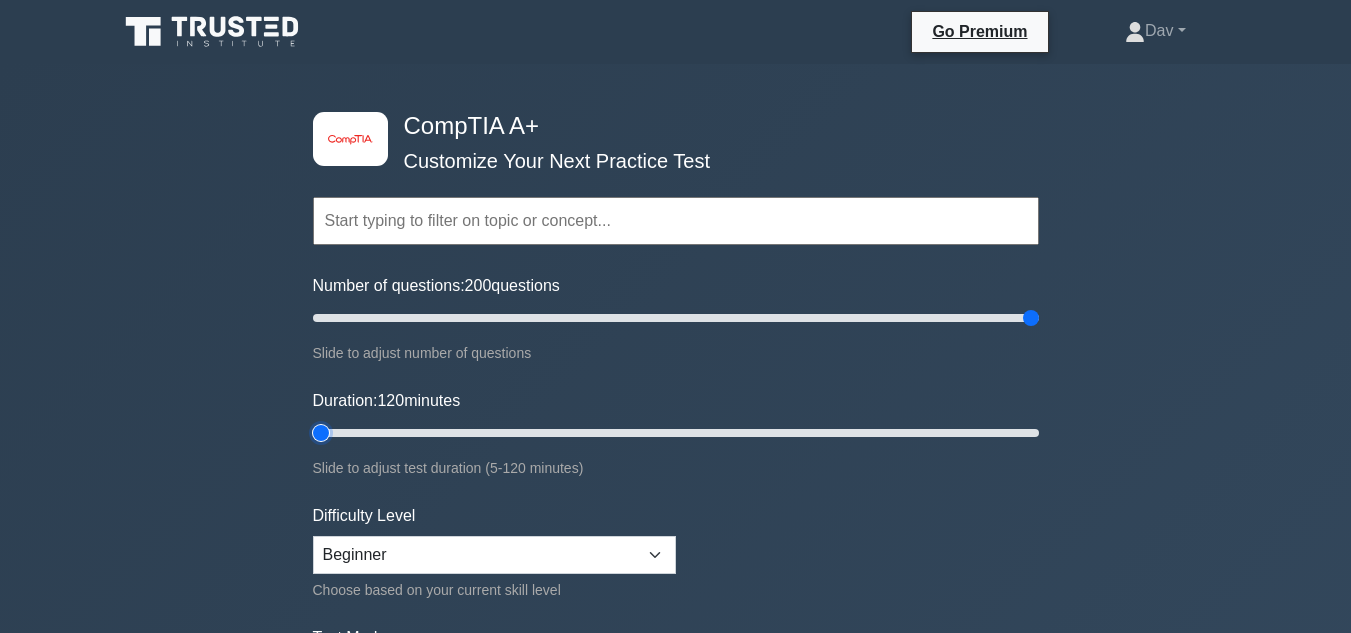click on "Duration:  120  minutes" at bounding box center [676, 433] 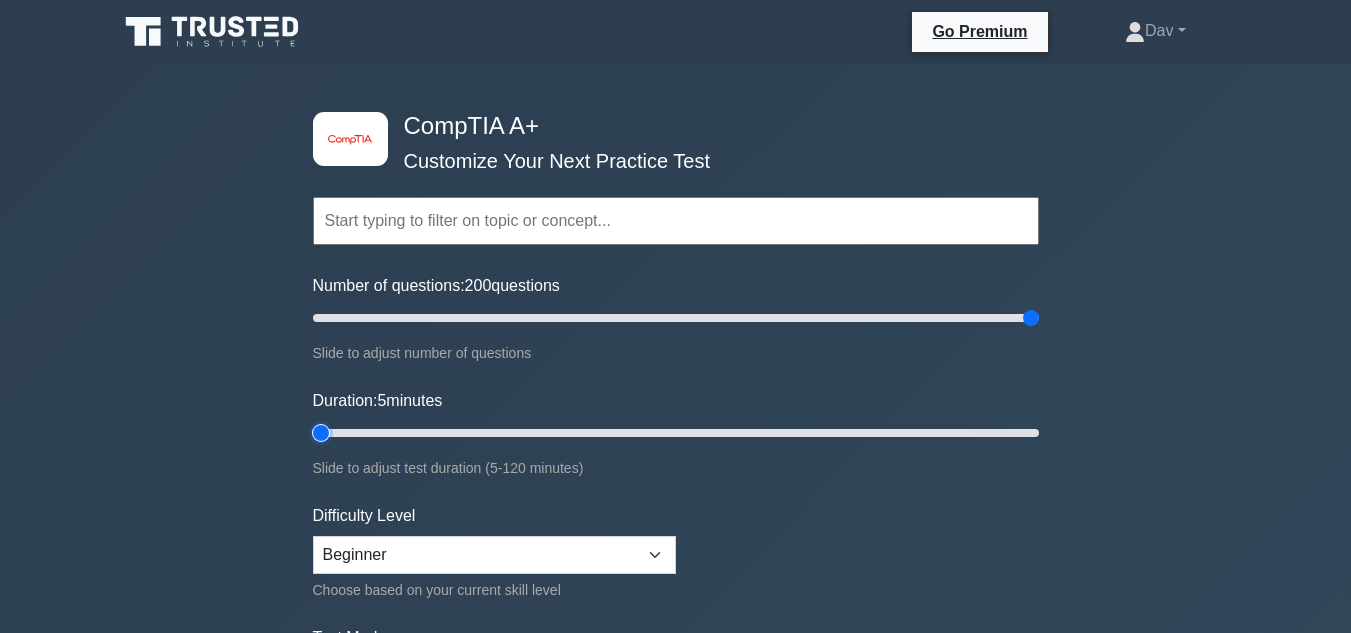 drag, startPoint x: 326, startPoint y: 426, endPoint x: 283, endPoint y: 435, distance: 43.931767 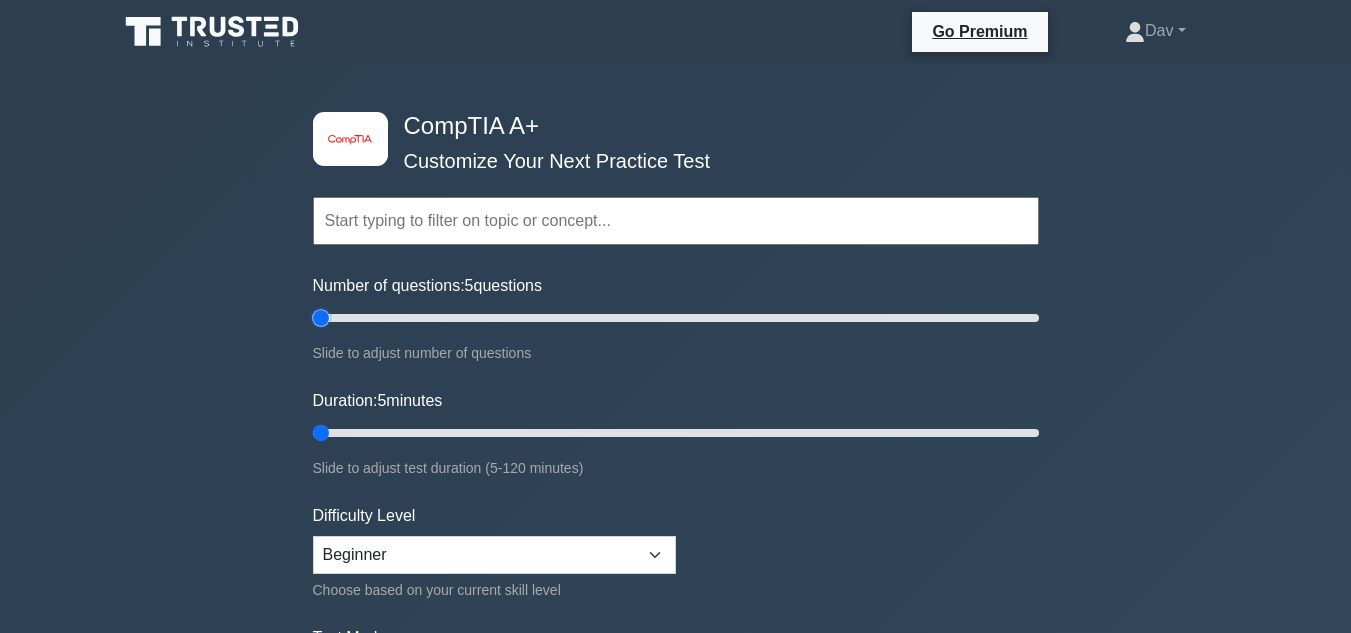 drag, startPoint x: 1035, startPoint y: 319, endPoint x: 213, endPoint y: 326, distance: 822.0298 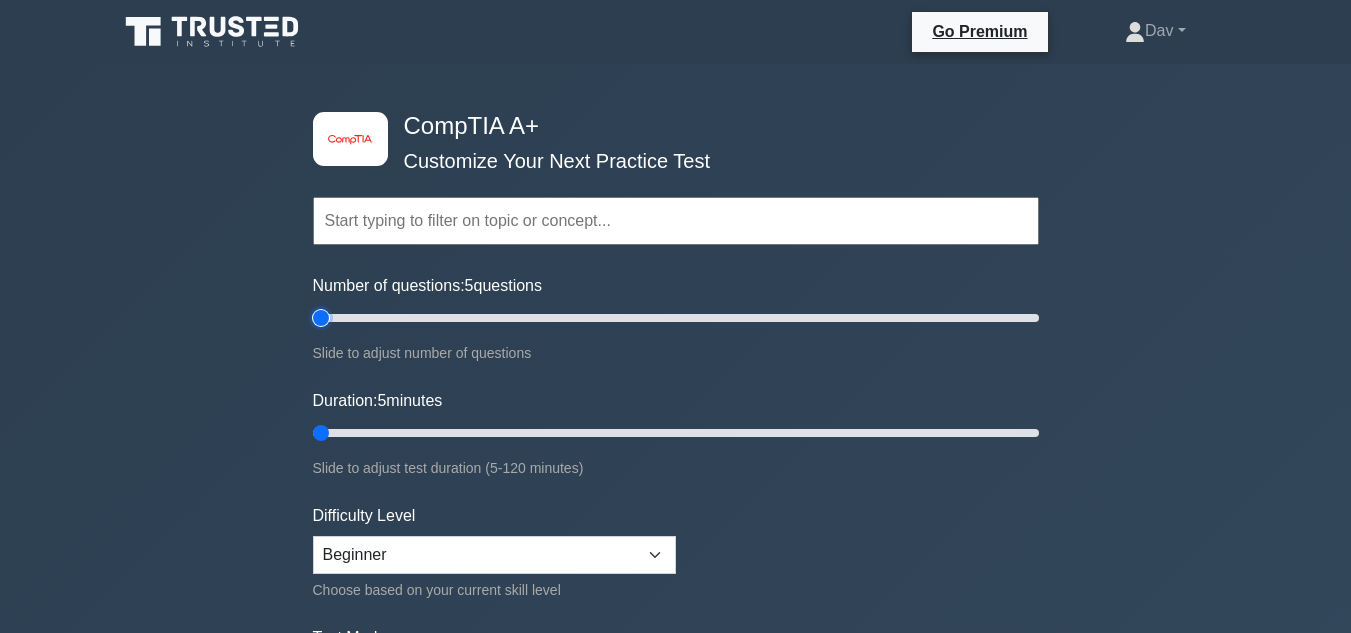 type on "5" 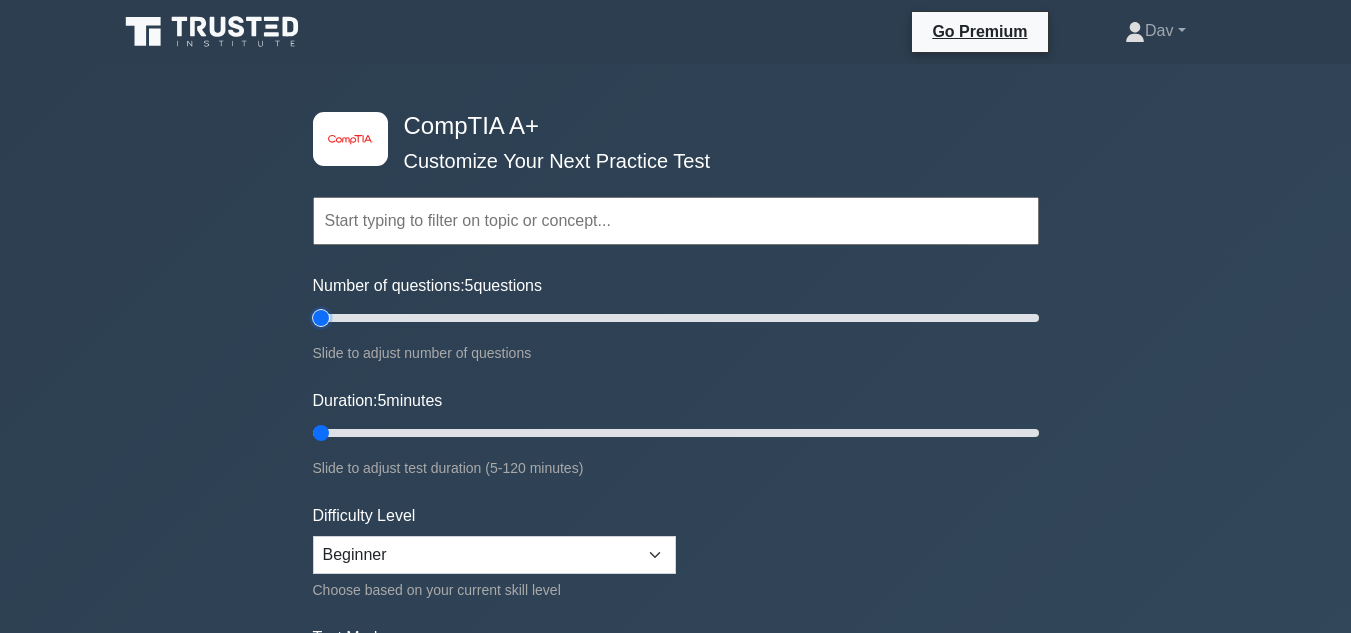 click on "image/svg+xml
CompTIA A+
Customize Your Next Practice Test
Topics
Hardware
Operating Systems
Networking
Security
Troubleshooting" at bounding box center [675, 634] 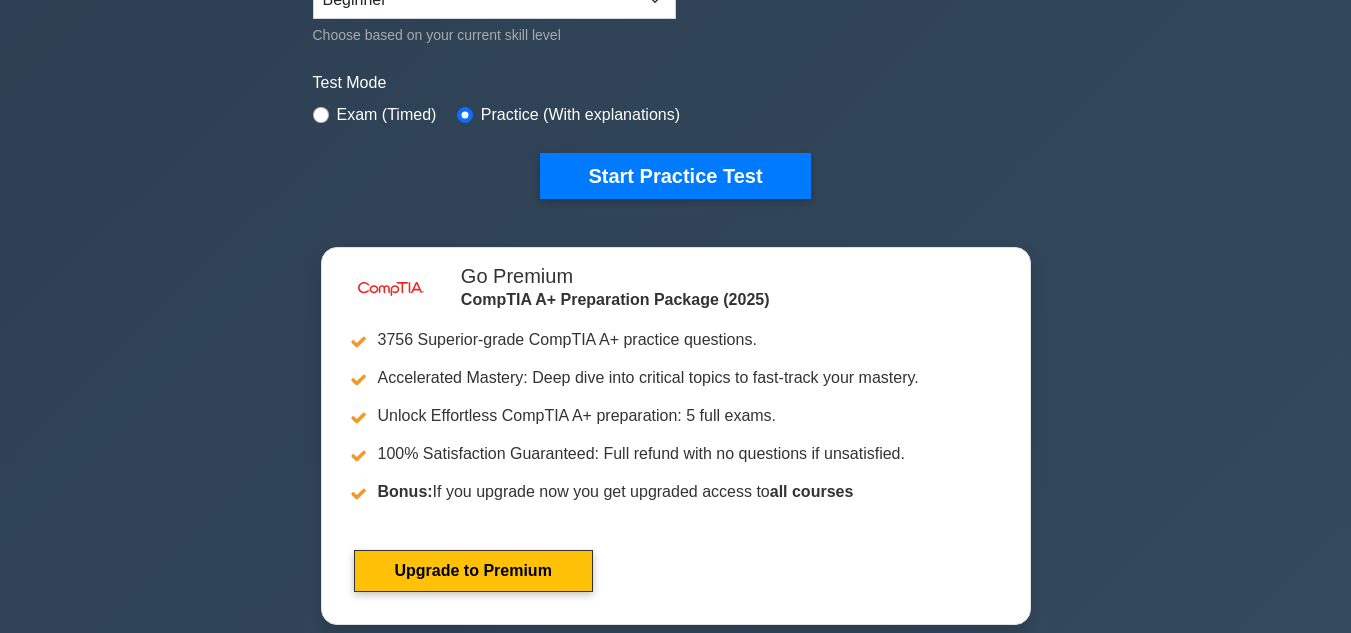 scroll, scrollTop: 560, scrollLeft: 0, axis: vertical 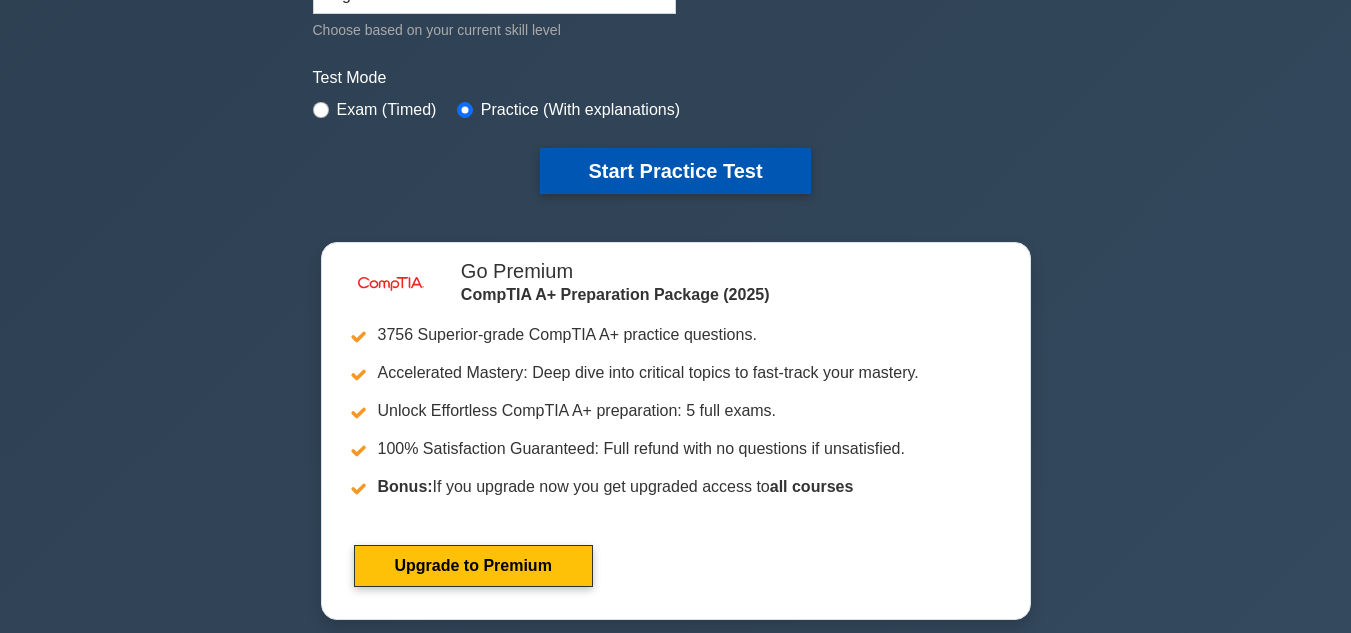 click on "Start Practice Test" at bounding box center (675, 171) 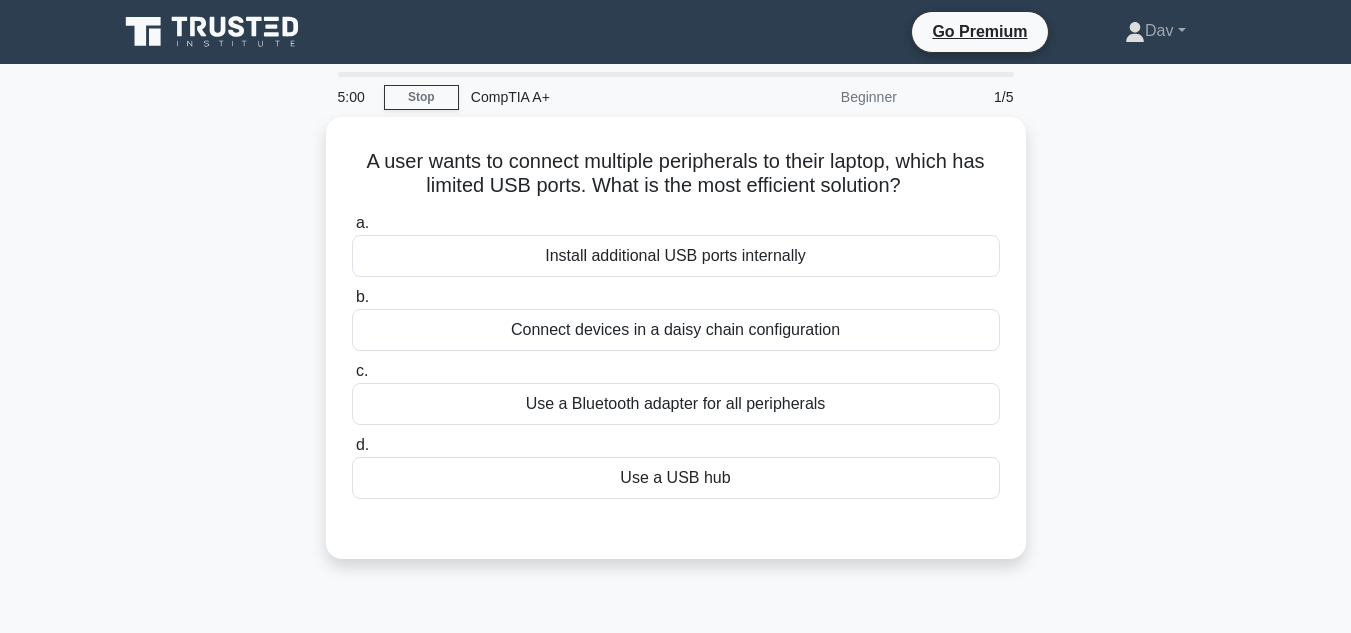 scroll, scrollTop: 0, scrollLeft: 0, axis: both 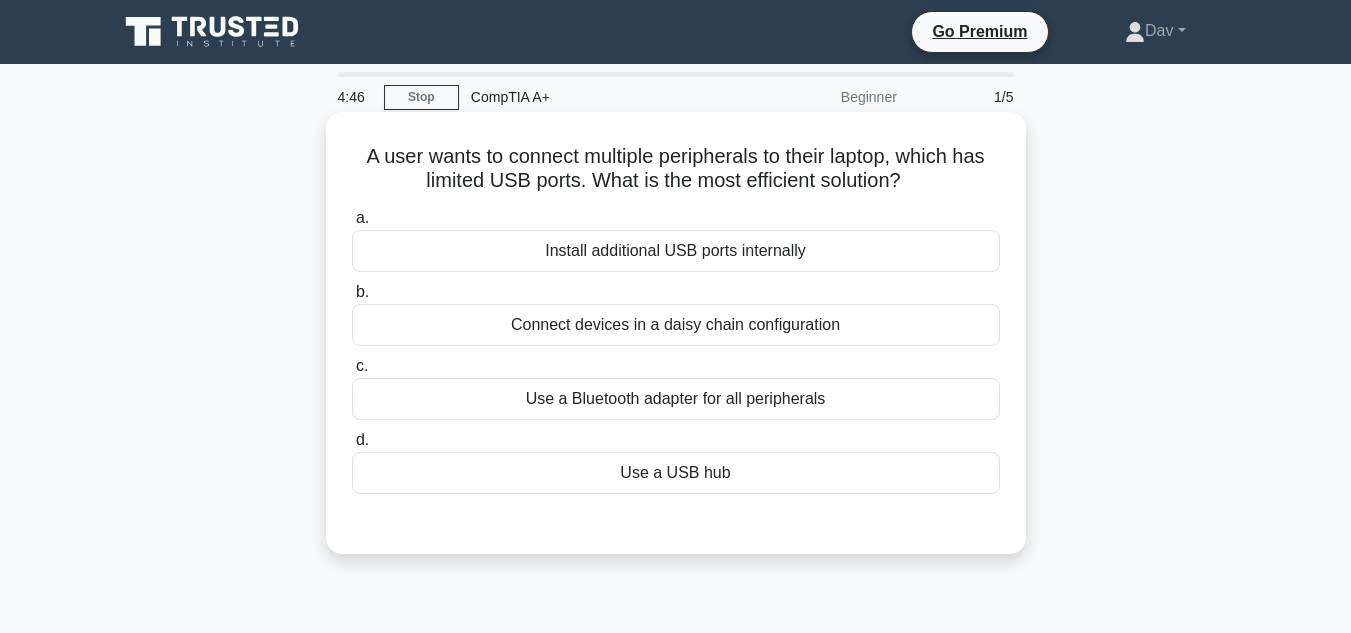 click on "Use a USB hub" at bounding box center [676, 473] 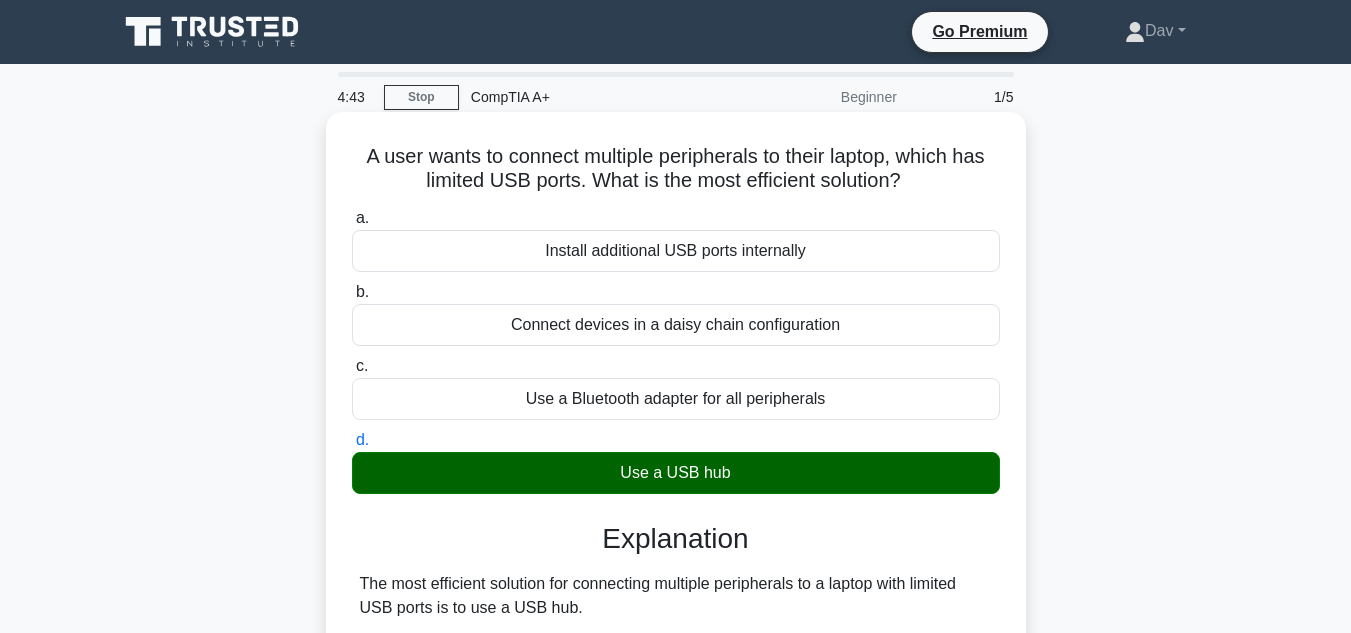 click on "a.
Install additional USB ports internally" at bounding box center (352, 218) 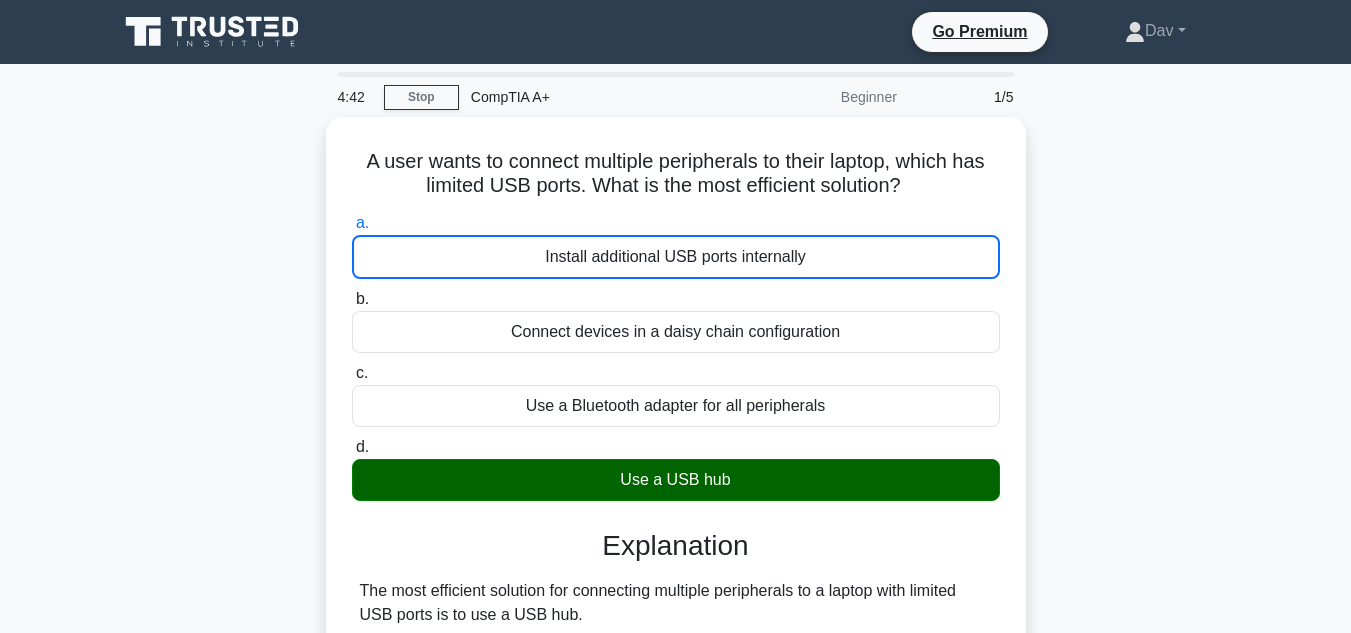 click on "A user wants to connect multiple peripherals to their laptop, which has limited USB ports. What is the most efficient solution?
.spinner_0XTQ{transform-origin:center;animation:spinner_y6GP .75s linear infinite}@keyframes spinner_y6GP{100%{transform:rotate(360deg)}}
a.
Install additional USB ports internally
b. c." at bounding box center (676, 791) 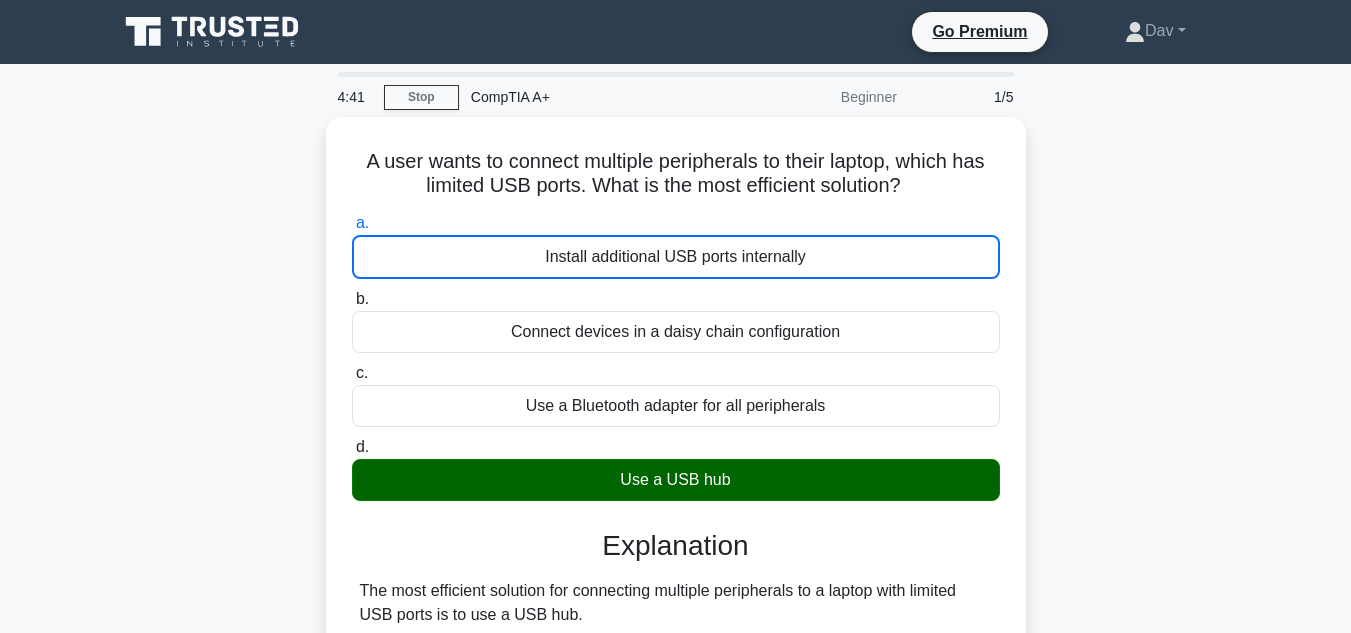 click on "A user wants to connect multiple peripherals to their laptop, which has limited USB ports. What is the most efficient solution?
.spinner_0XTQ{transform-origin:center;animation:spinner_y6GP .75s linear infinite}@keyframes spinner_y6GP{100%{transform:rotate(360deg)}}
a.
Install additional USB ports internally
b. c." at bounding box center (676, 791) 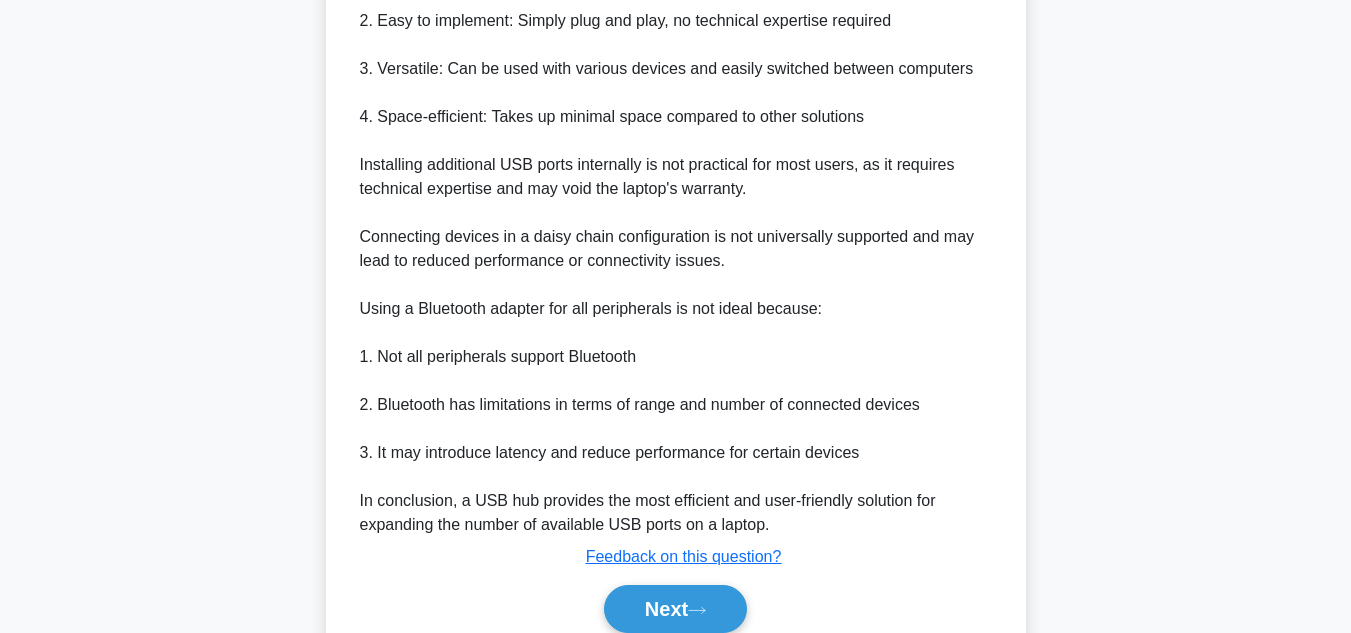 scroll, scrollTop: 843, scrollLeft: 0, axis: vertical 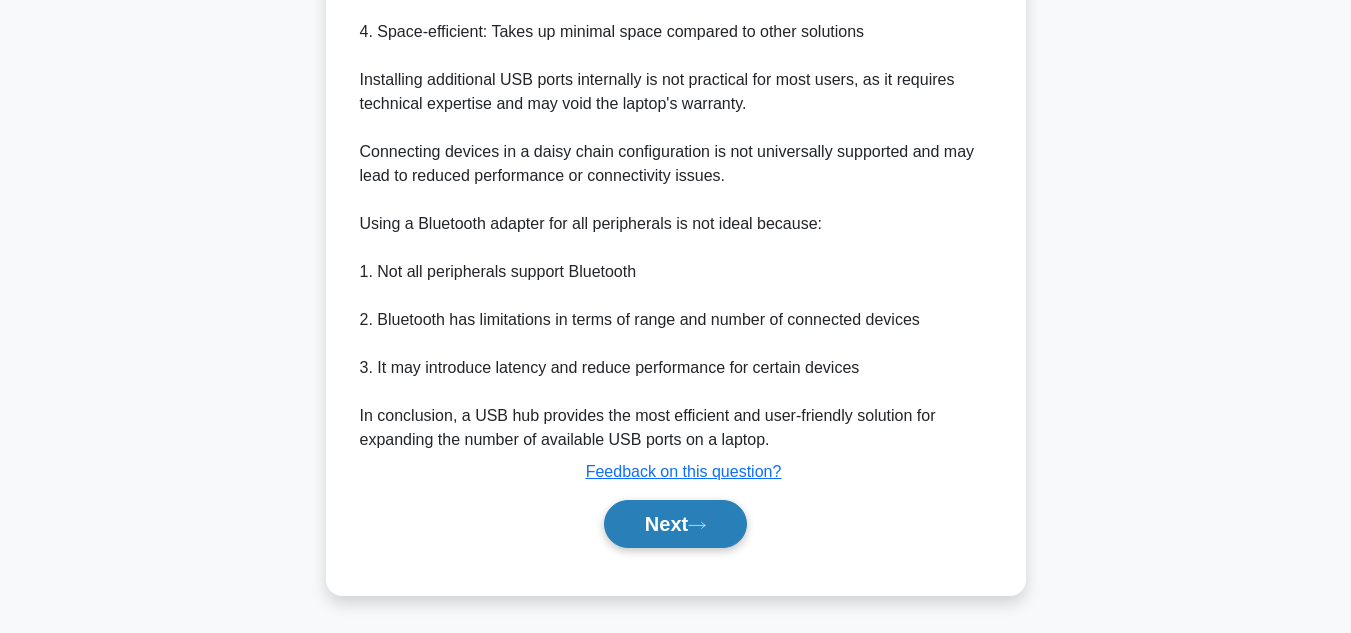 click on "Next" at bounding box center [675, 524] 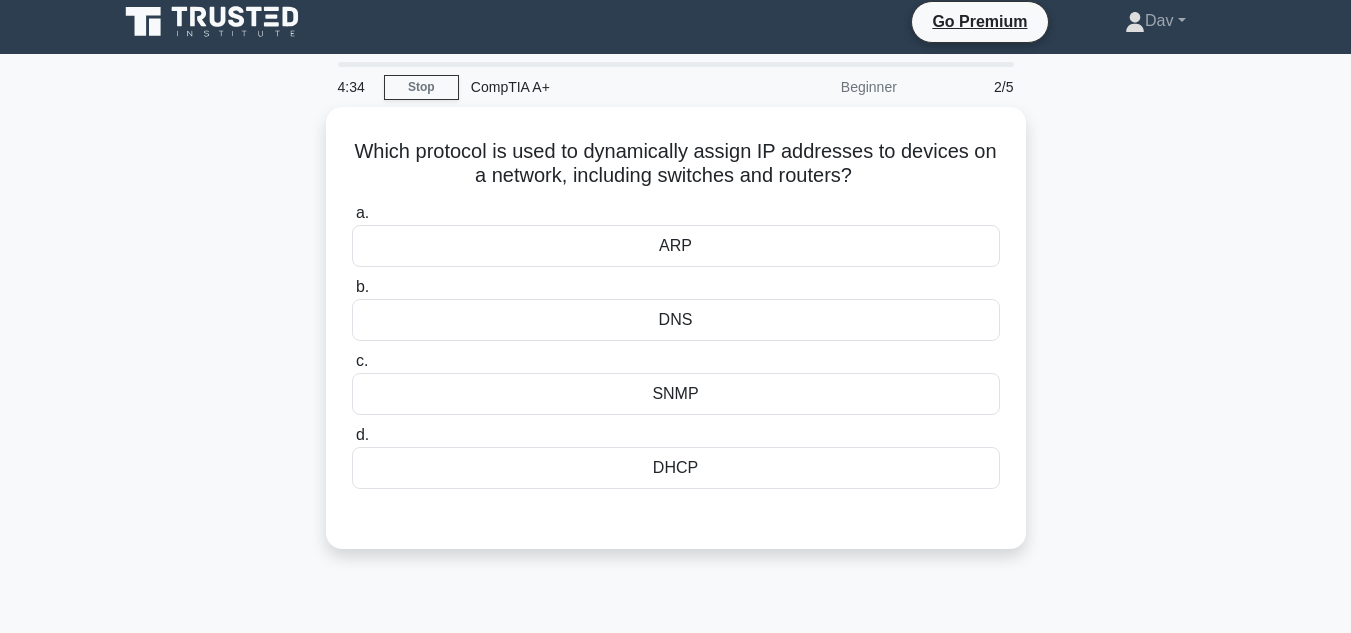scroll, scrollTop: 0, scrollLeft: 0, axis: both 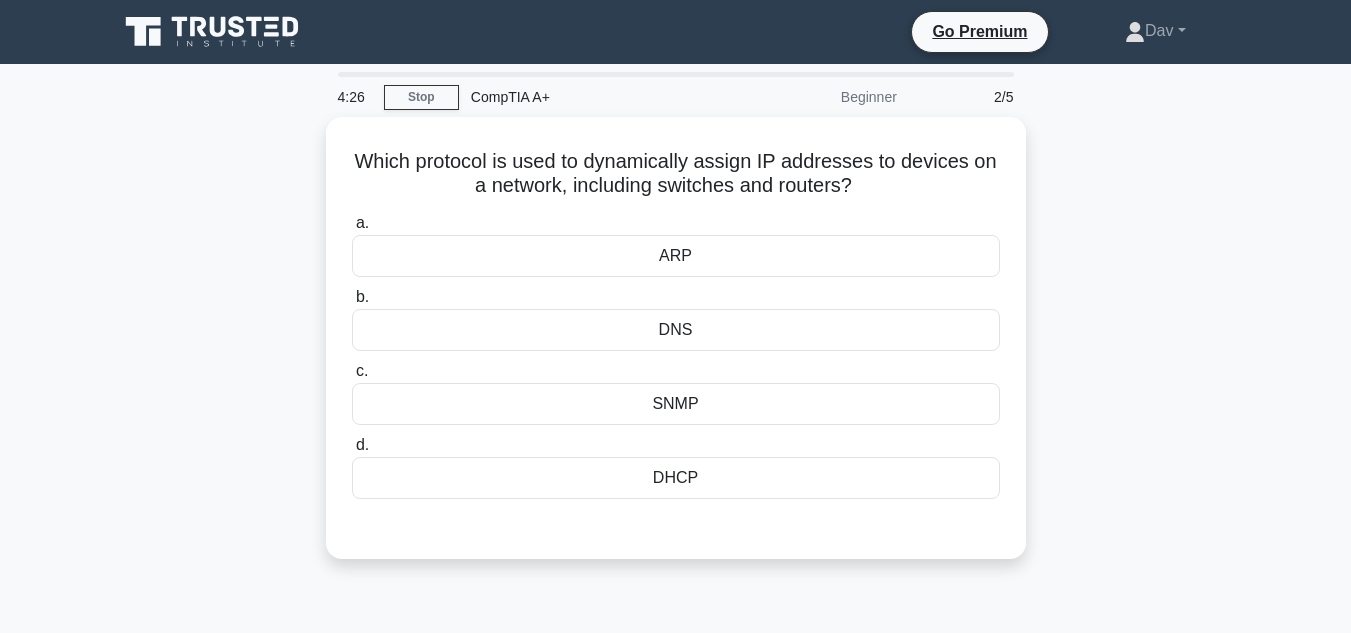 click on "Which protocol is used to dynamically assign IP addresses to devices on a network, including switches and routers?
.spinner_0XTQ{transform-origin:center;animation:spinner_y6GP .75s linear infinite}@keyframes spinner_y6GP{100%{transform:rotate(360deg)}}
a.
ARP
b." at bounding box center [676, 350] 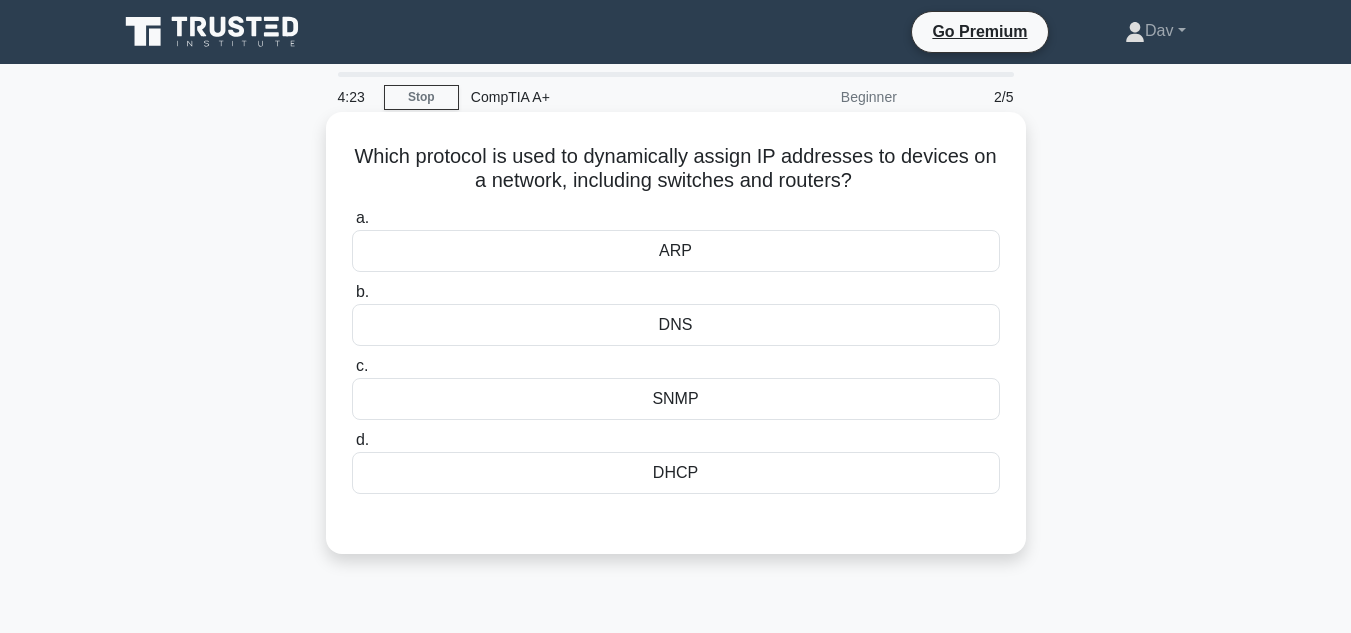 click on "DNS" at bounding box center [676, 325] 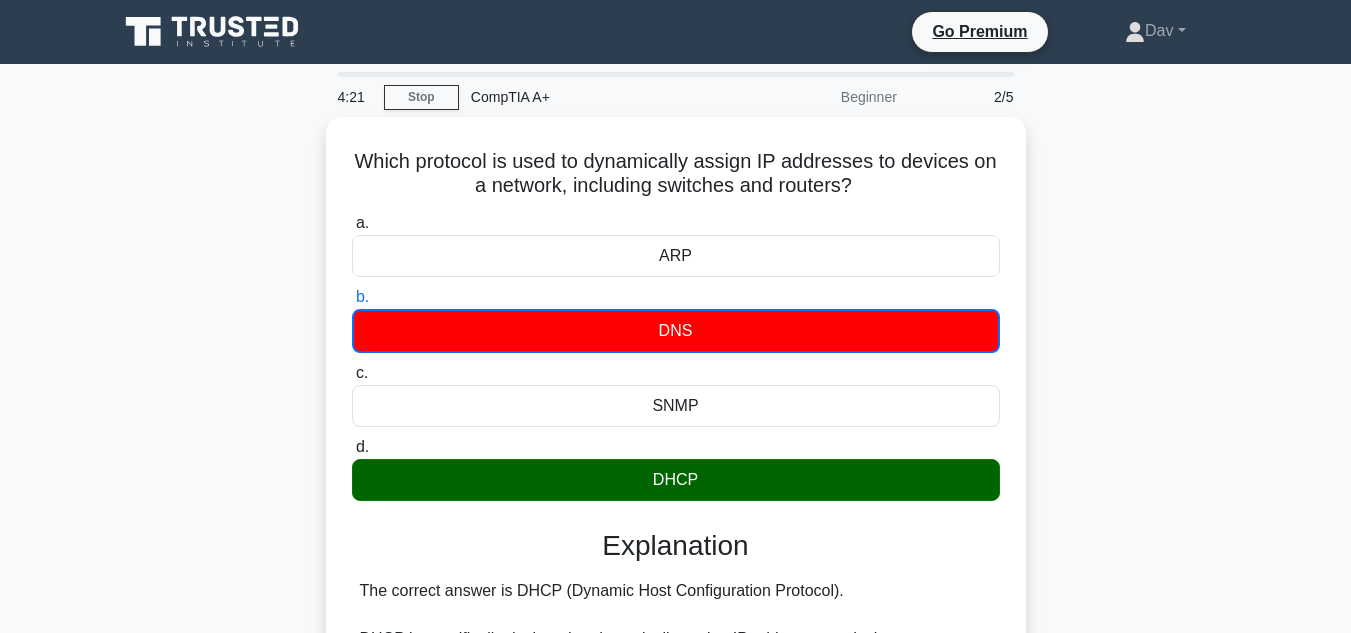 click on "c.
SNMP" at bounding box center [352, 373] 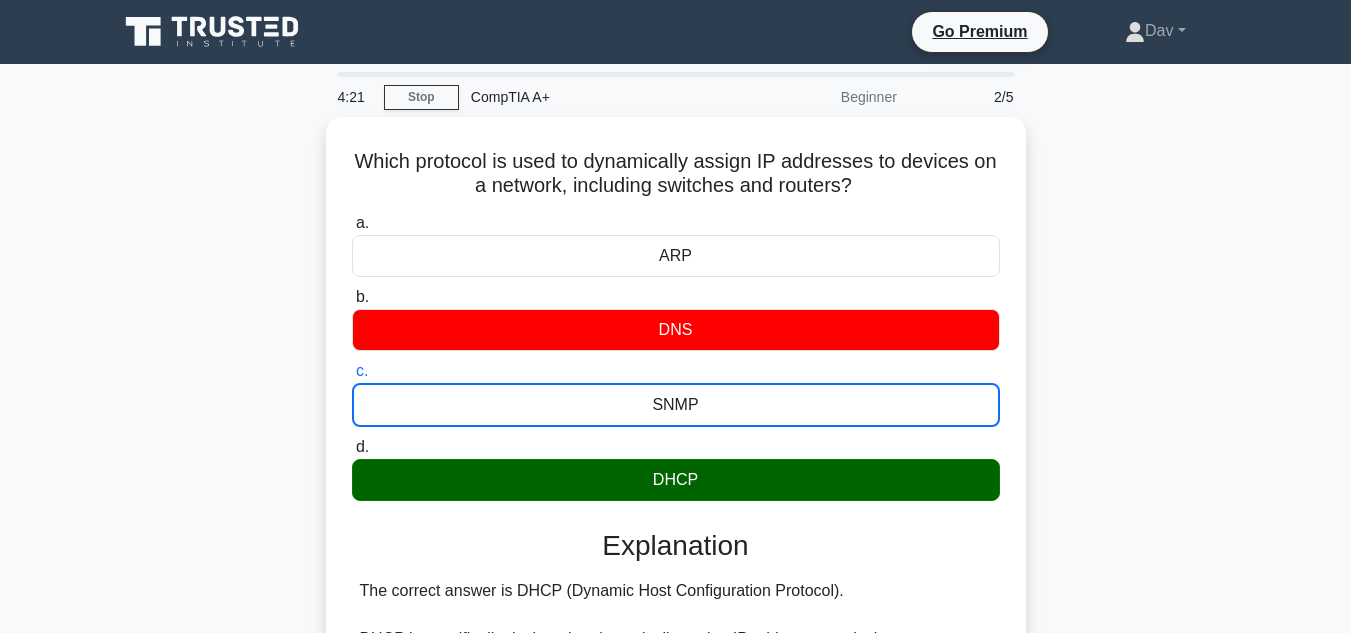 click on "d.
DHCP" at bounding box center (352, 447) 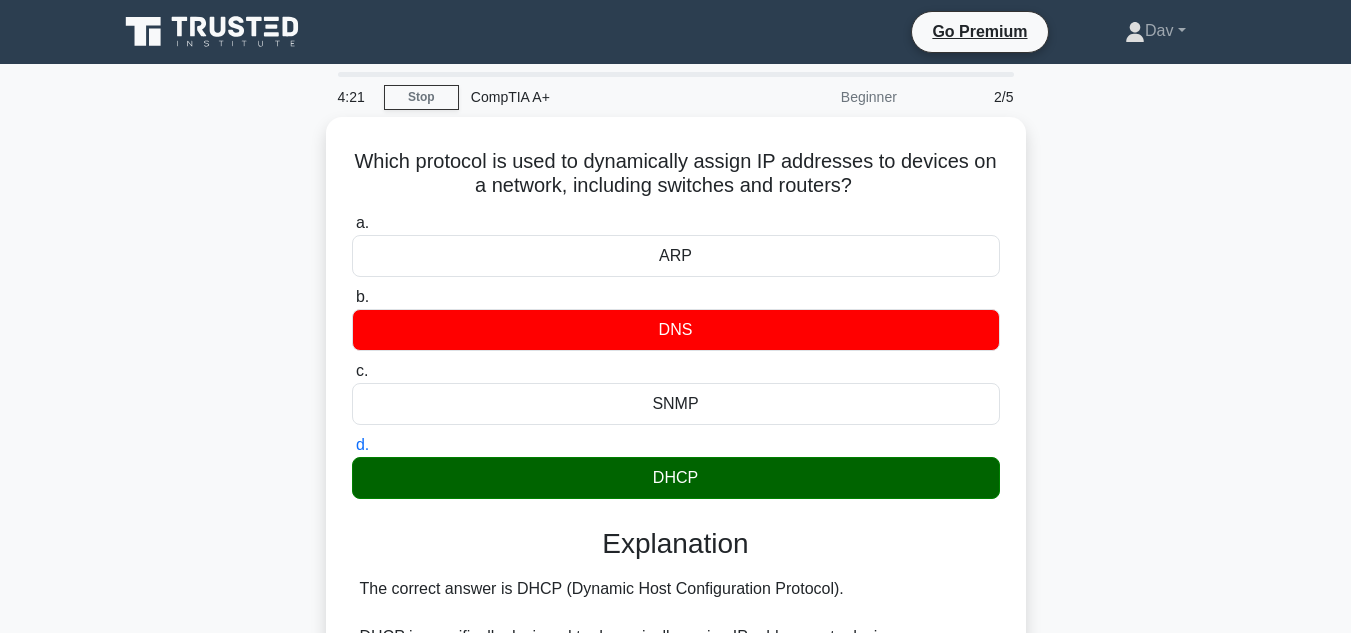click on "a.
ARP" at bounding box center [352, 223] 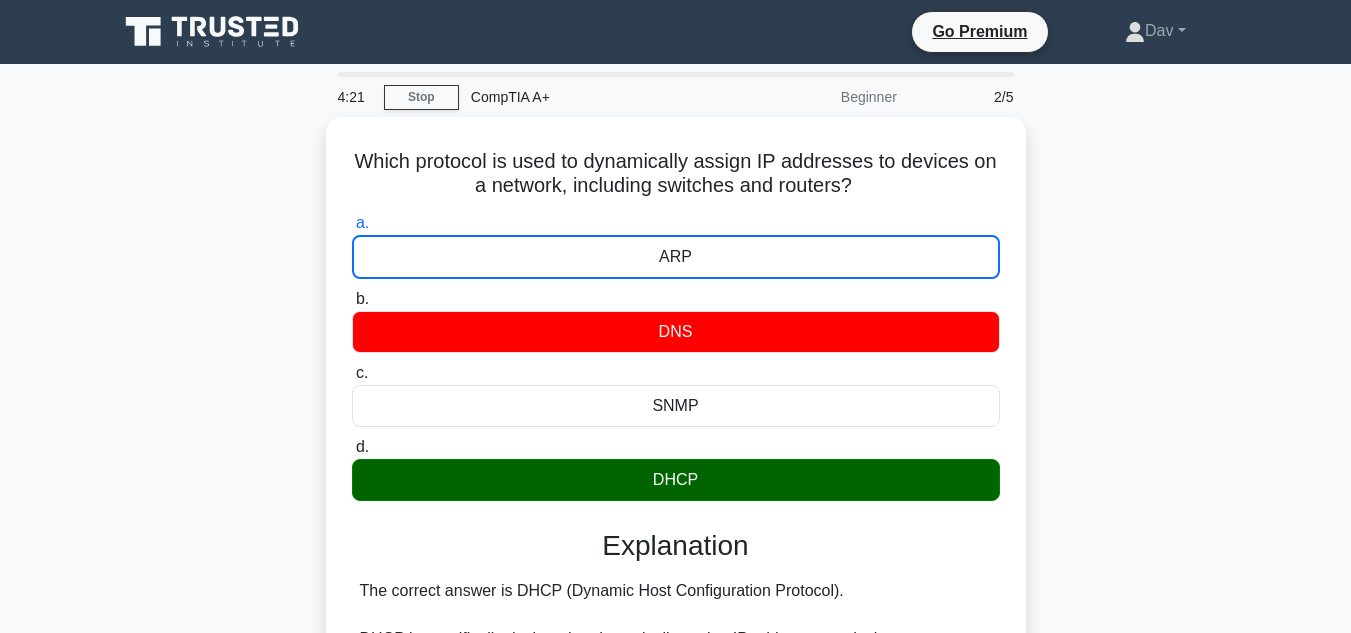 click on "b.
DNS" at bounding box center (352, 299) 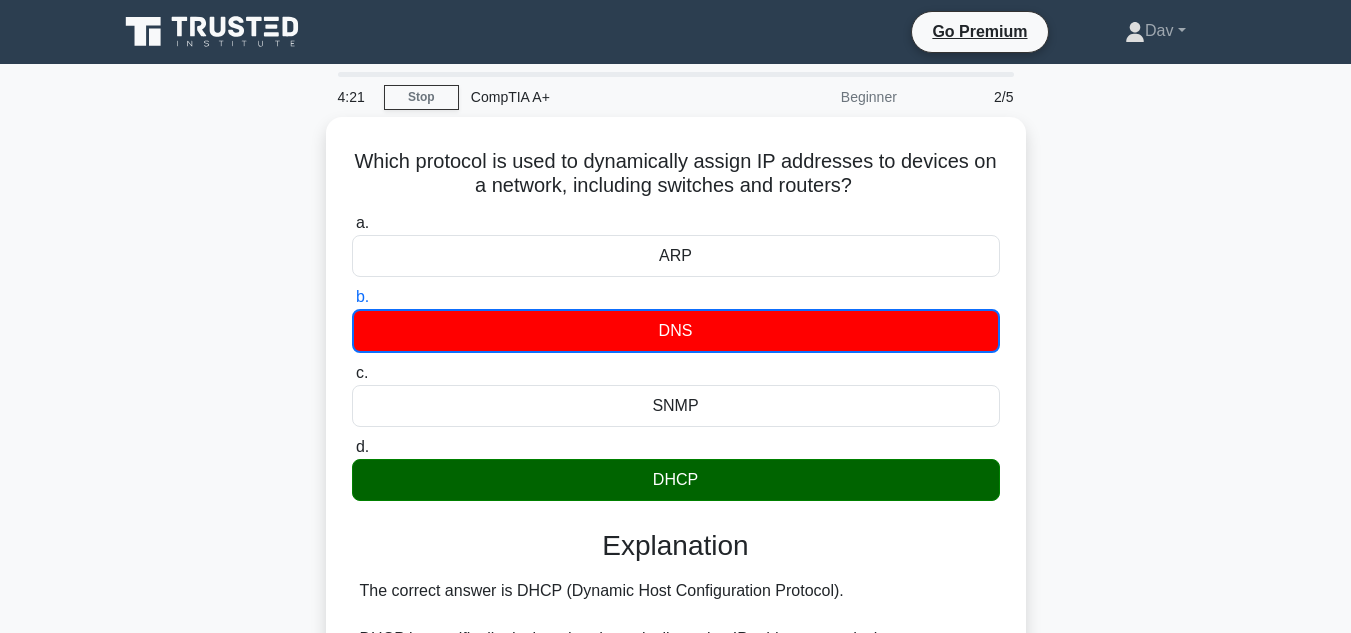click on "c.
SNMP" at bounding box center (352, 373) 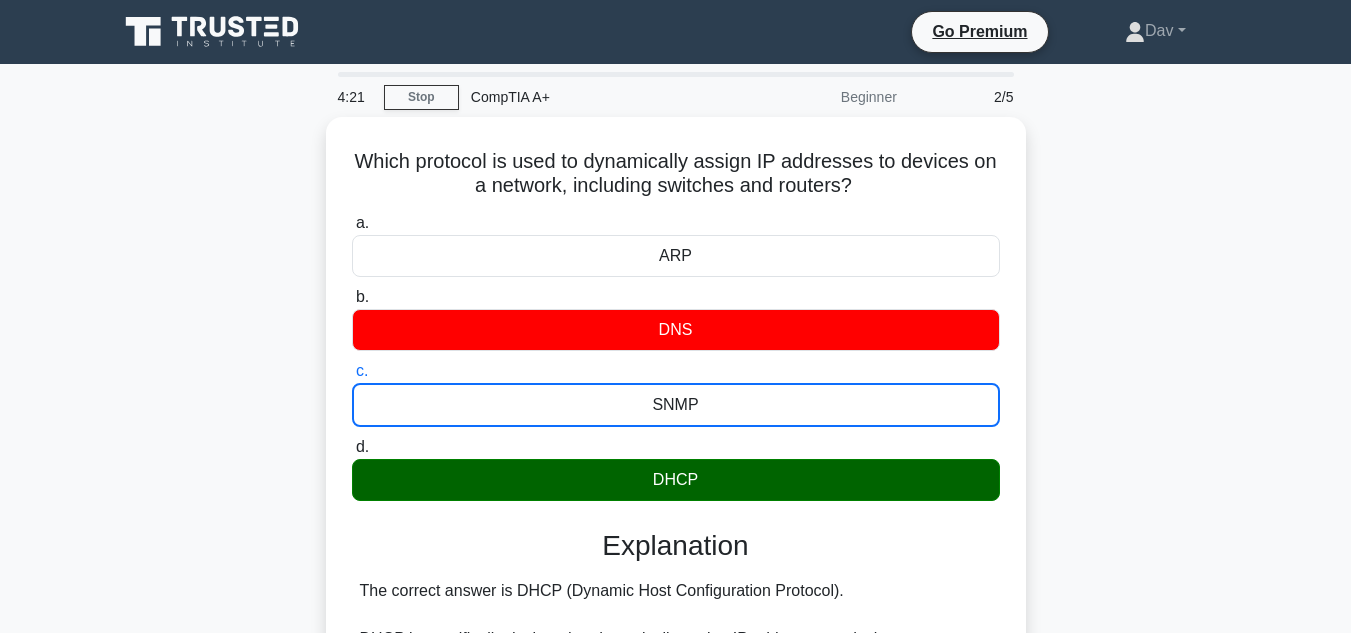 click on "d.
DHCP" at bounding box center [352, 447] 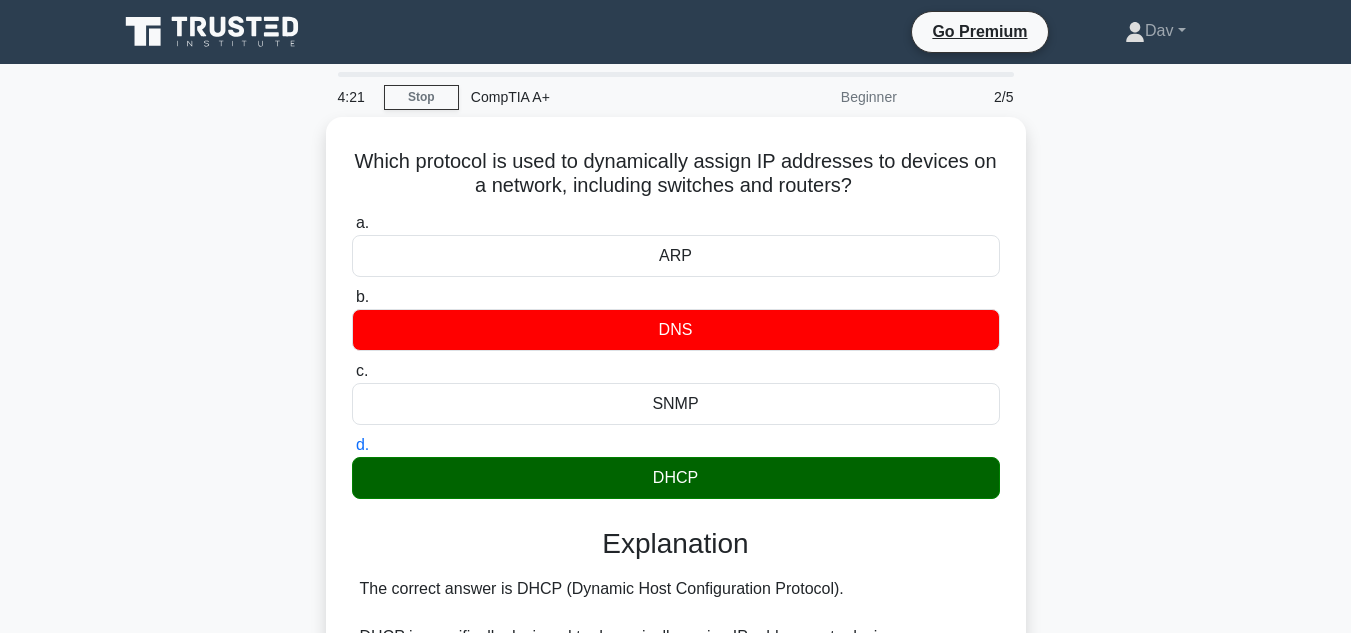 click on "a.
ARP" at bounding box center [352, 223] 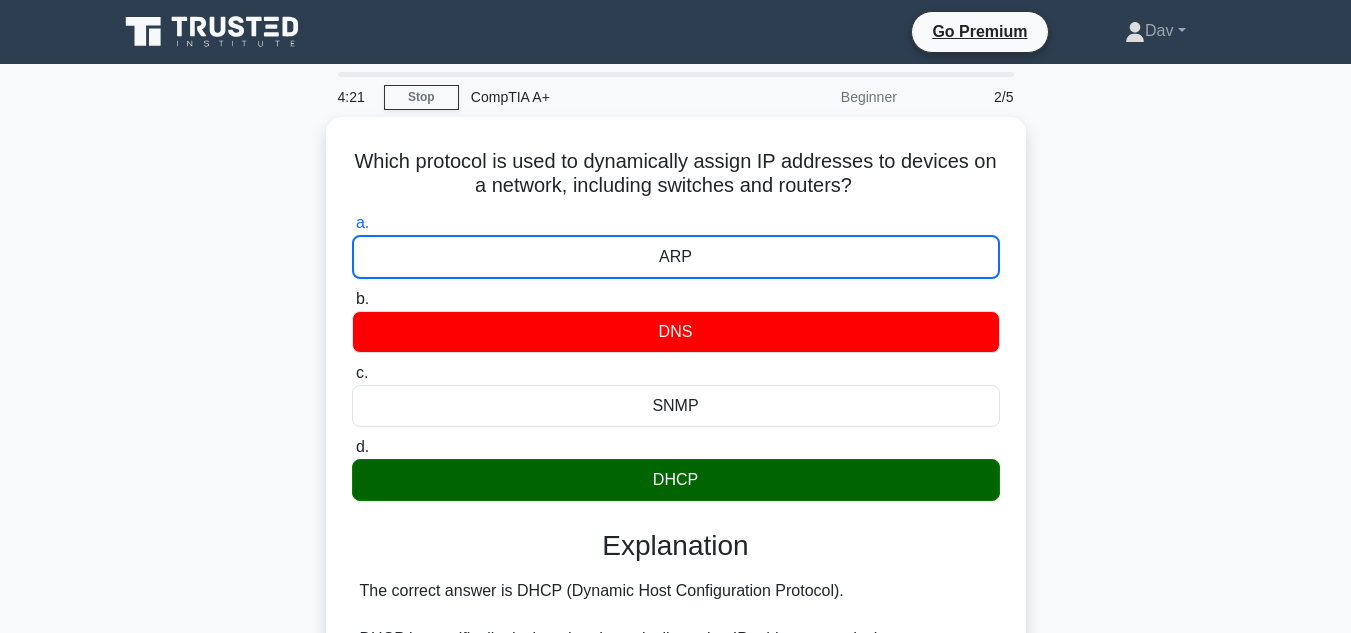 click on "b.
DNS" at bounding box center [352, 299] 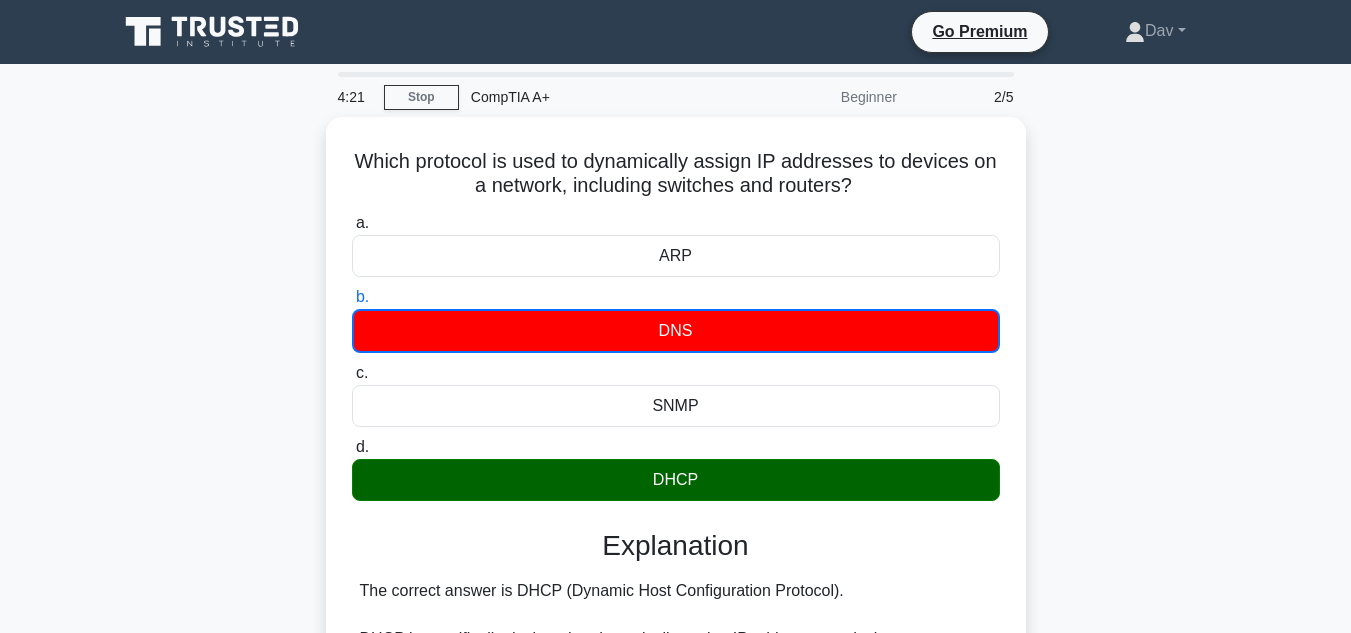click on "c.
SNMP" at bounding box center [352, 373] 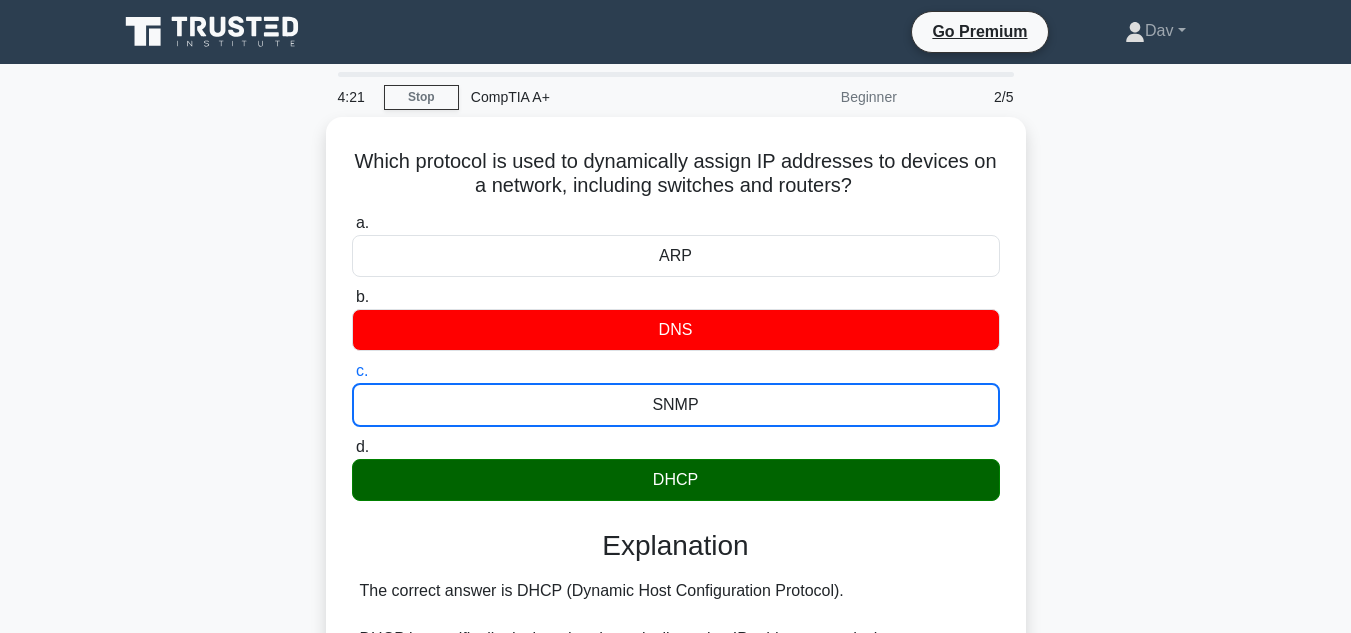 click on "d.
DHCP" at bounding box center [352, 447] 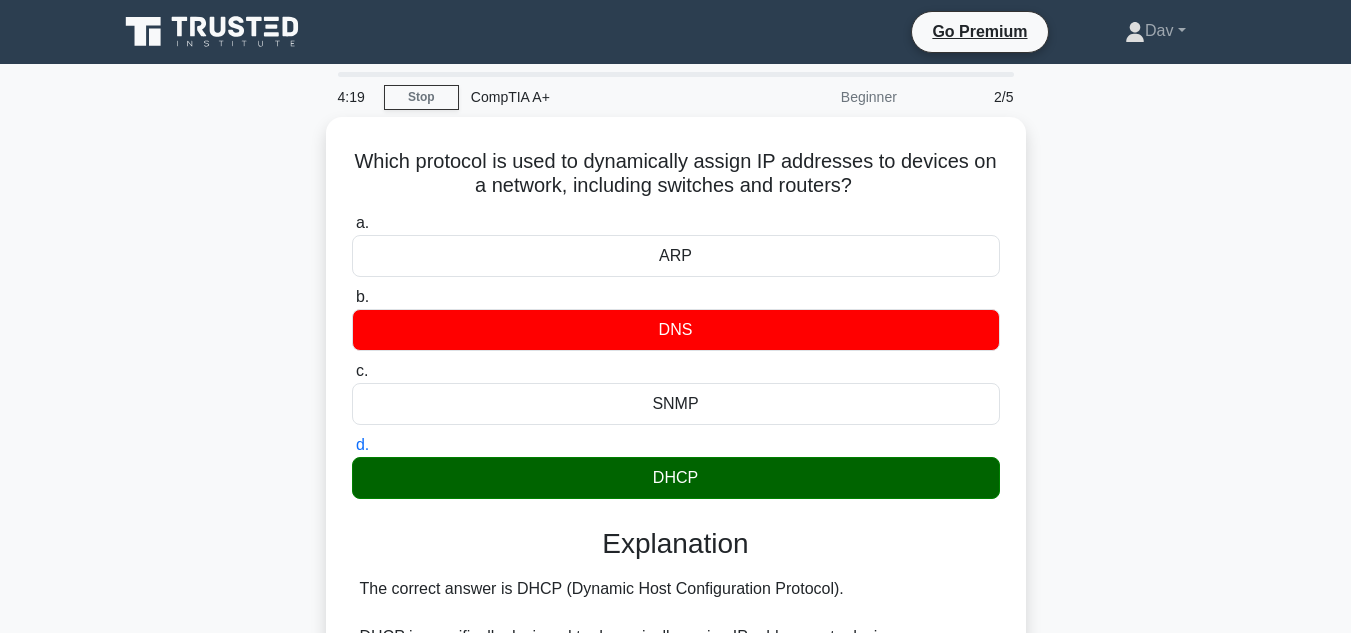 click on "Which protocol is used to dynamically assign IP addresses to devices on a network, including switches and routers?
.spinner_0XTQ{transform-origin:center;animation:spinner_y6GP .75s linear infinite}@keyframes spinner_y6GP{100%{transform:rotate(360deg)}}
a.
ARP
b." at bounding box center (676, 634) 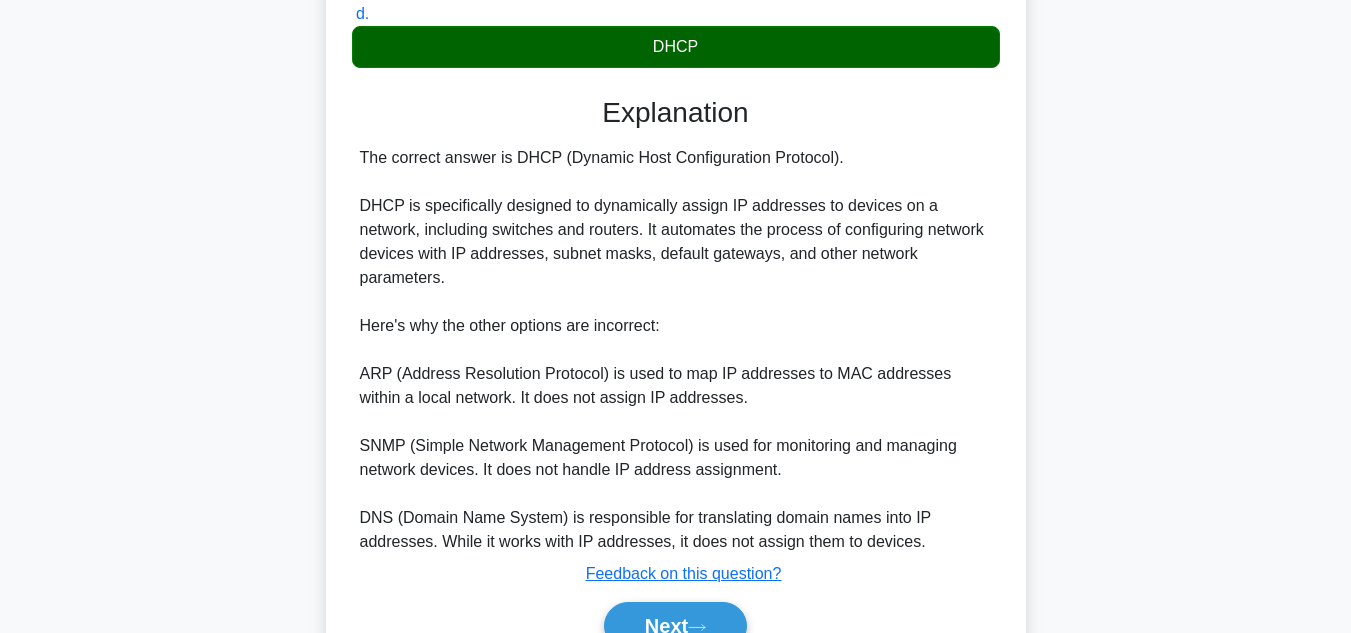scroll, scrollTop: 505, scrollLeft: 0, axis: vertical 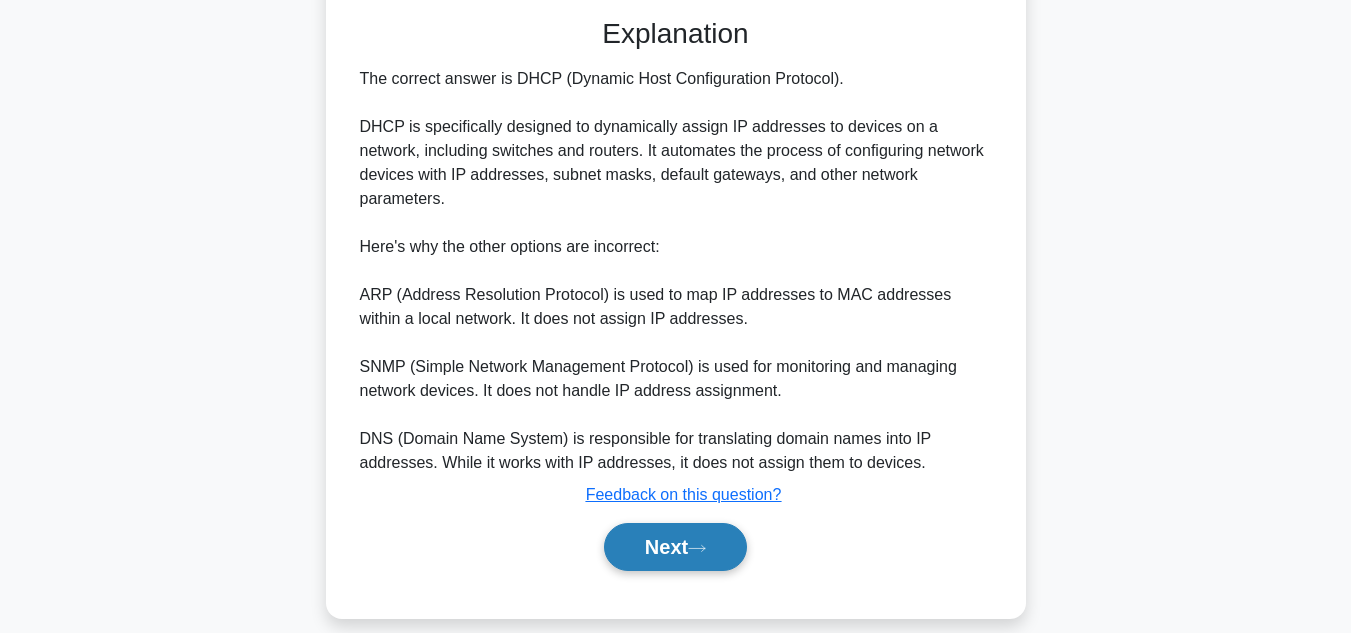 click on "Next" at bounding box center [675, 547] 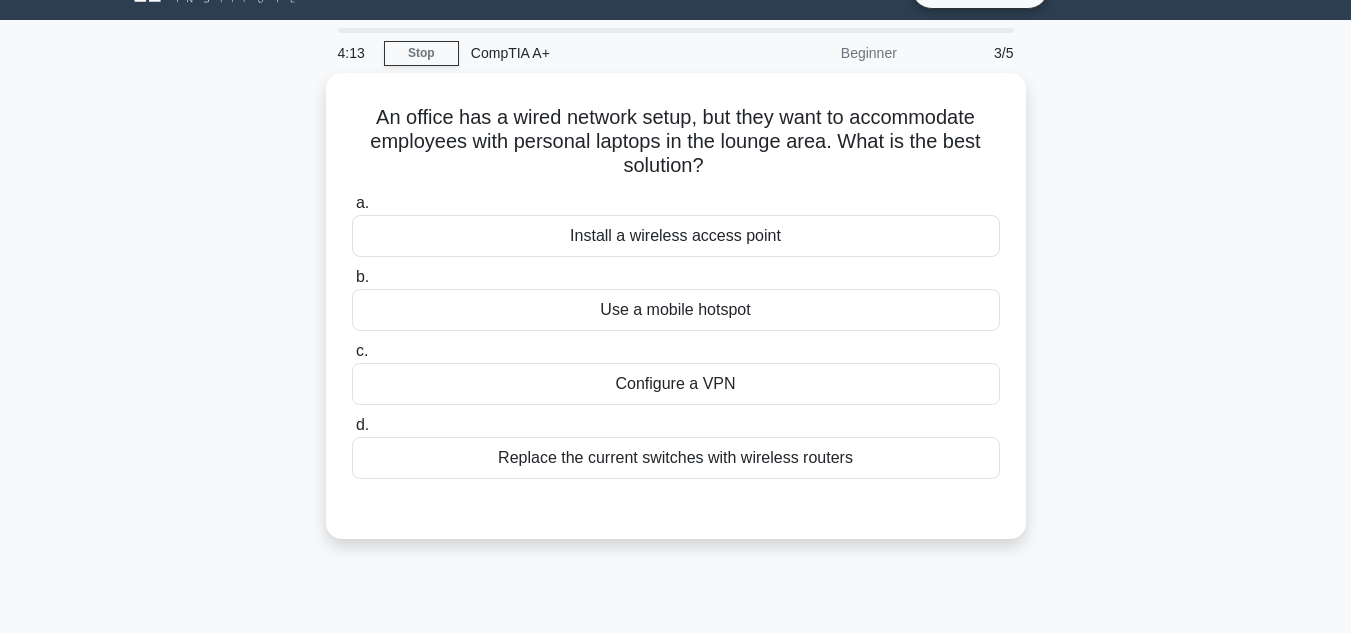 scroll, scrollTop: 0, scrollLeft: 0, axis: both 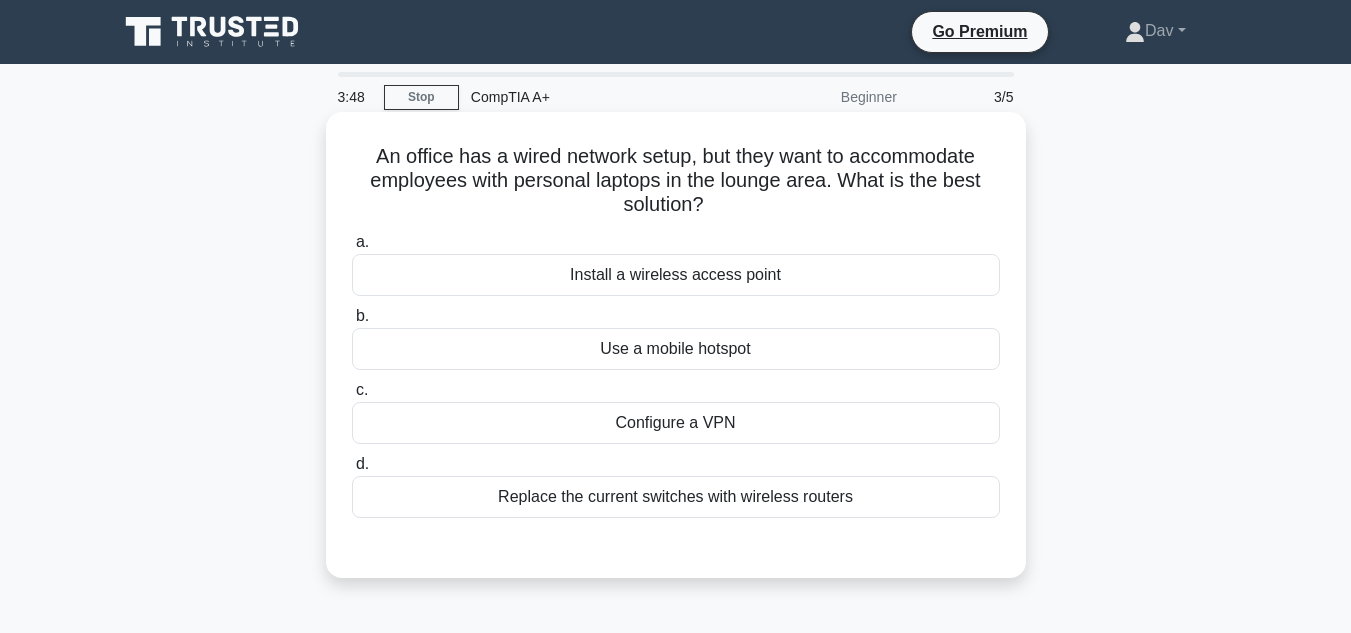 click on "Install a wireless access point" at bounding box center (676, 275) 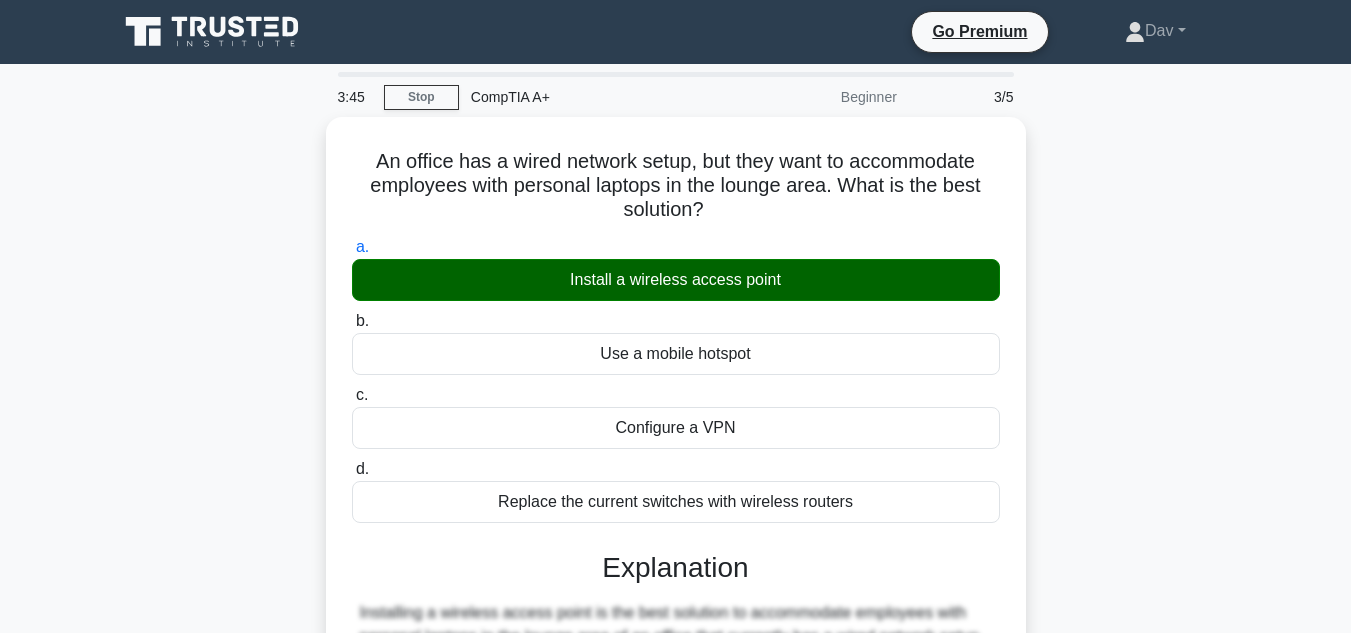 click on "An office has a wired network setup, but they want to accommodate employees with personal laptops in the lounge area. What is the best solution?
.spinner_0XTQ{transform-origin:center;animation:spinner_y6GP .75s linear infinite}@keyframes spinner_y6GP{100%{transform:rotate(360deg)}}
a.
Install a wireless access point
b. c. d." at bounding box center (676, 562) 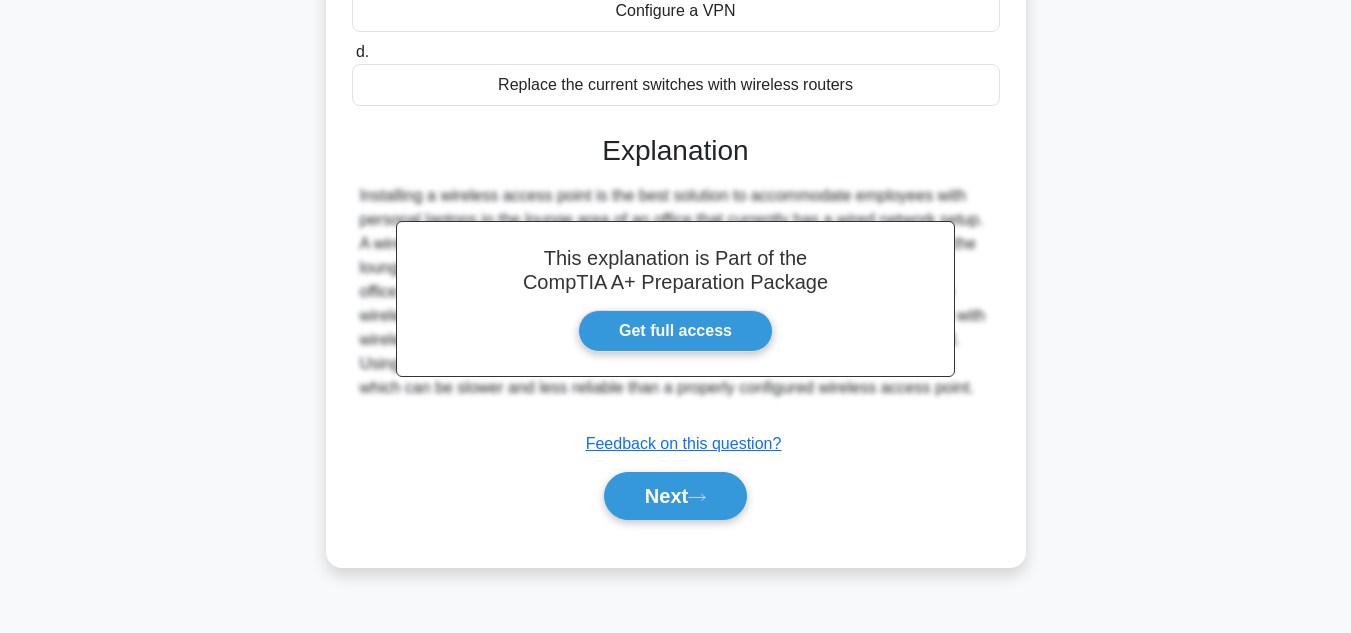 scroll, scrollTop: 447, scrollLeft: 0, axis: vertical 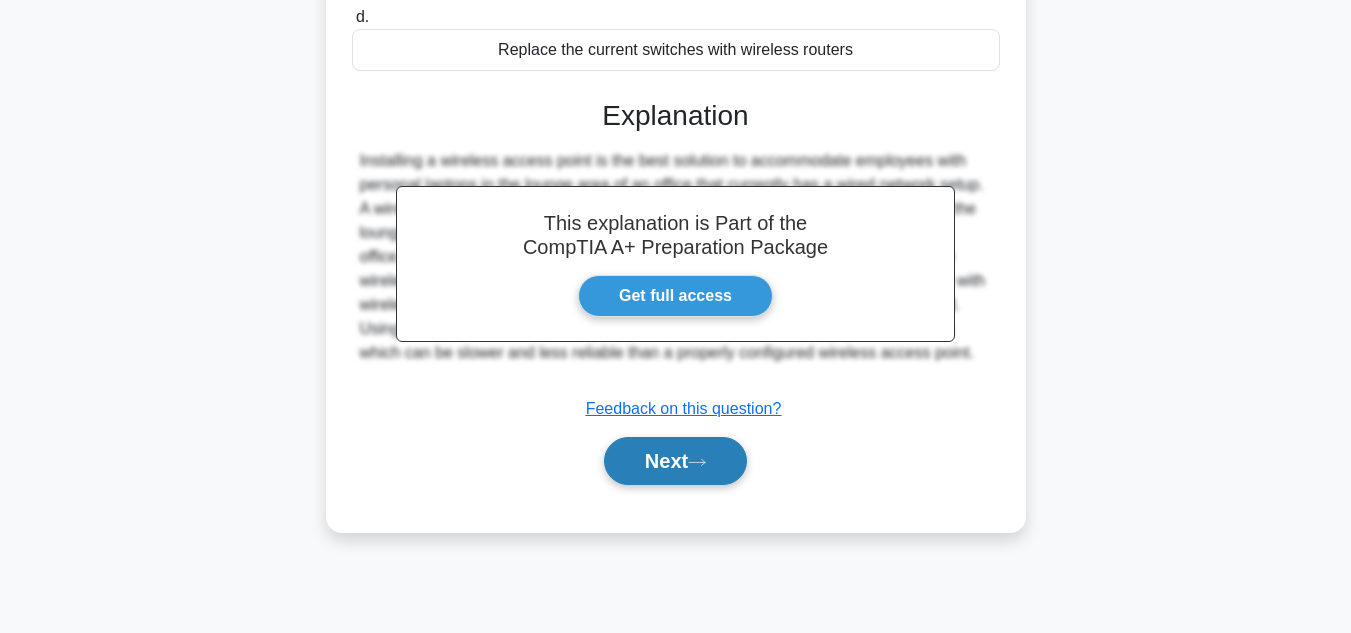 click on "Next" at bounding box center (675, 461) 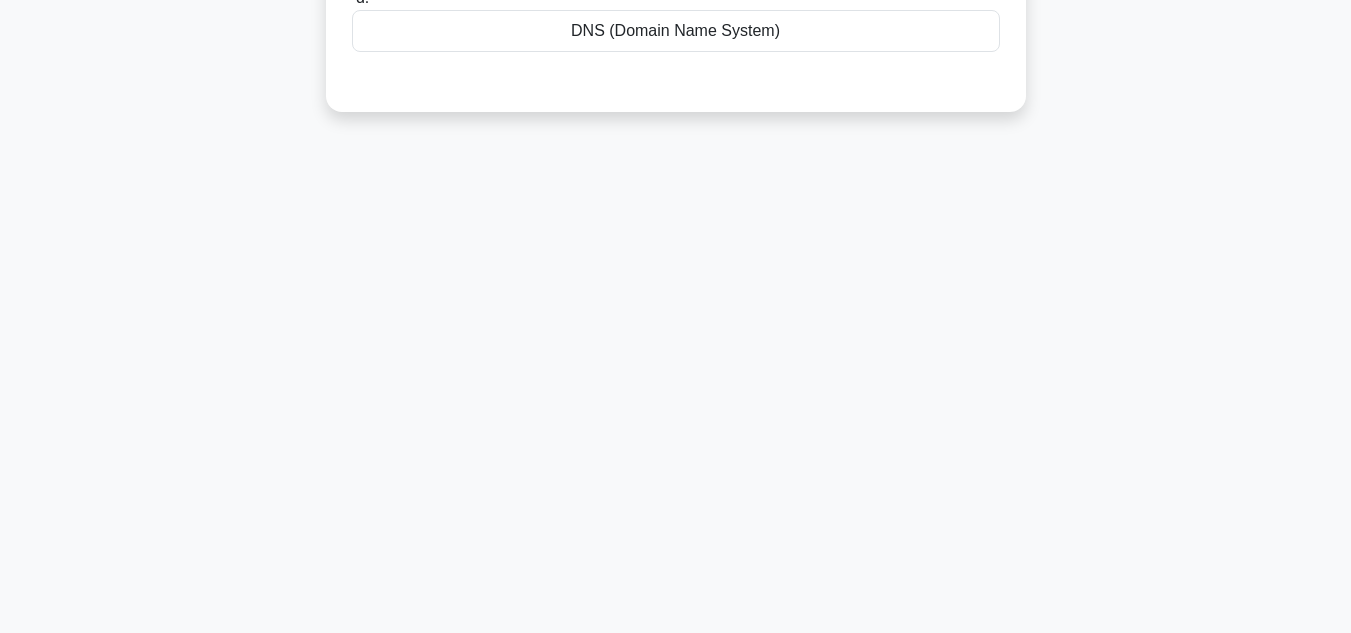 click on "3:40
Stop
CompTIA A+
Beginner
4/5
Which protocol is used for resolving domain names to IP addresses in computer networks?
.spinner_0XTQ{transform-origin:center;animation:spinner_y6GP .75s linear infinite}@keyframes spinner_y6GP{100%{transform:rotate(360deg)}}
a.
b. c. d." at bounding box center [676, 125] 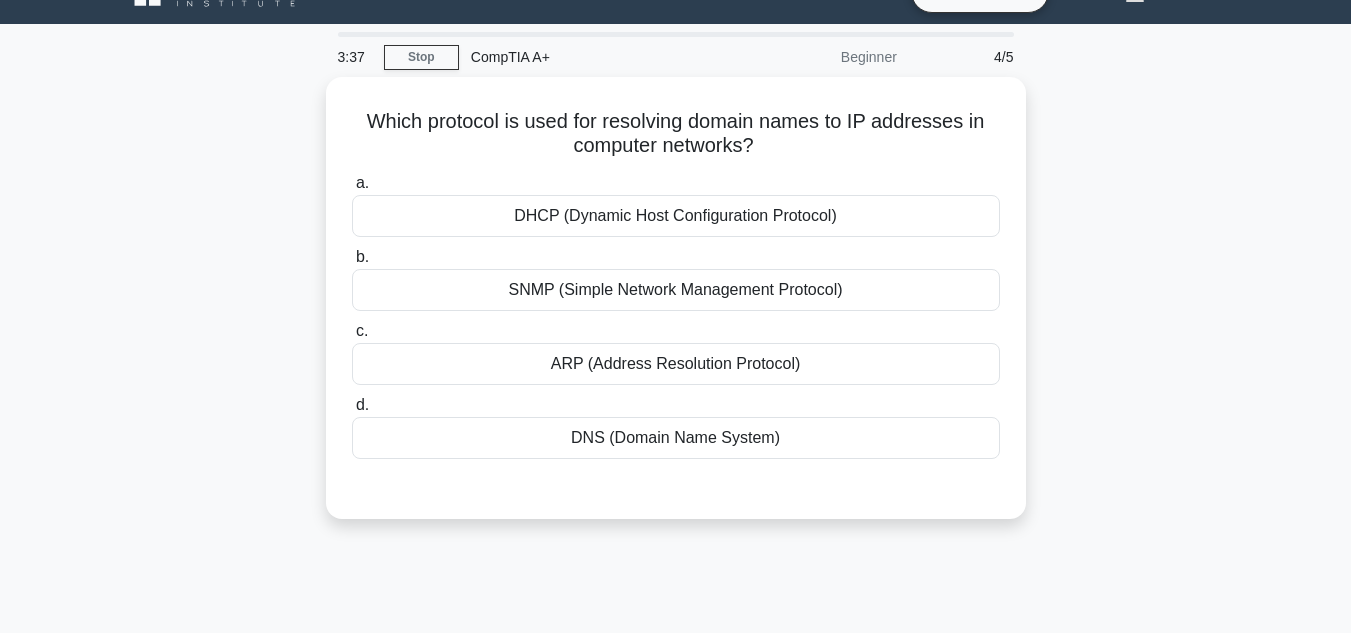 scroll, scrollTop: 0, scrollLeft: 0, axis: both 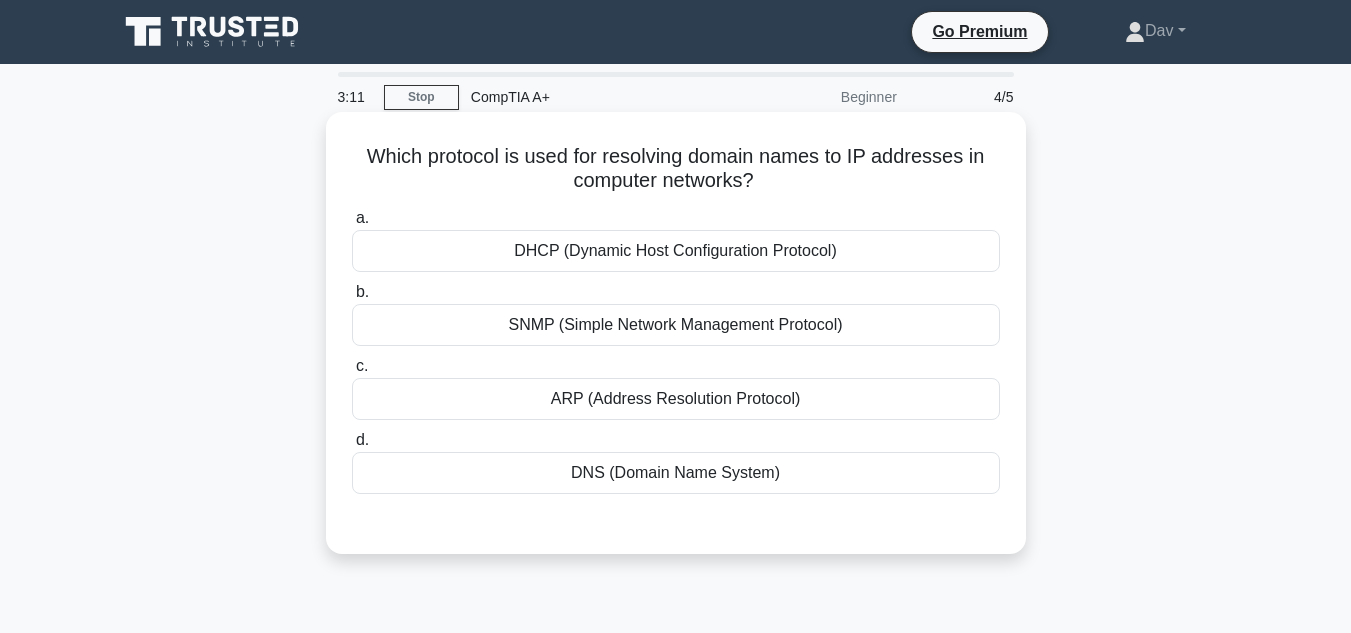 click on "DNS (Domain Name System)" at bounding box center (676, 473) 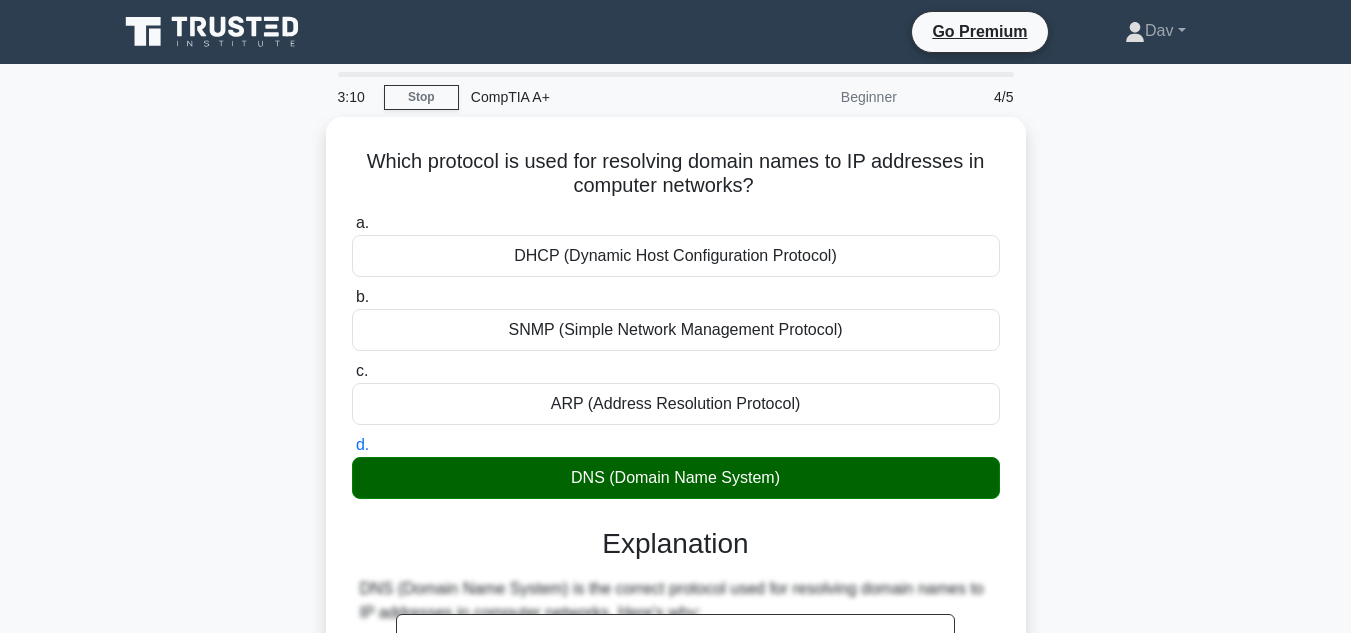 click on "Which protocol is used for resolving domain names to IP addresses in computer networks?
.spinner_0XTQ{transform-origin:center;animation:spinner_y6GP .75s linear infinite}@keyframes spinner_y6GP{100%{transform:rotate(360deg)}}
a.
DHCP (Dynamic Host Configuration Protocol)
b. c. d." at bounding box center (676, 718) 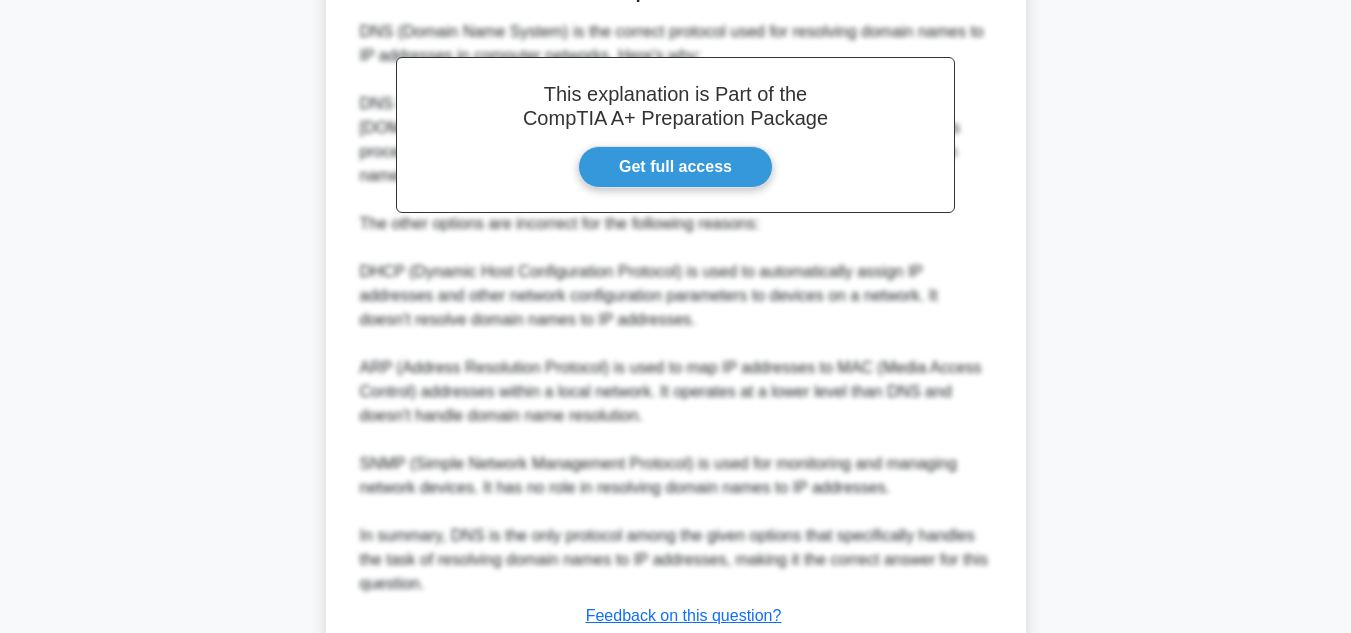 scroll, scrollTop: 697, scrollLeft: 0, axis: vertical 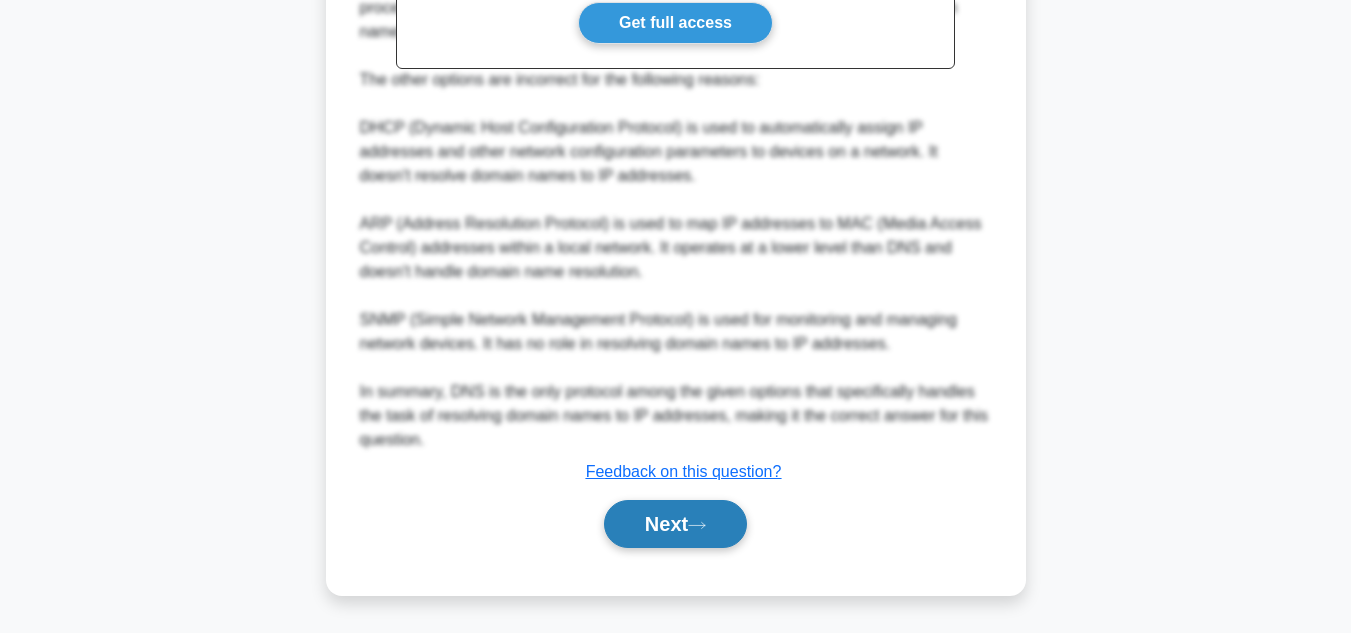 click on "Next" at bounding box center (675, 524) 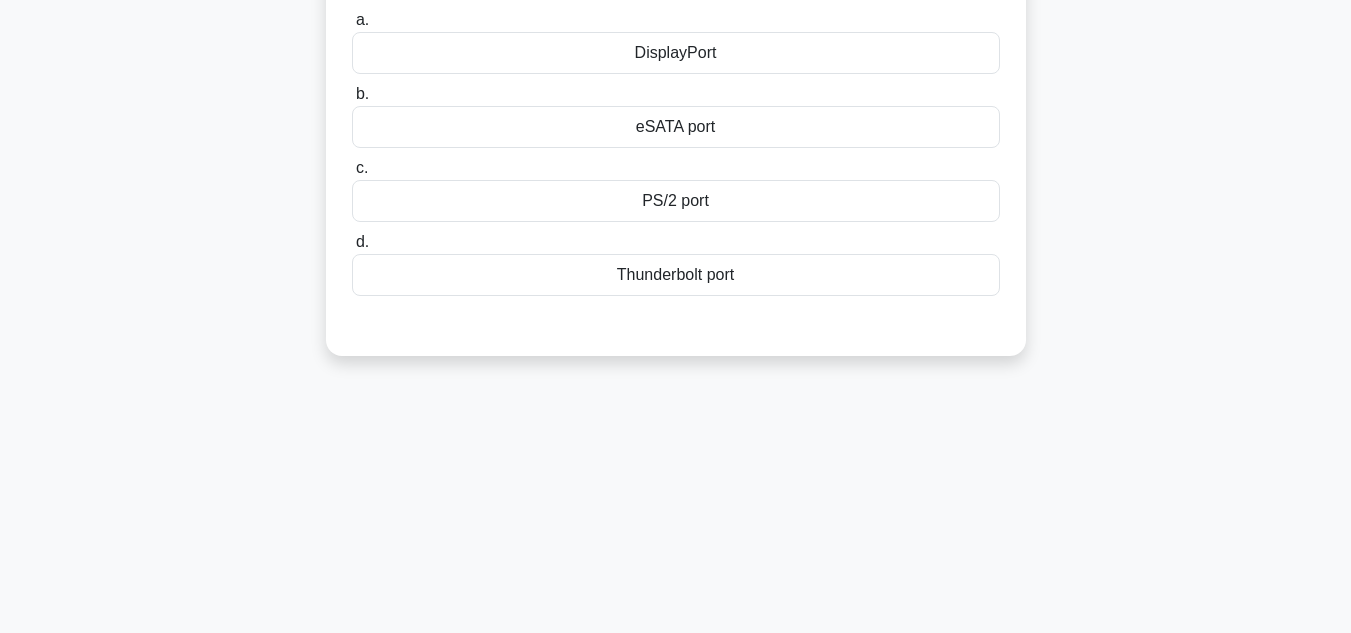 scroll, scrollTop: 0, scrollLeft: 0, axis: both 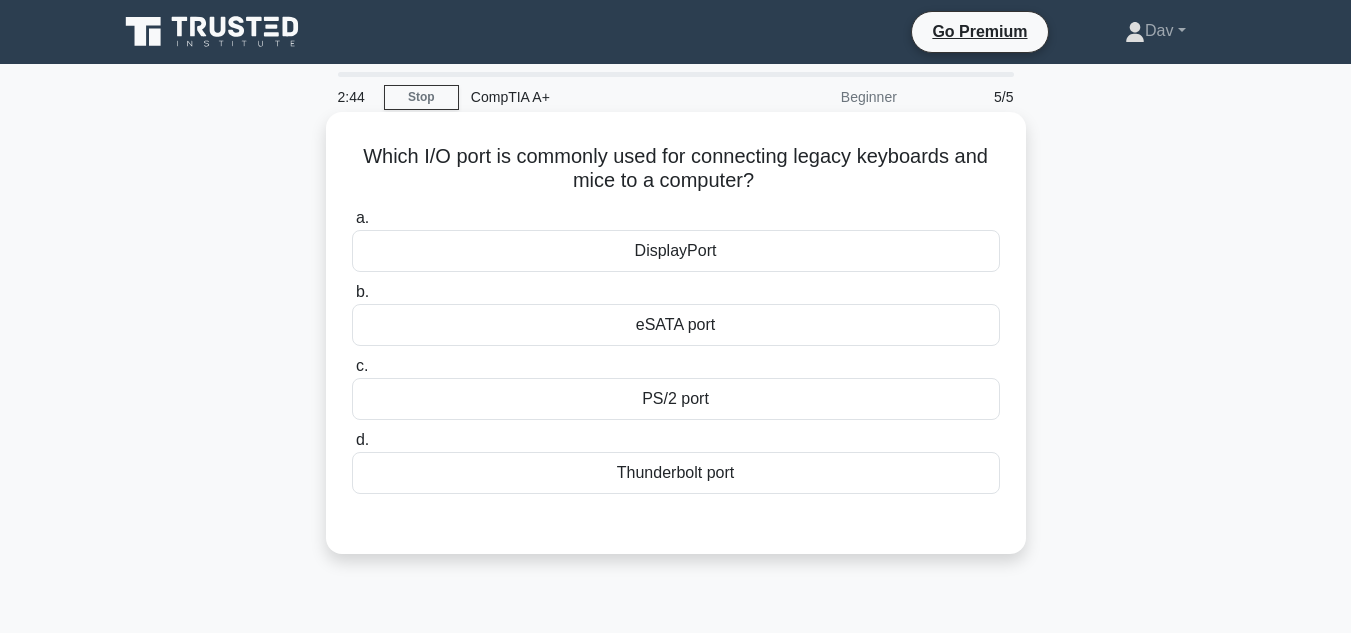 click on "PS/2 port" at bounding box center (676, 399) 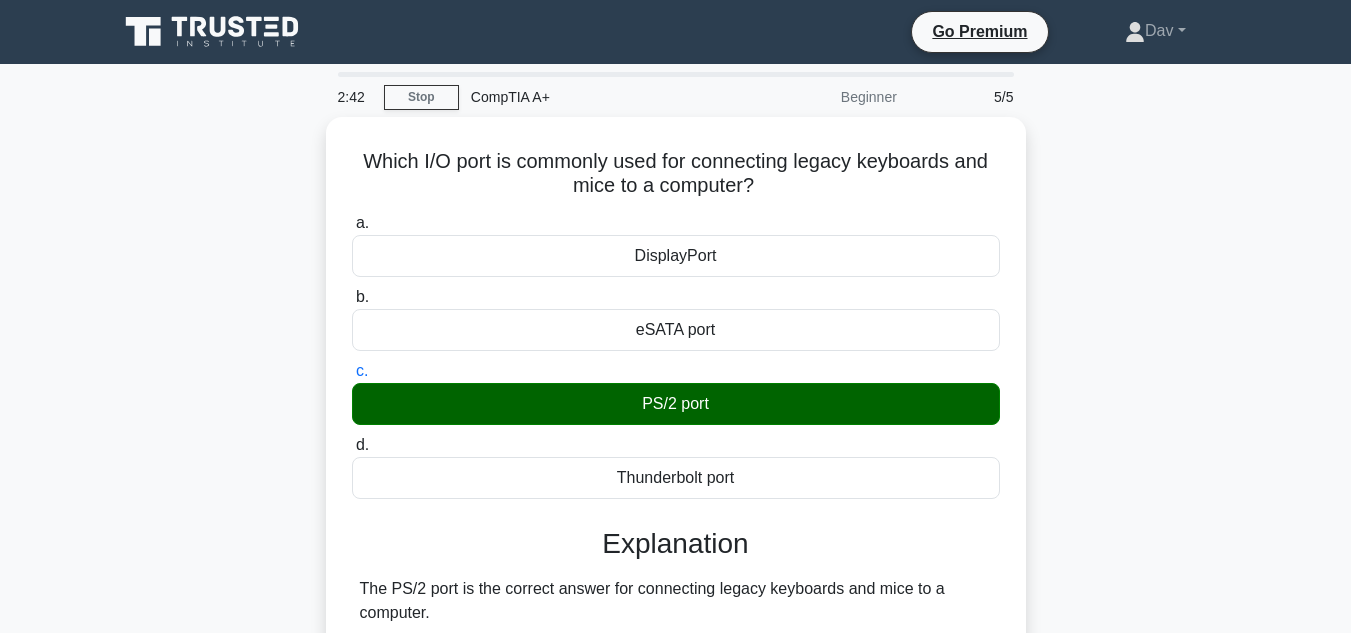 click on "2:42
Stop
CompTIA A+
Beginner
5/5
Which I/O port is commonly used for connecting legacy keyboards and mice to a computer?
.spinner_0XTQ{transform-origin:center;animation:spinner_y6GP .75s linear infinite}@keyframes spinner_y6GP{100%{transform:rotate(360deg)}}
a.
b. c. d." at bounding box center [675, 708] 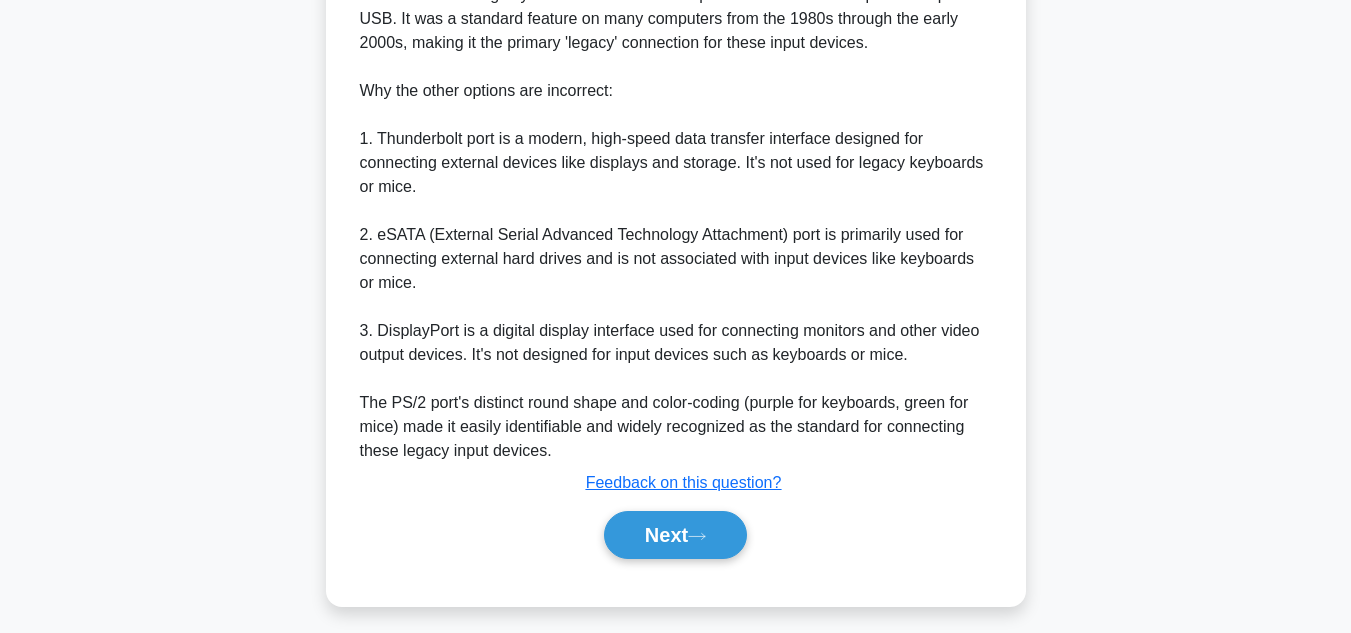 scroll, scrollTop: 721, scrollLeft: 0, axis: vertical 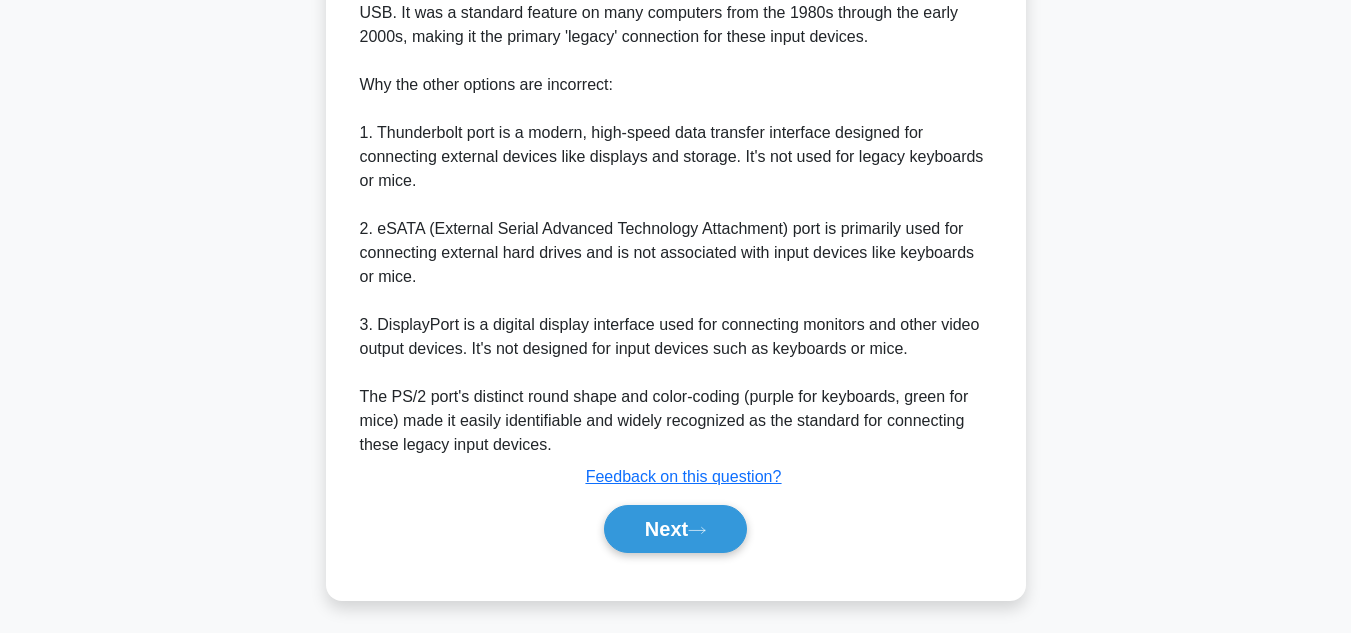click on "2:39
Stop
CompTIA A+
Beginner
5/5
Which I/O port is commonly used for connecting legacy keyboards and mice to a computer?
.spinner_0XTQ{transform-origin:center;animation:spinner_y6GP .75s linear infinite}@keyframes spinner_y6GP{100%{transform:rotate(360deg)}}
a.
b. c. d." at bounding box center (675, -12) 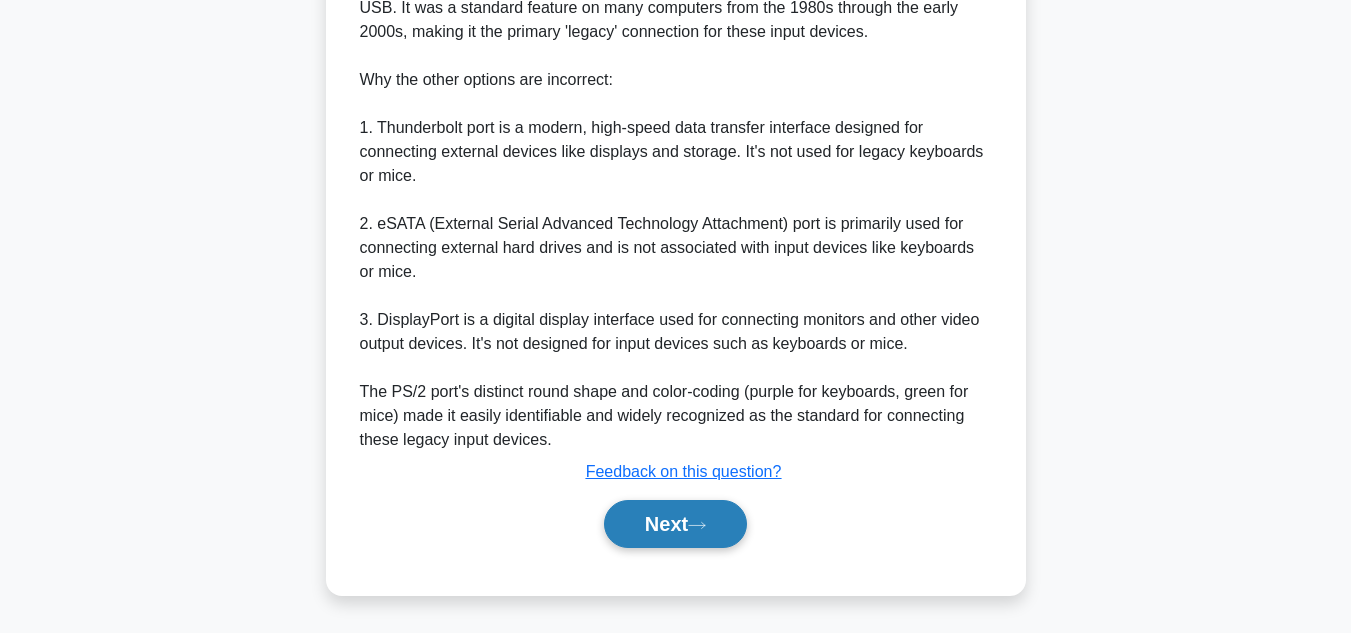 click 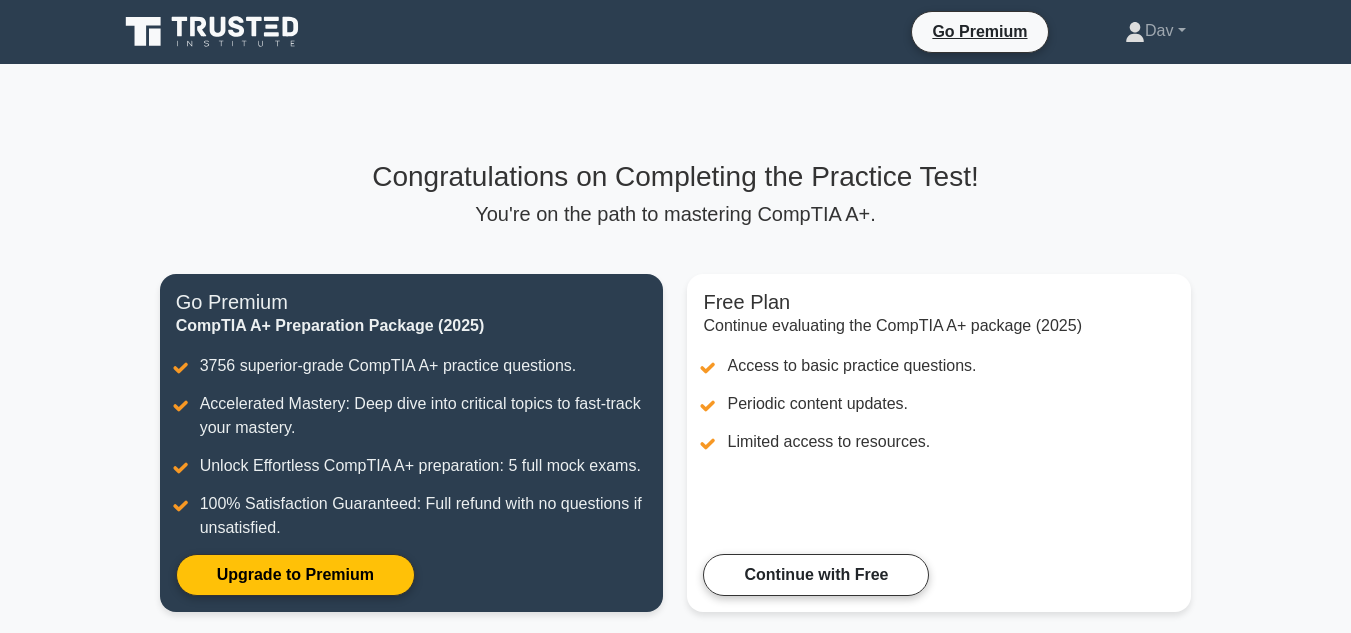 scroll, scrollTop: 0, scrollLeft: 0, axis: both 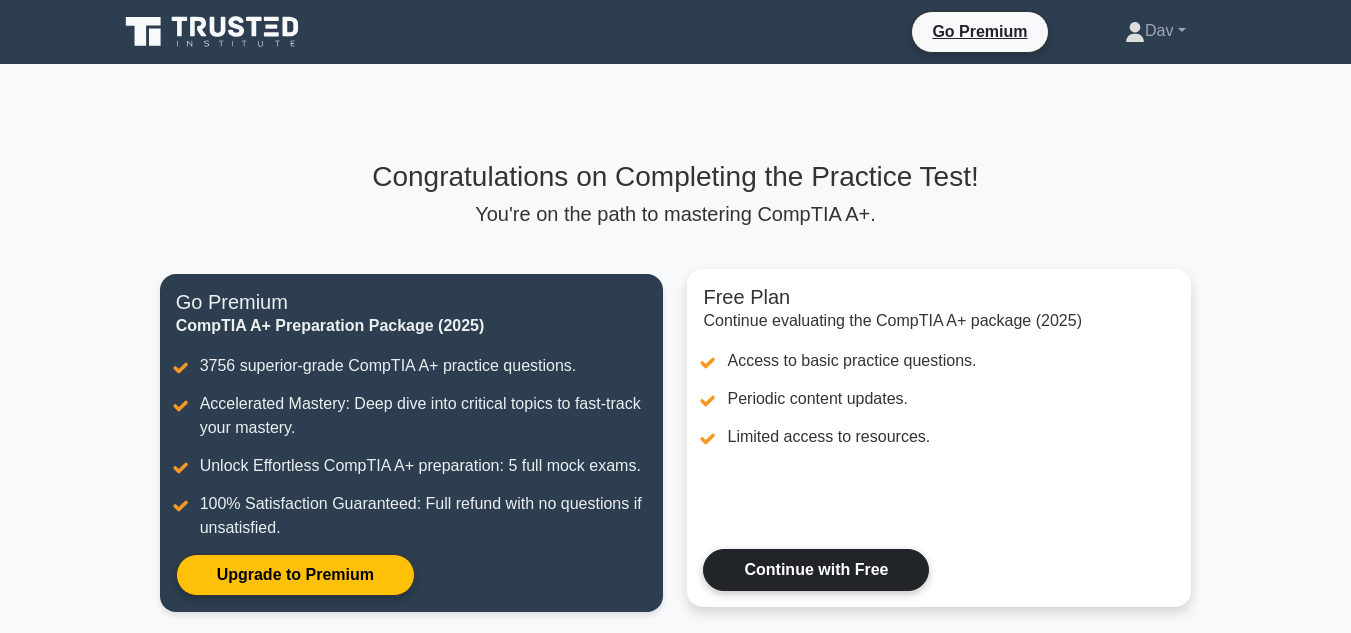 click on "Continue with Free" at bounding box center [816, 570] 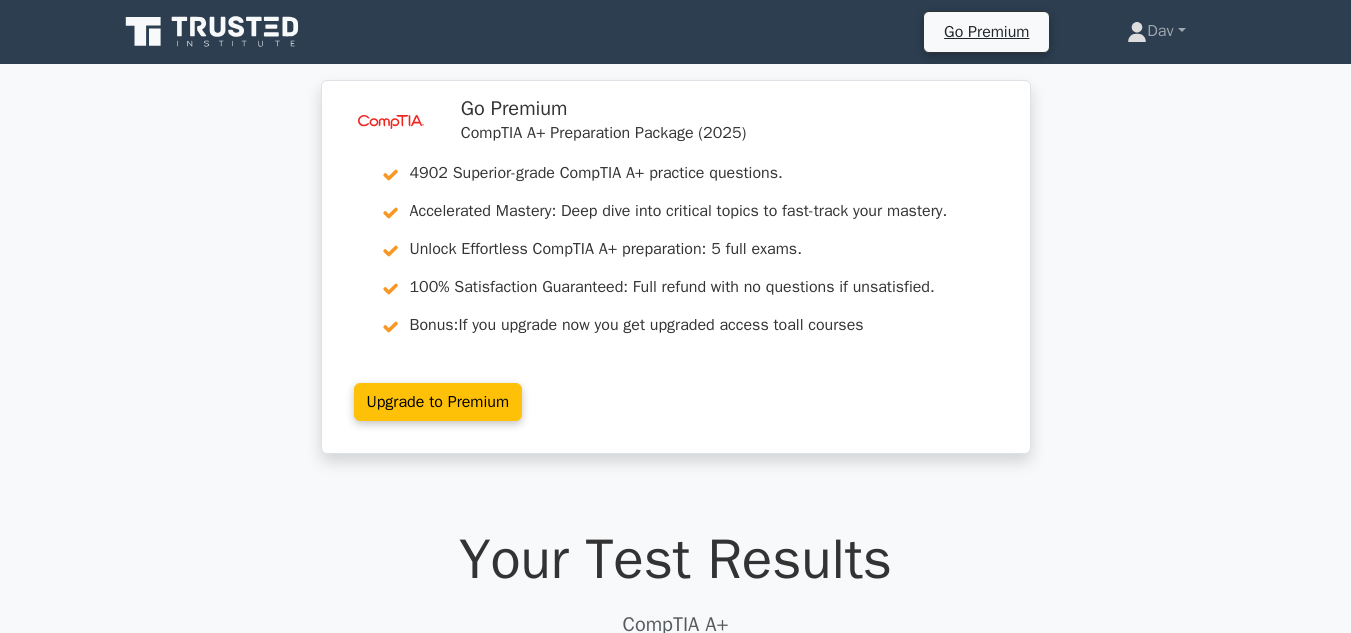 scroll, scrollTop: 0, scrollLeft: 0, axis: both 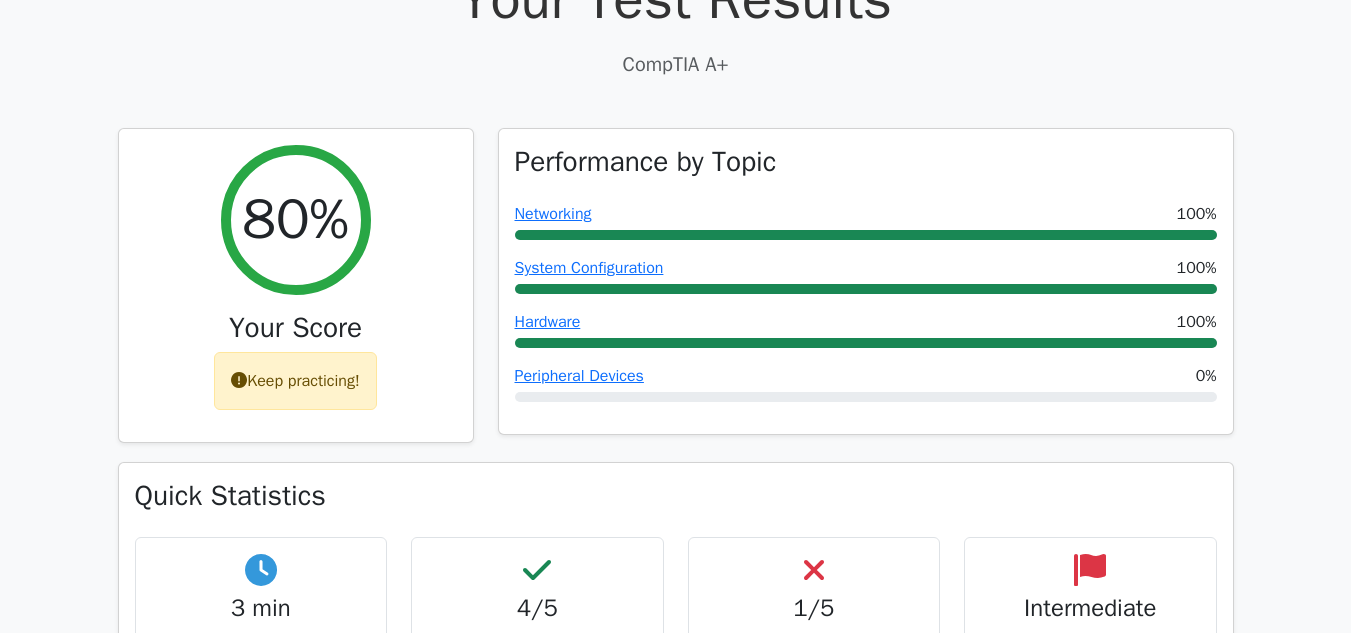 click on "1/5" at bounding box center [814, 608] 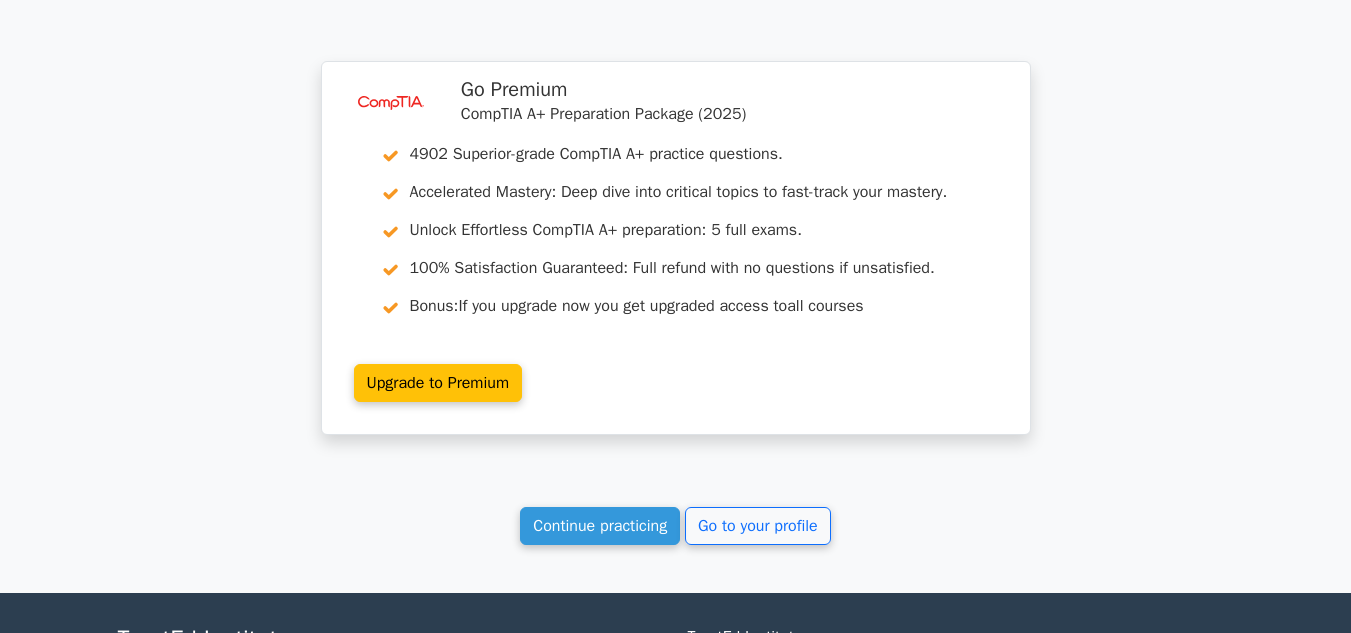scroll, scrollTop: 3177, scrollLeft: 0, axis: vertical 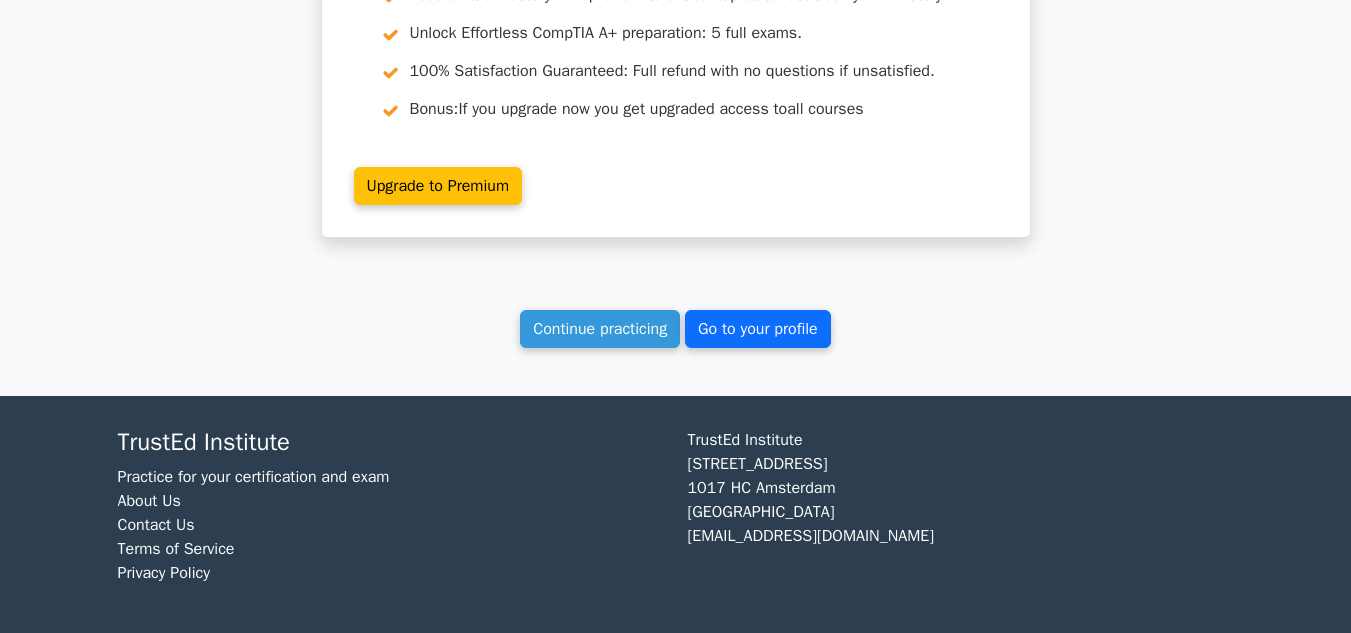 click on "Go to your profile" at bounding box center [758, 329] 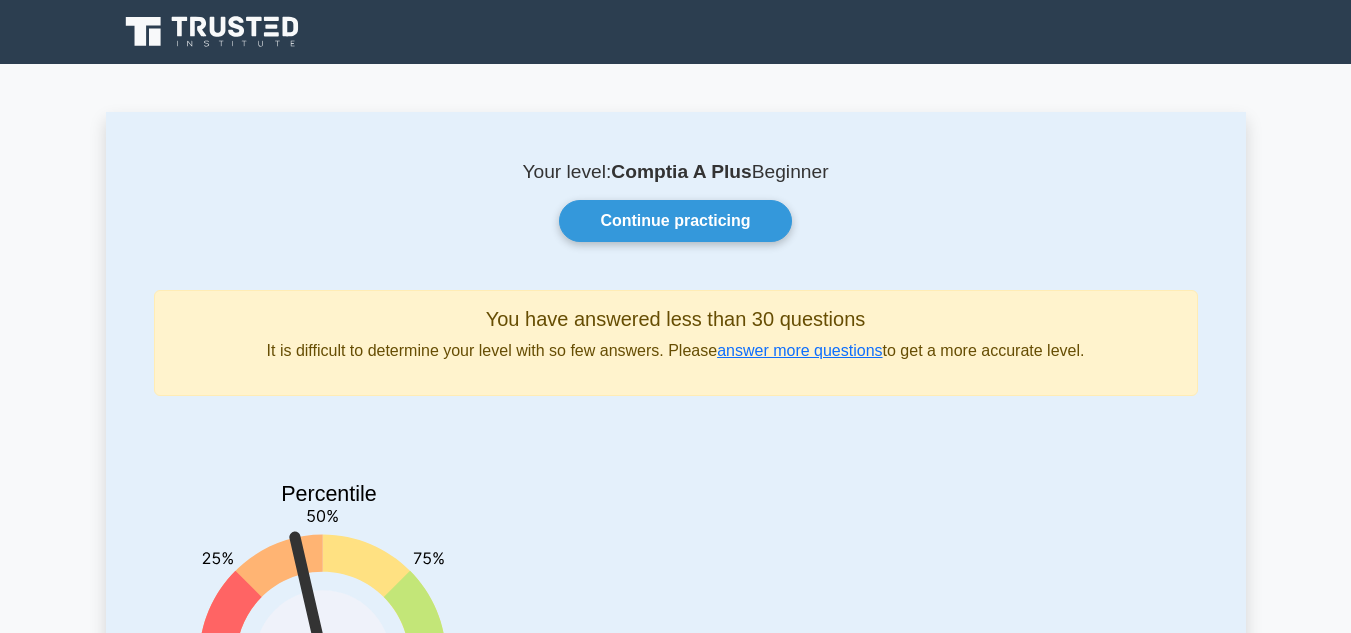 scroll, scrollTop: 0, scrollLeft: 0, axis: both 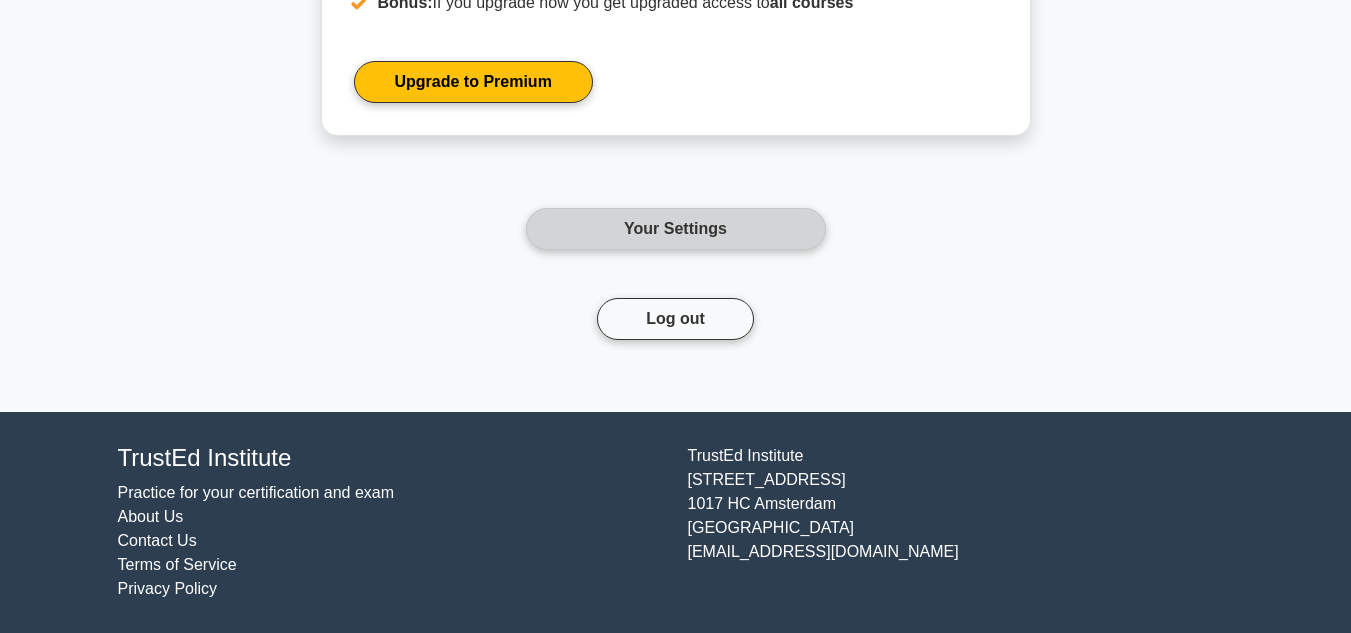 click on "Your Settings" at bounding box center [676, 229] 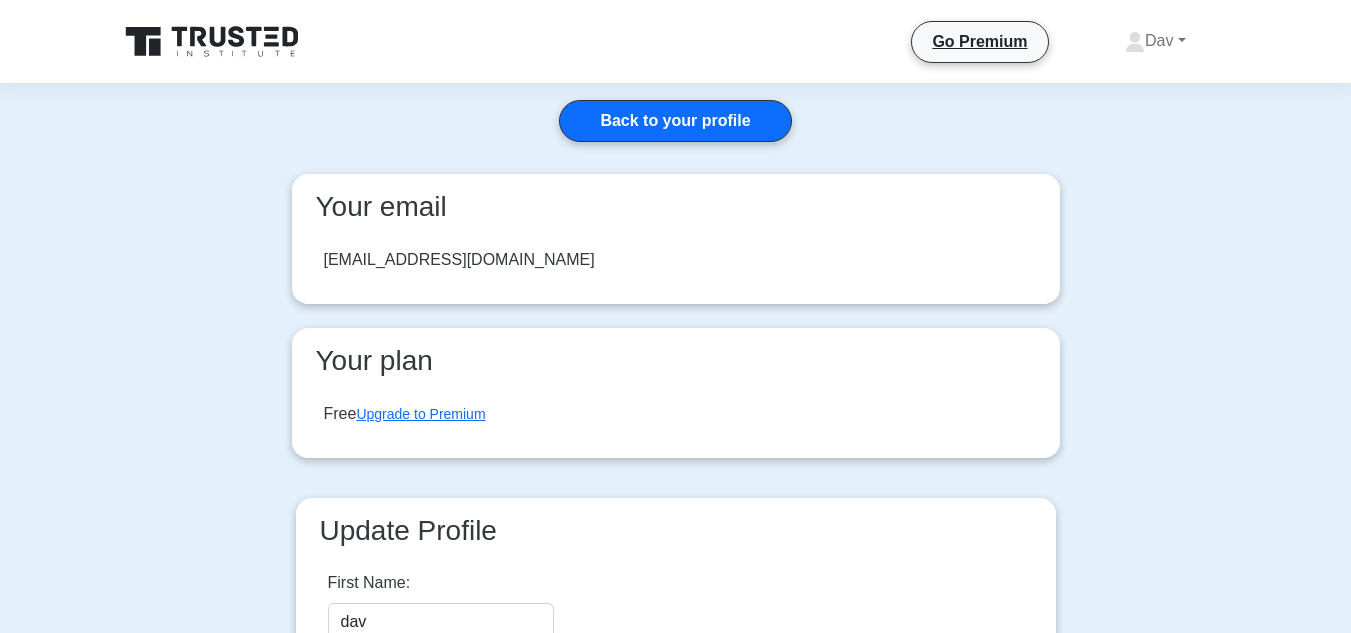 scroll, scrollTop: 0, scrollLeft: 0, axis: both 